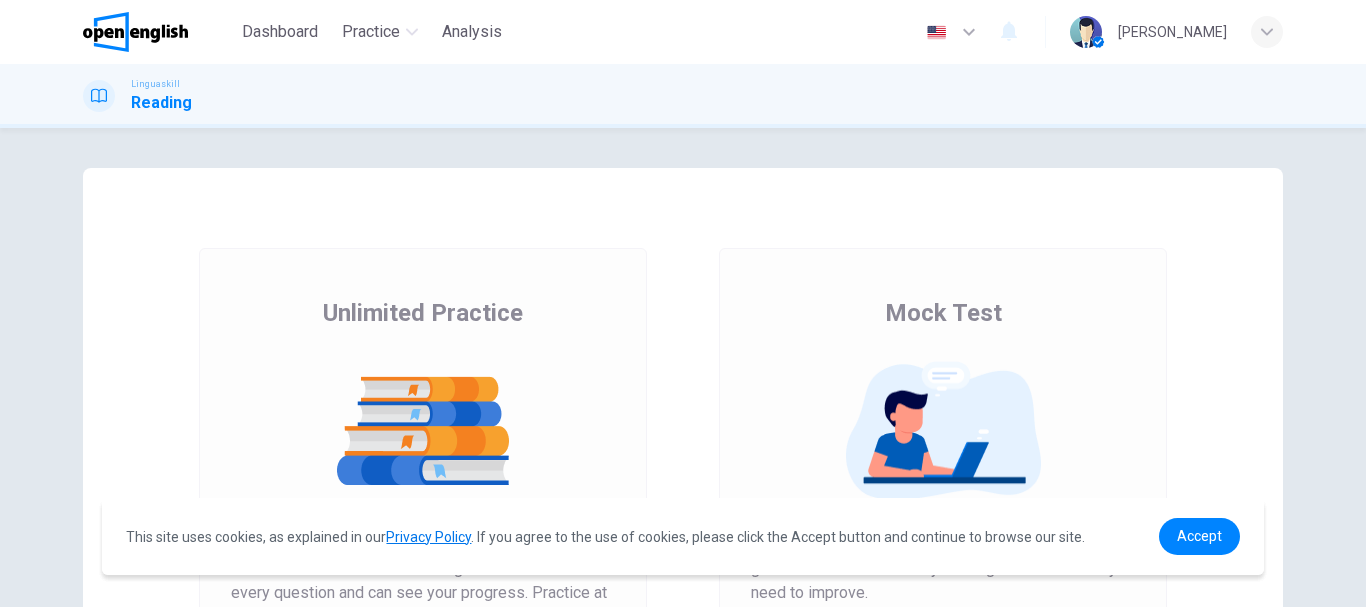 scroll, scrollTop: 0, scrollLeft: 0, axis: both 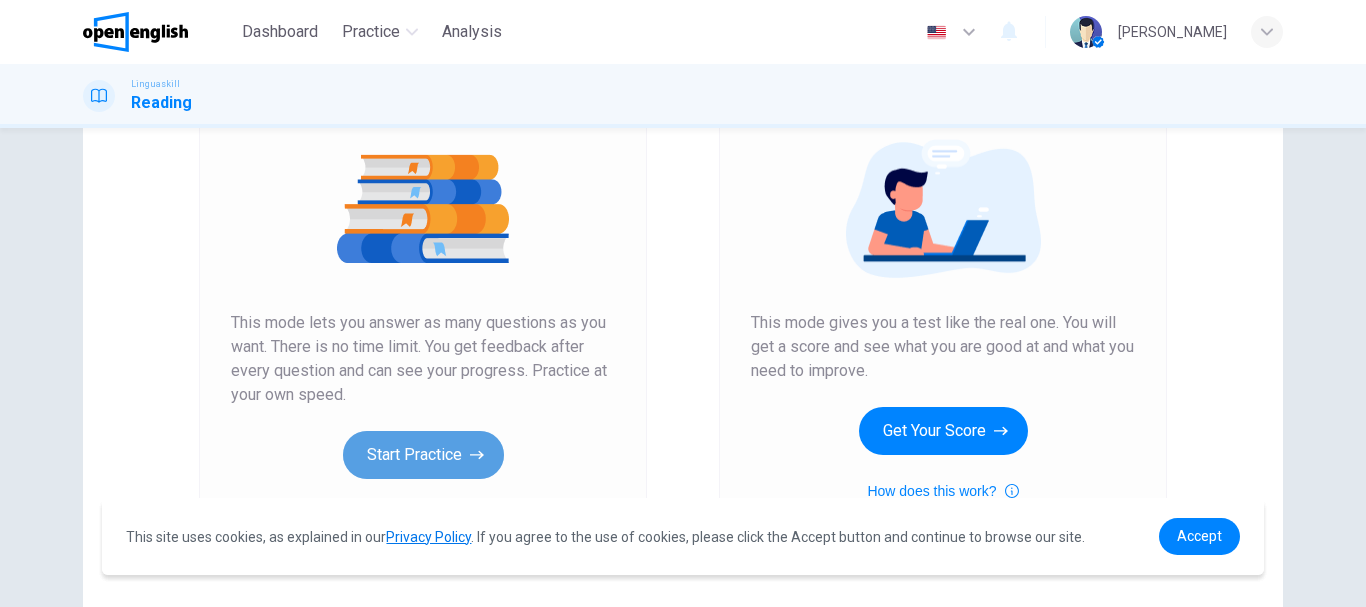 click on "Start Practice" at bounding box center (423, 455) 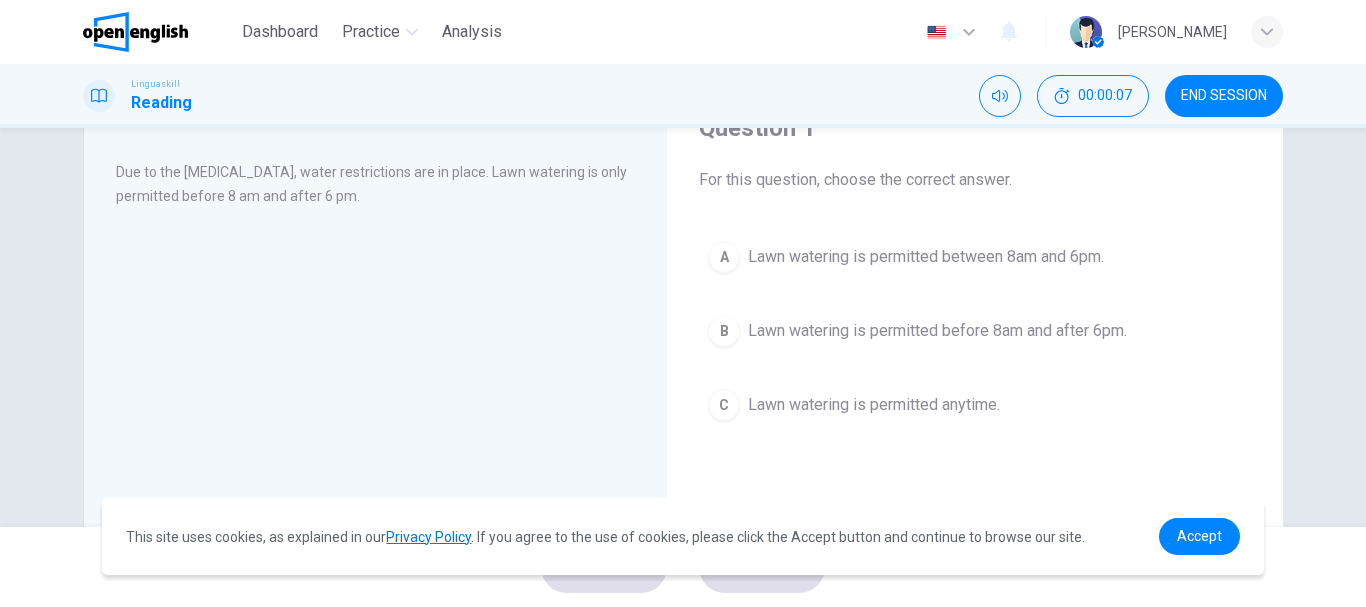 scroll, scrollTop: 56, scrollLeft: 0, axis: vertical 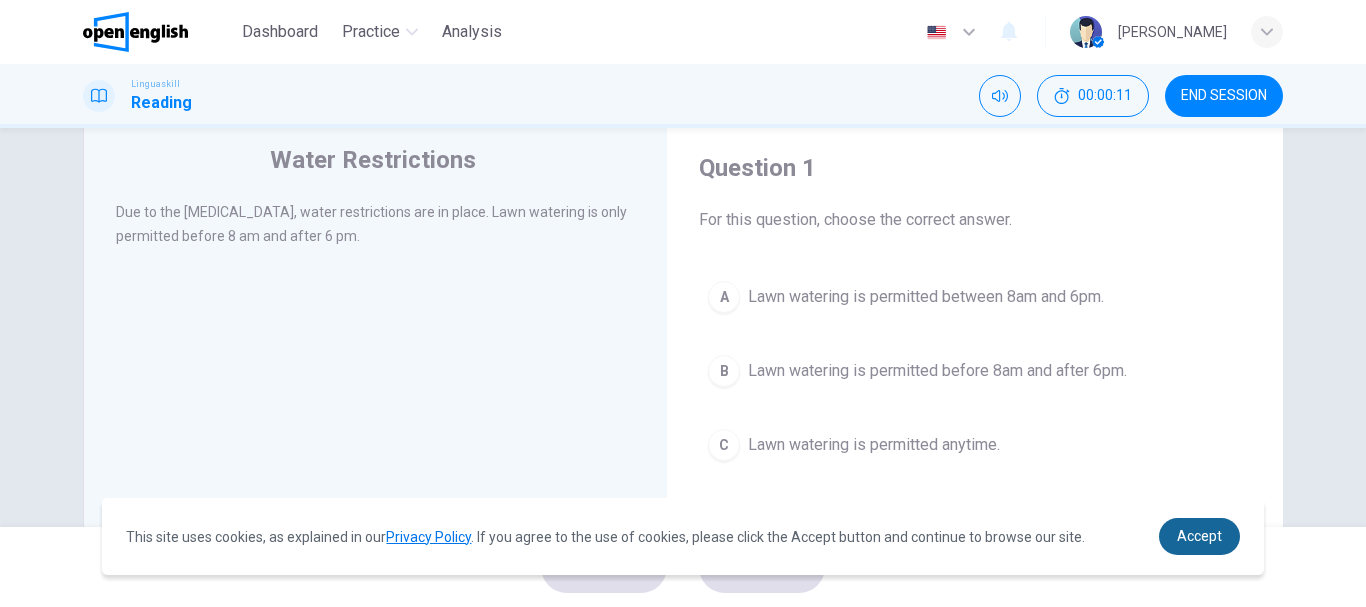 click on "Accept" at bounding box center [1199, 536] 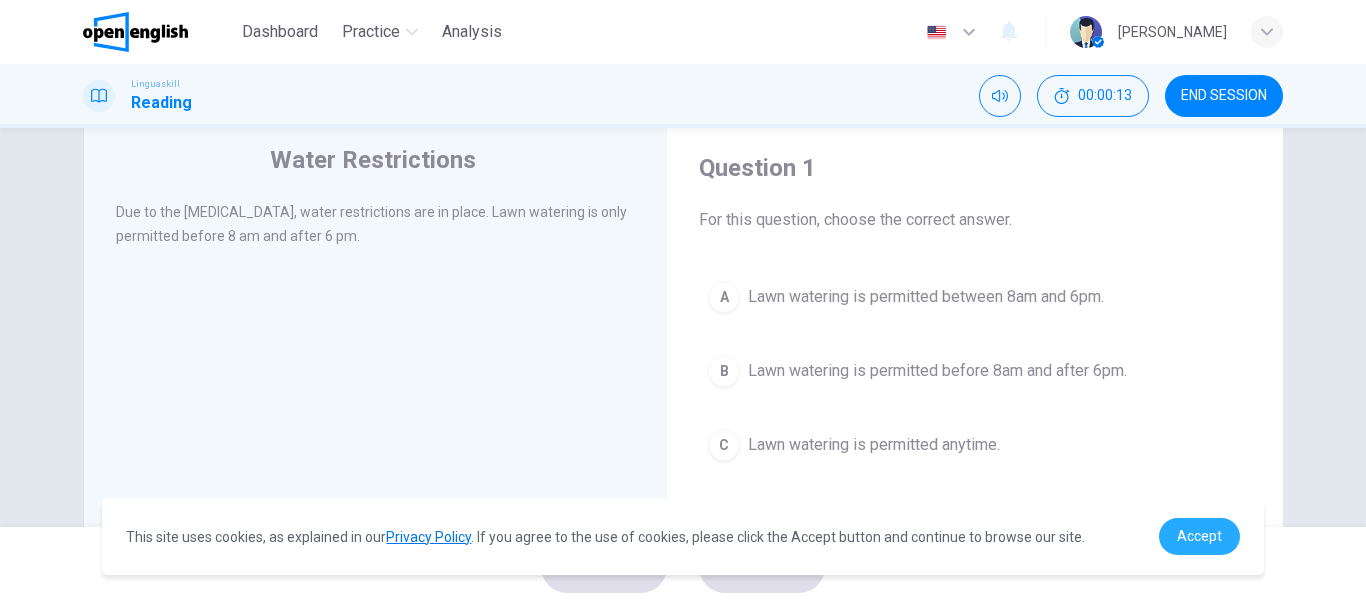click on "Accept" at bounding box center (1199, 536) 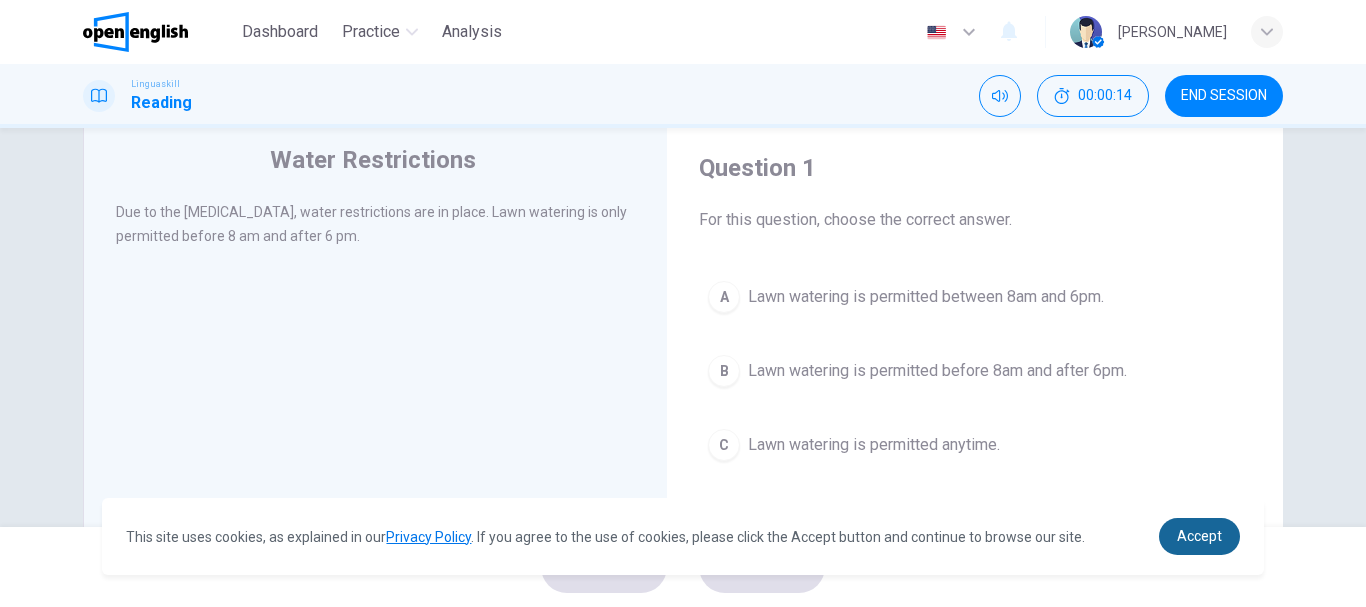 click on "Accept" at bounding box center (1199, 536) 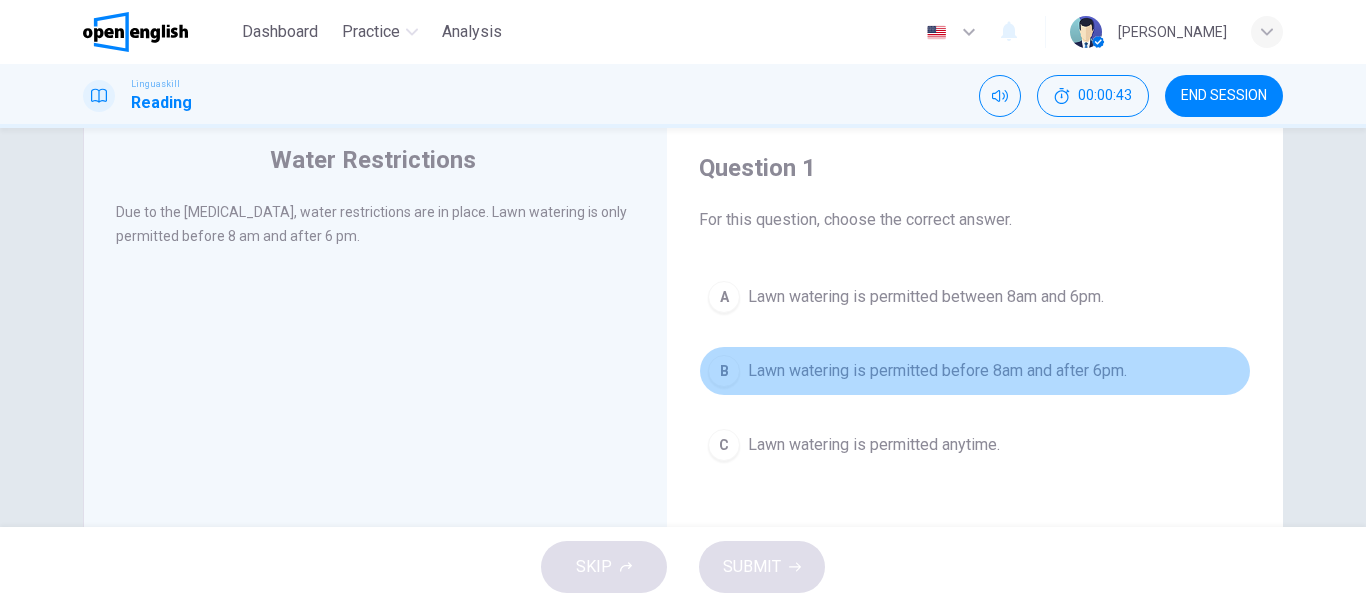 click on "Lawn watering is permitted before 8am and after 6pm." at bounding box center [937, 371] 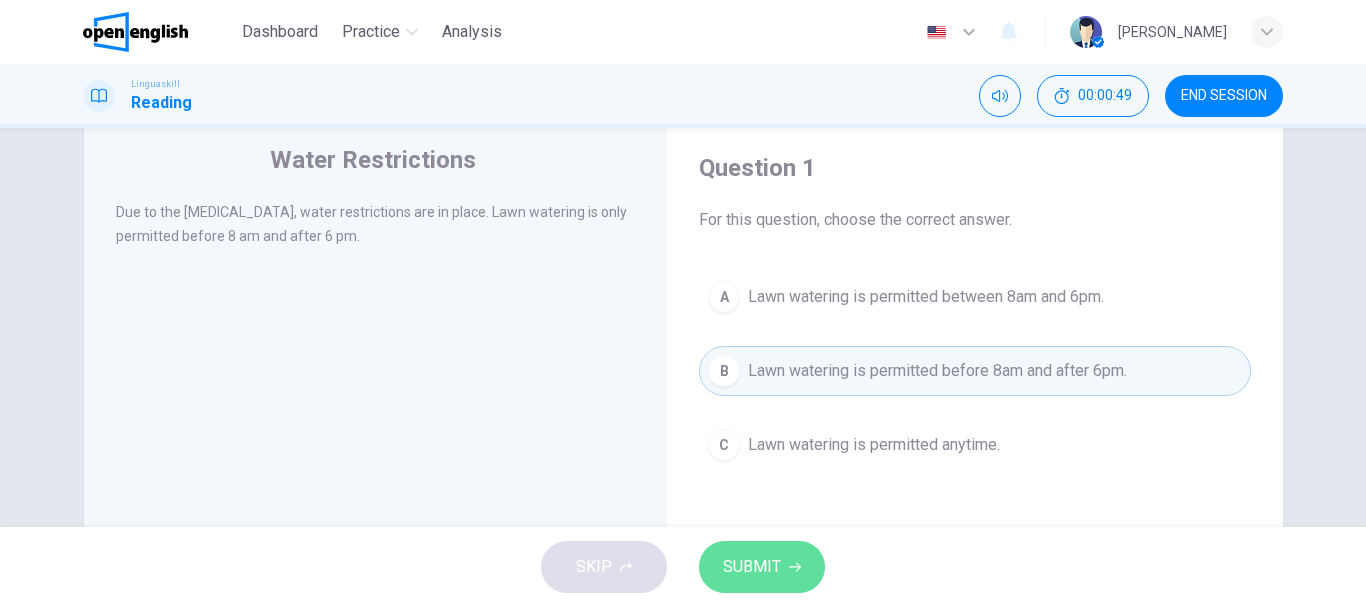 click on "SUBMIT" at bounding box center (752, 567) 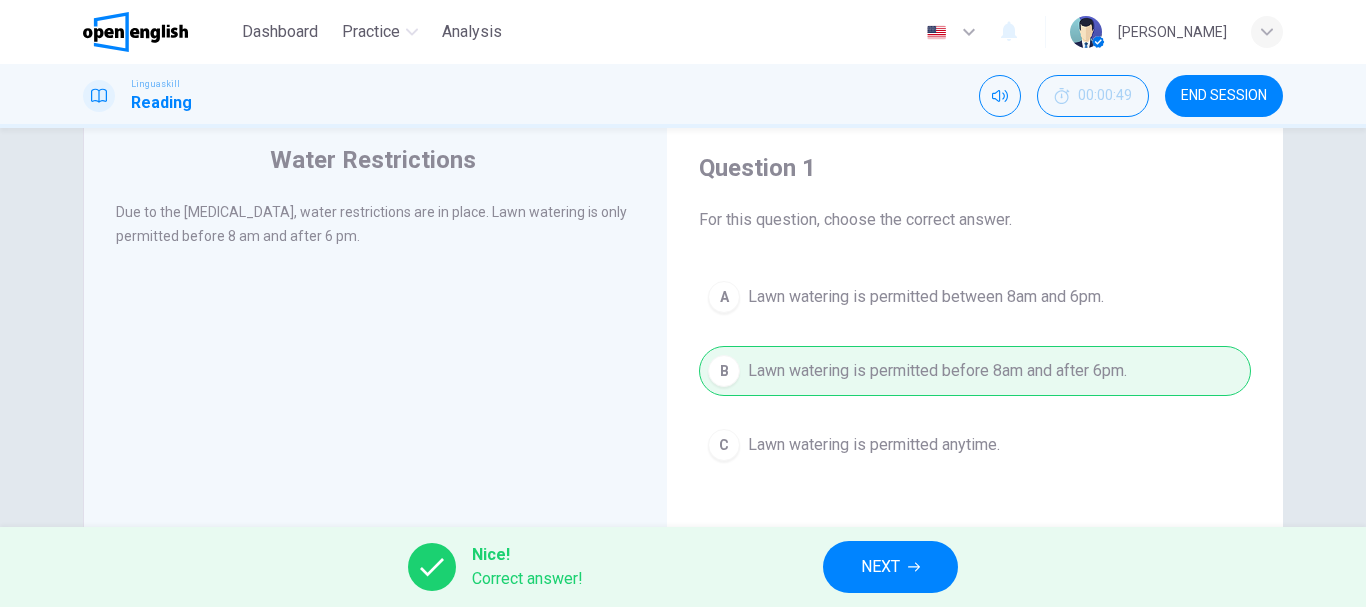 click on "NEXT" at bounding box center [890, 567] 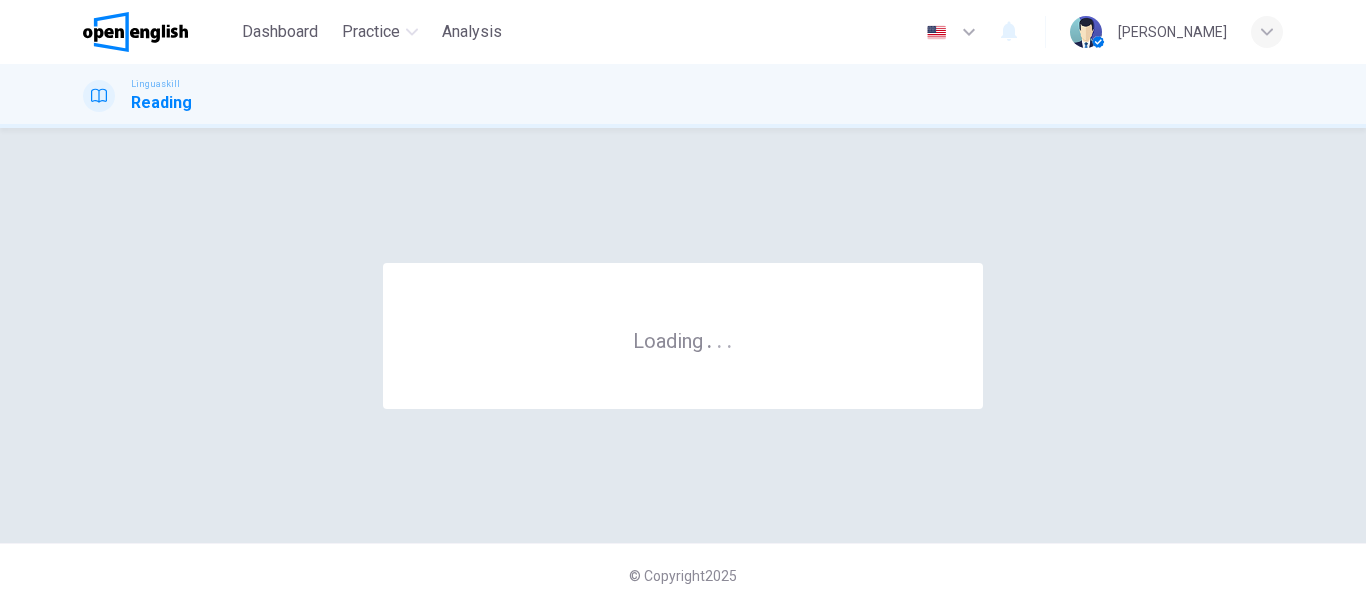 scroll, scrollTop: 0, scrollLeft: 0, axis: both 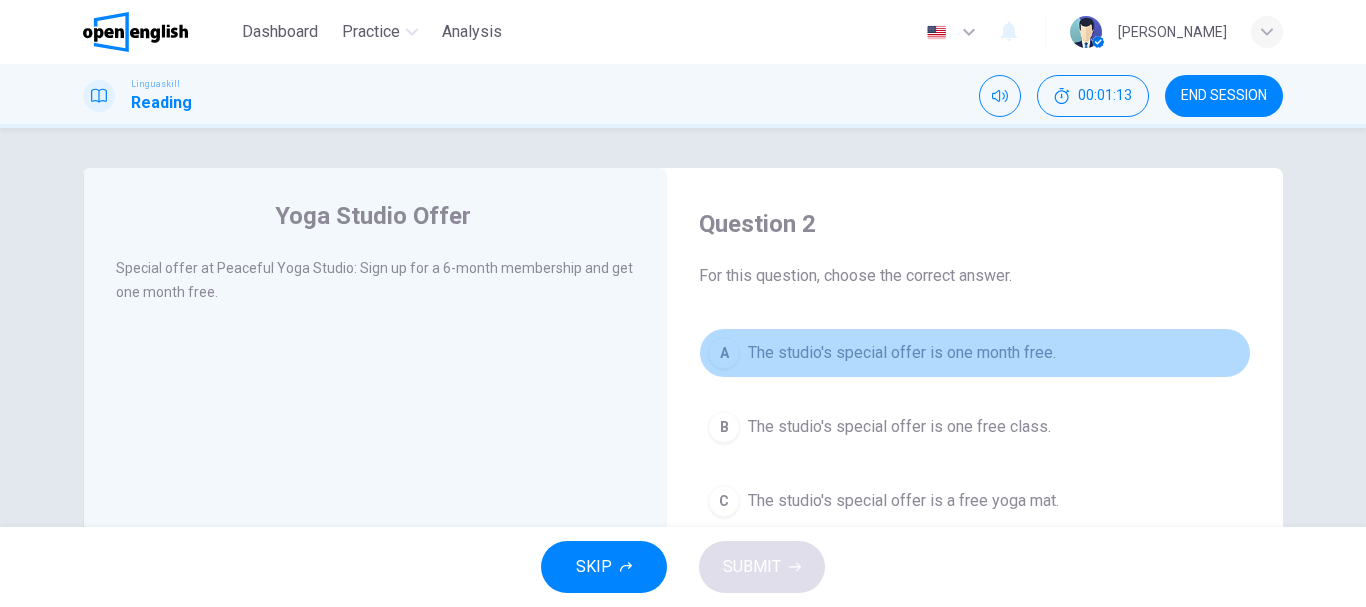 click on "The studio's special offer is one month free." at bounding box center [902, 353] 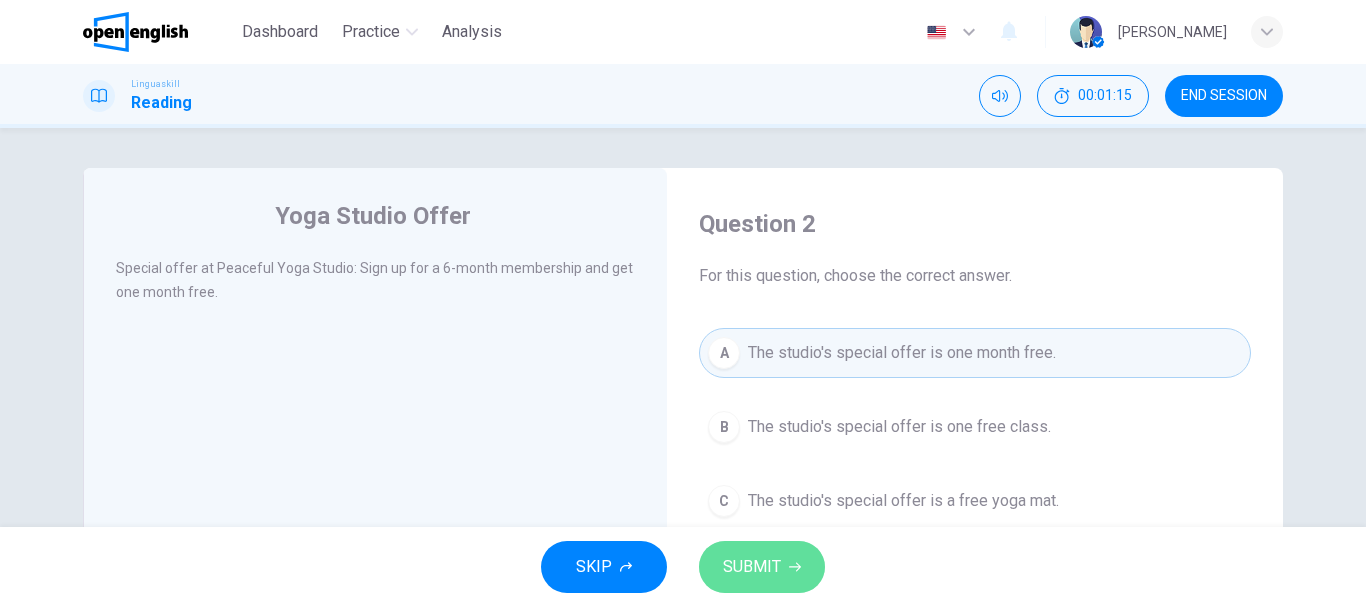 click on "SUBMIT" at bounding box center [762, 567] 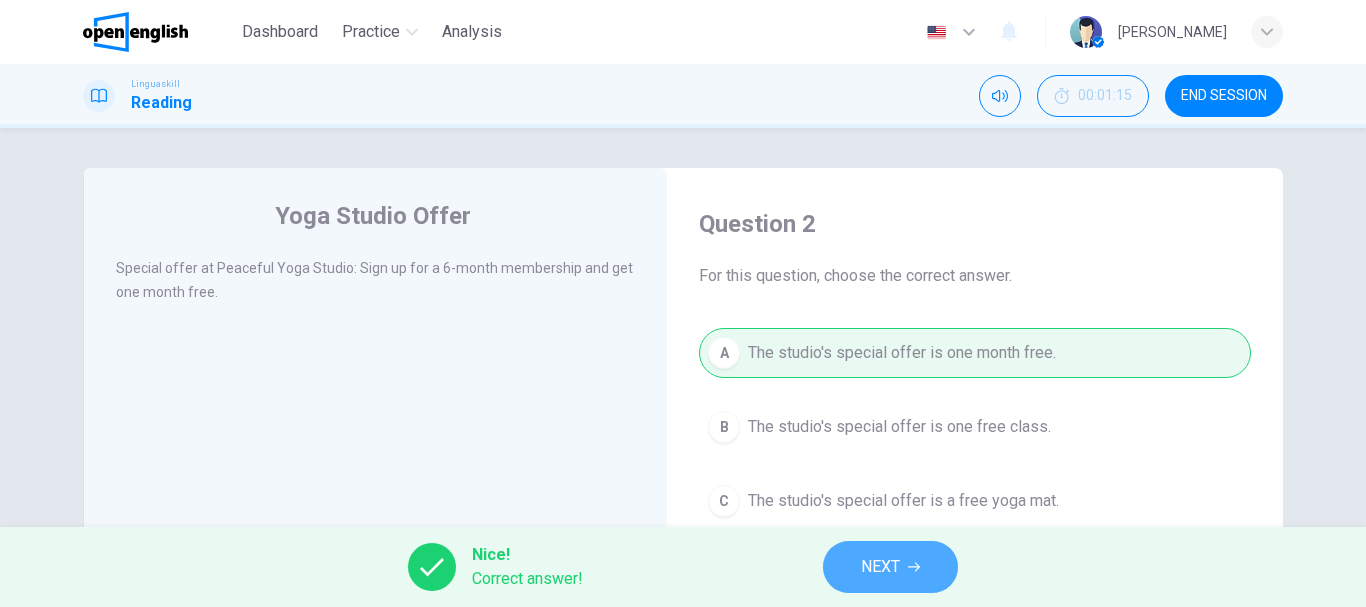 click on "NEXT" at bounding box center (880, 567) 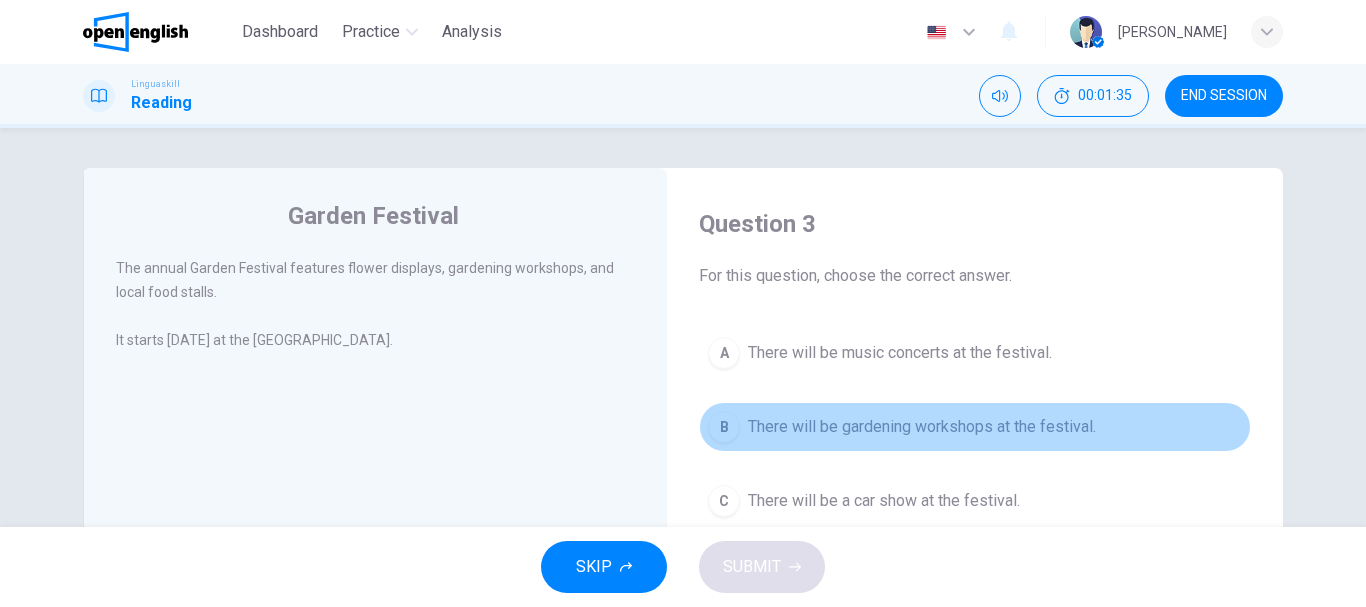 click on "There will be gardening workshops at the festival." at bounding box center [922, 427] 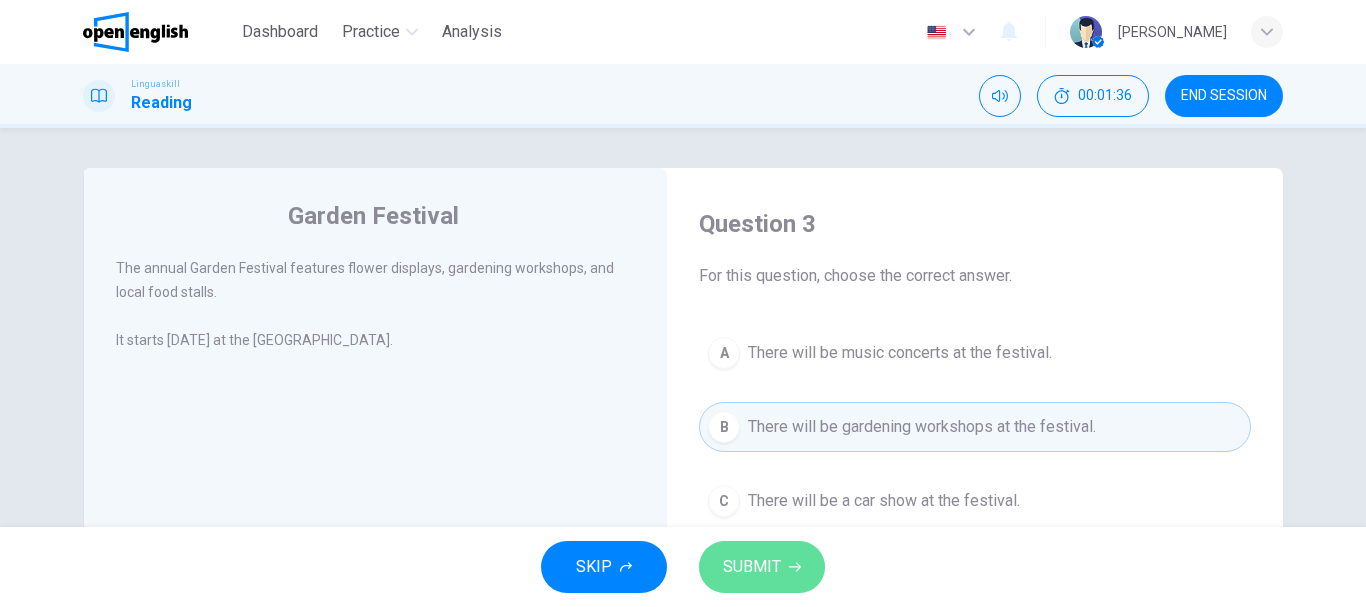 click on "SUBMIT" at bounding box center (752, 567) 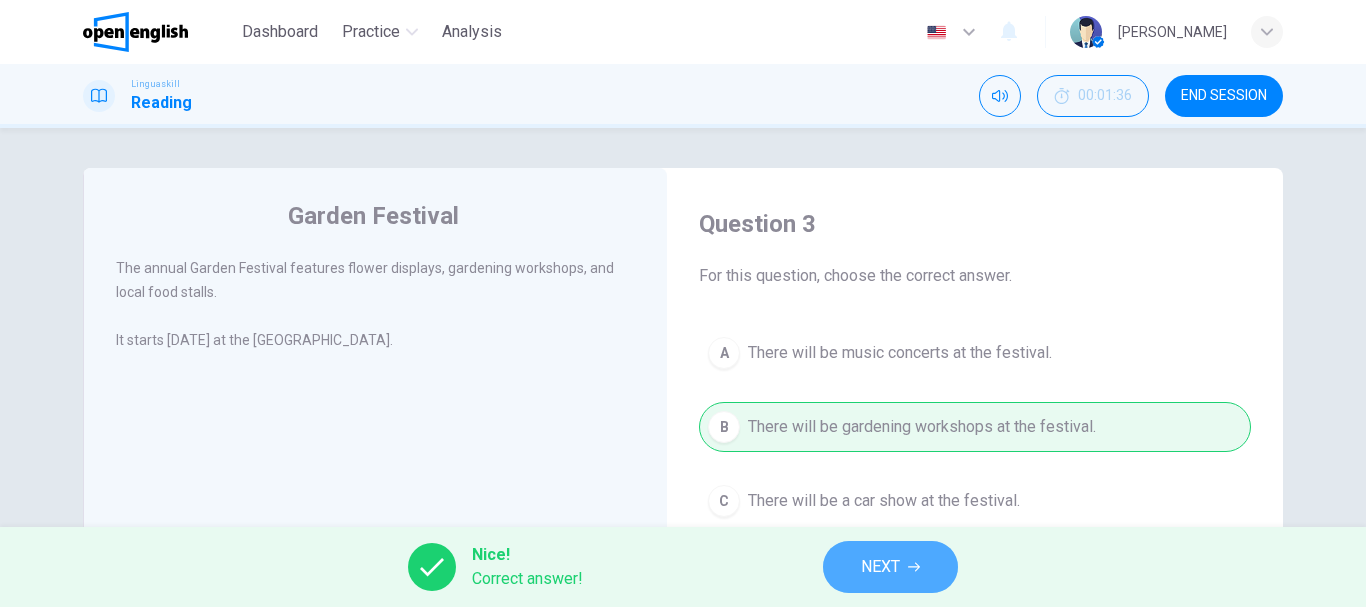 click on "NEXT" at bounding box center [890, 567] 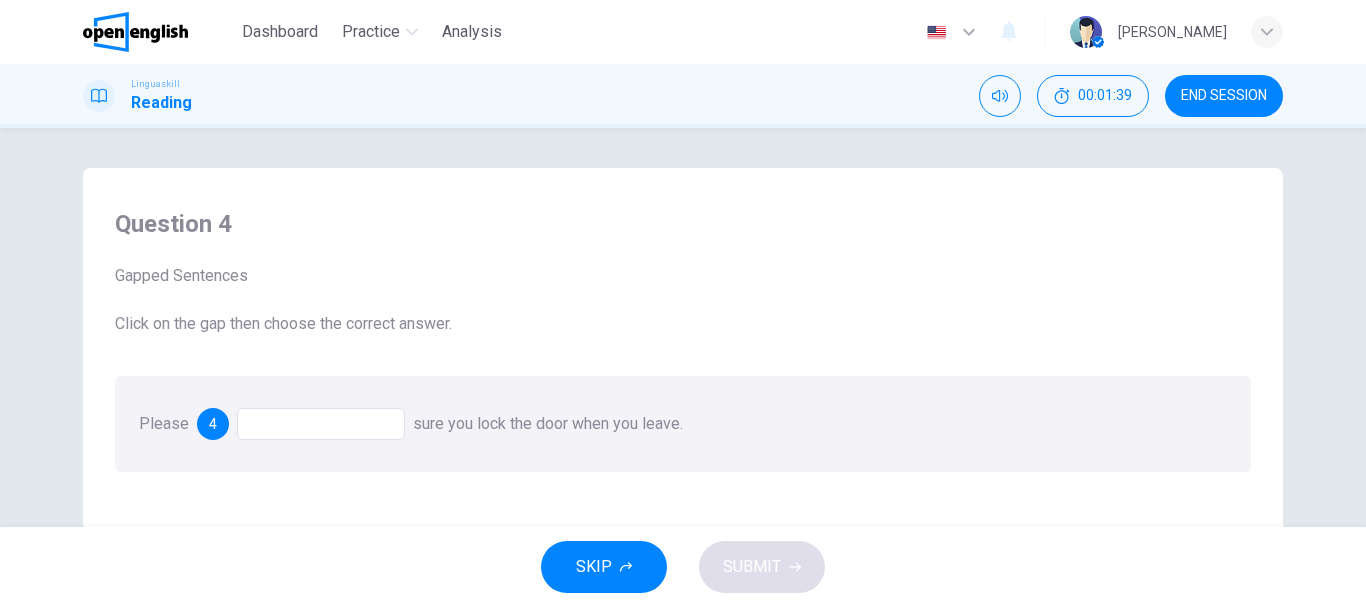 click at bounding box center (321, 424) 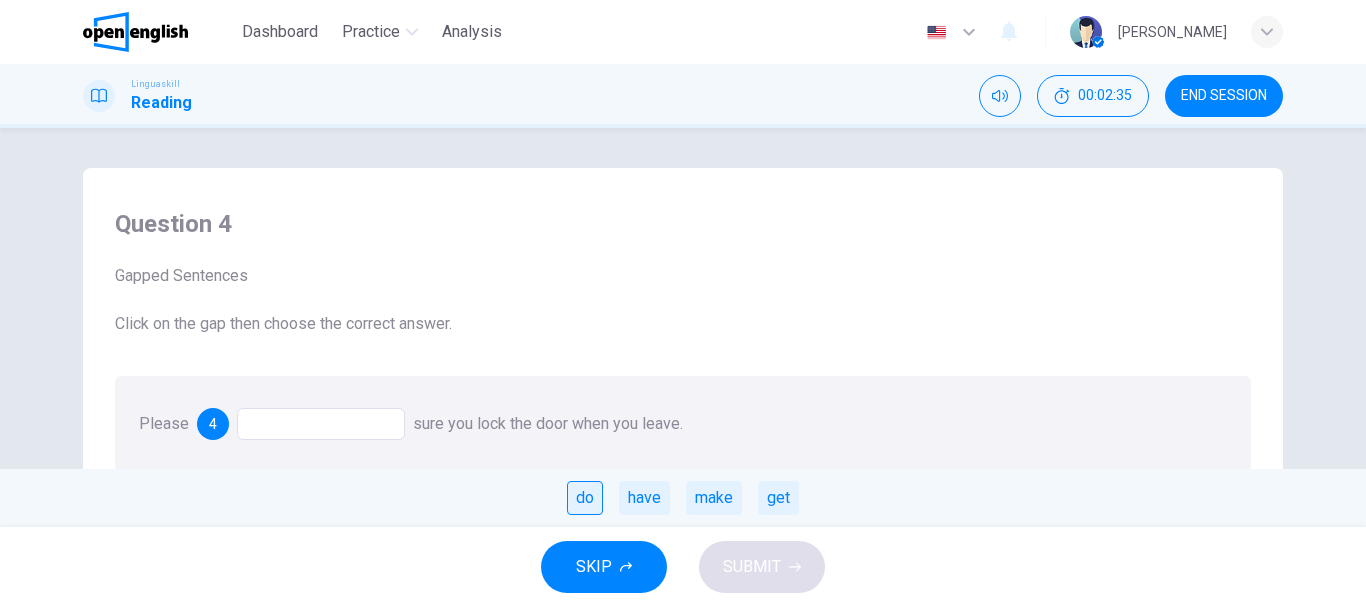 click on "do" at bounding box center [585, 498] 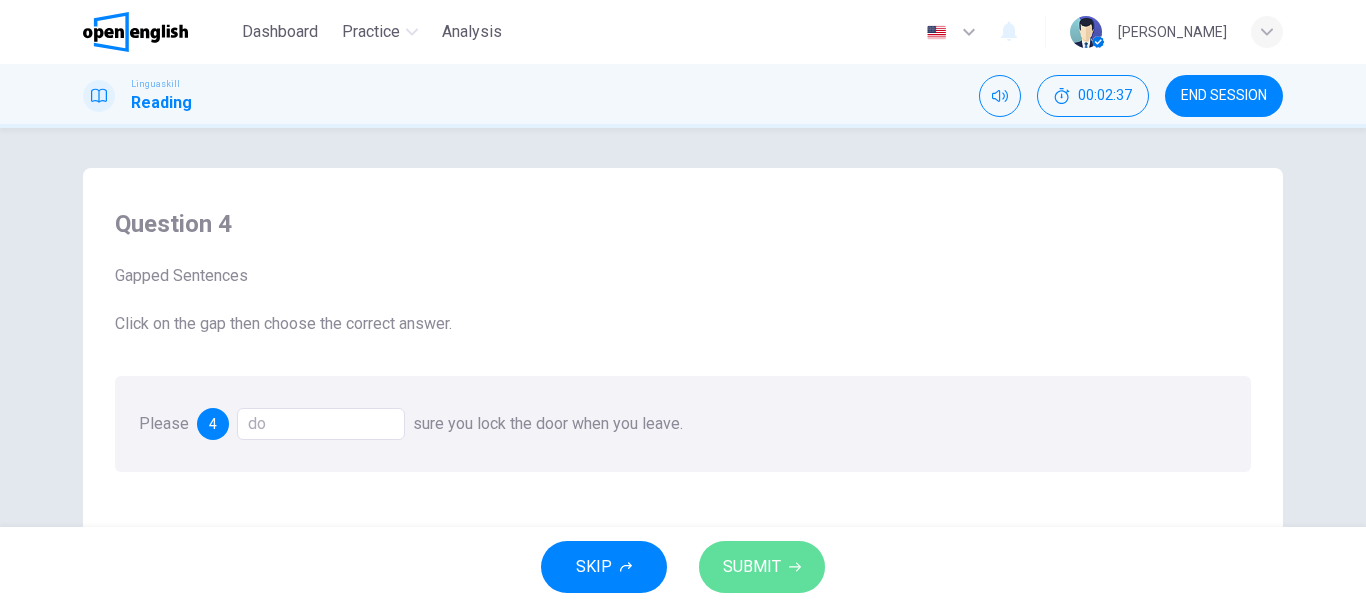 click on "SUBMIT" at bounding box center (752, 567) 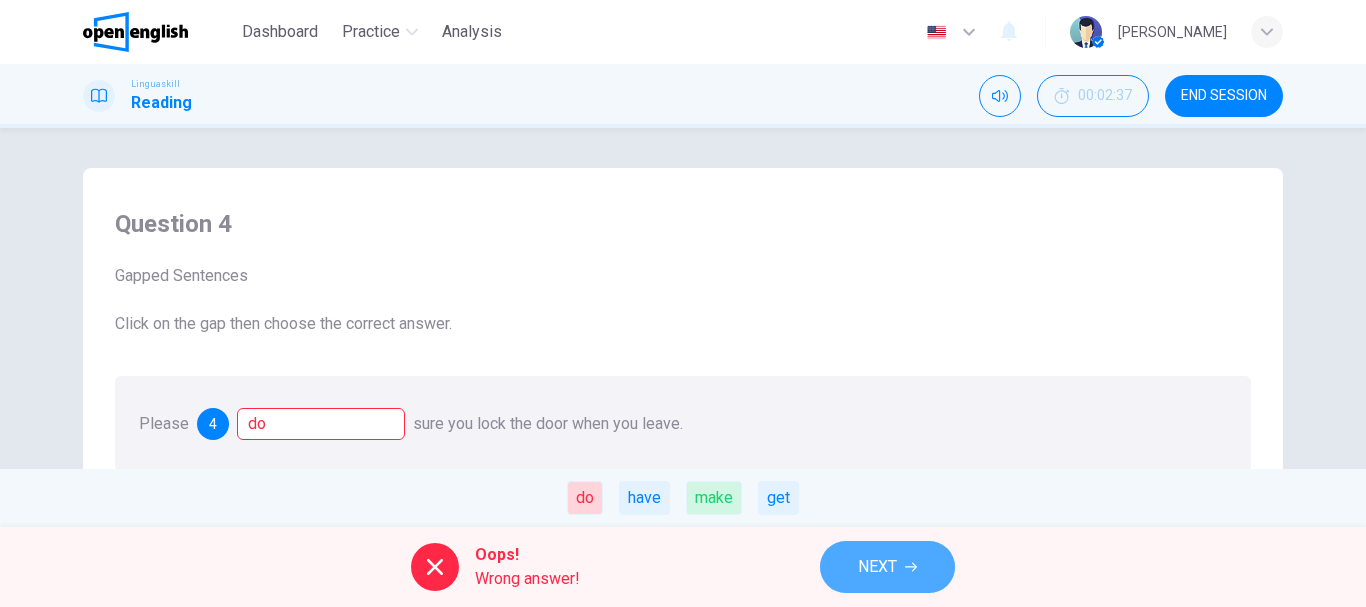 click on "NEXT" at bounding box center (877, 567) 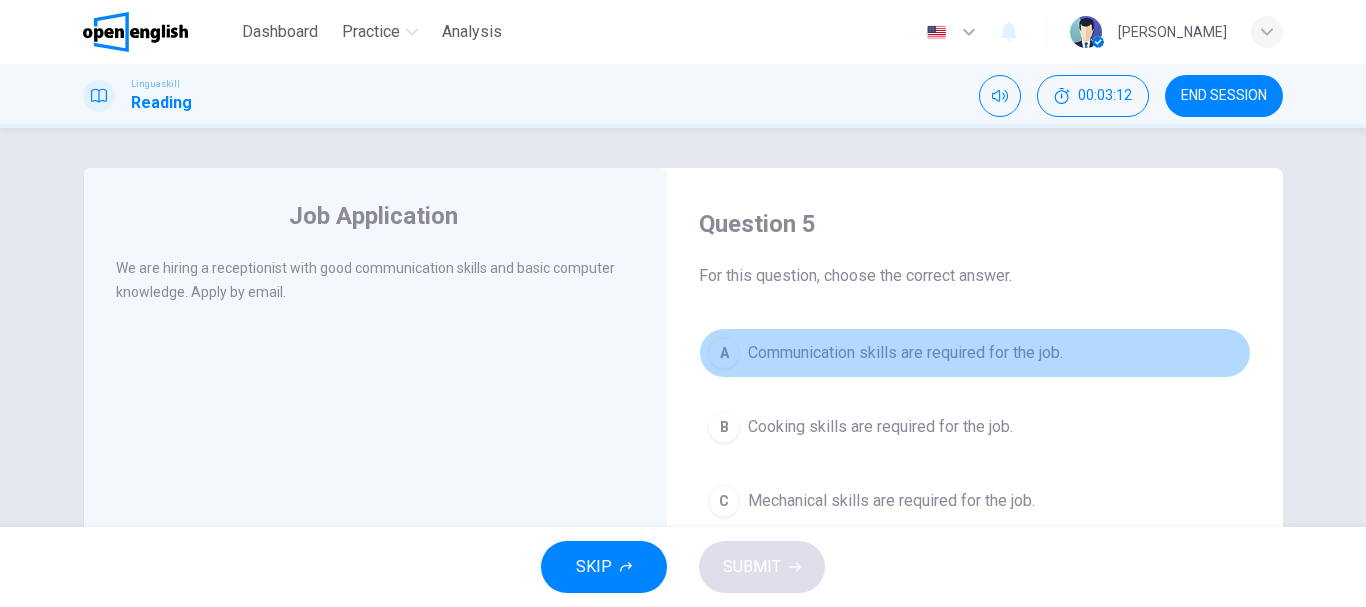click on "Communication skills are required for the job." at bounding box center [905, 353] 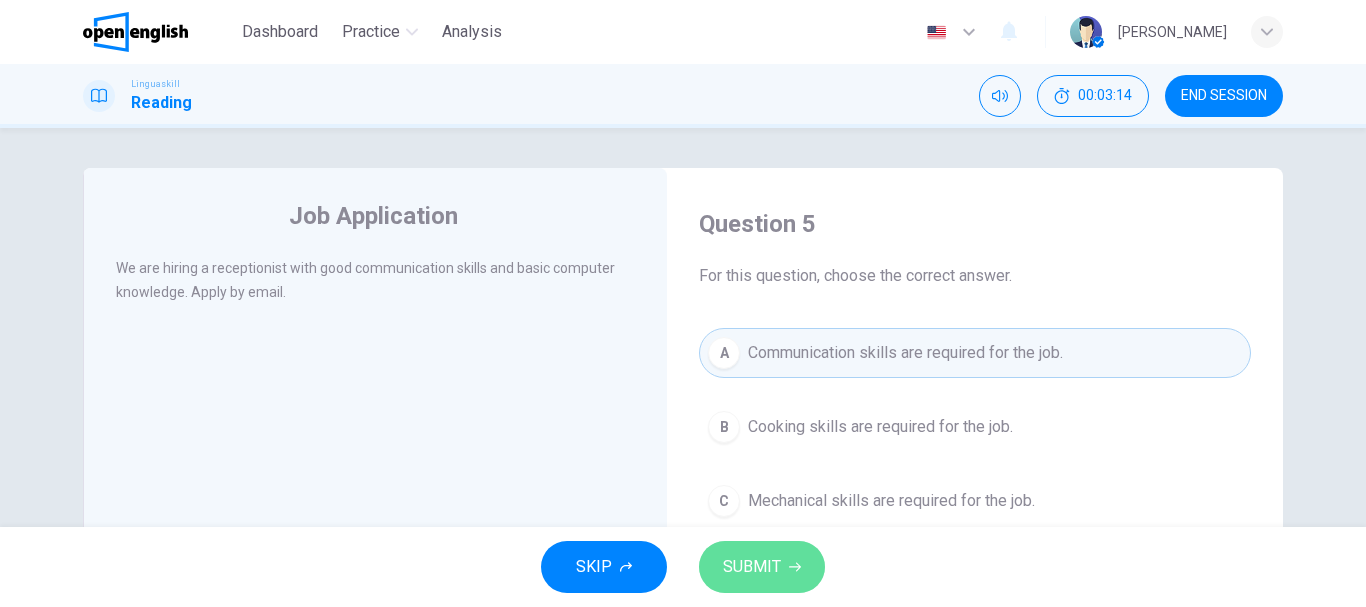 click on "SUBMIT" at bounding box center [762, 567] 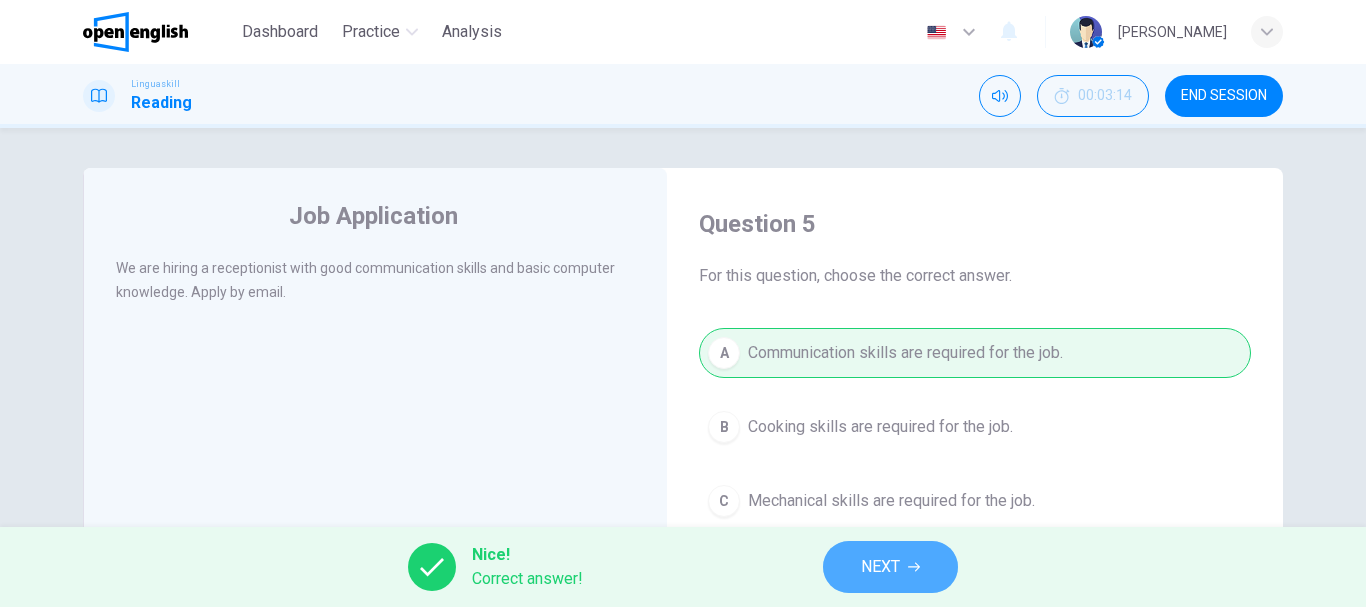 click on "NEXT" at bounding box center [880, 567] 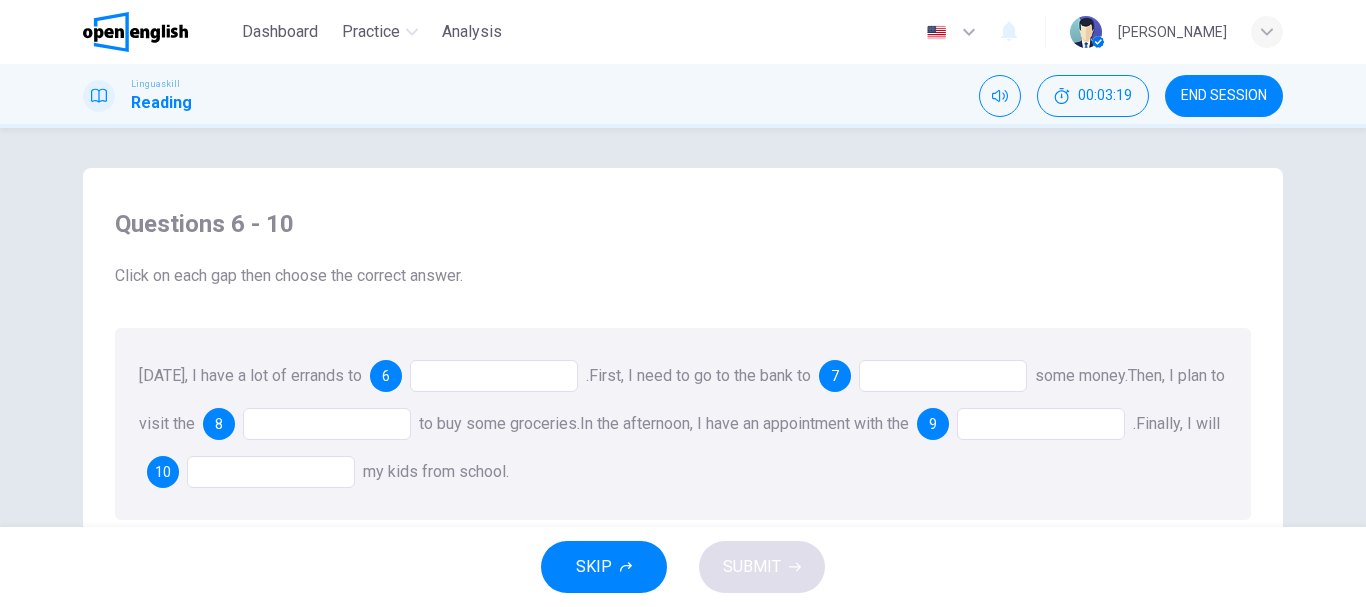 click at bounding box center [494, 376] 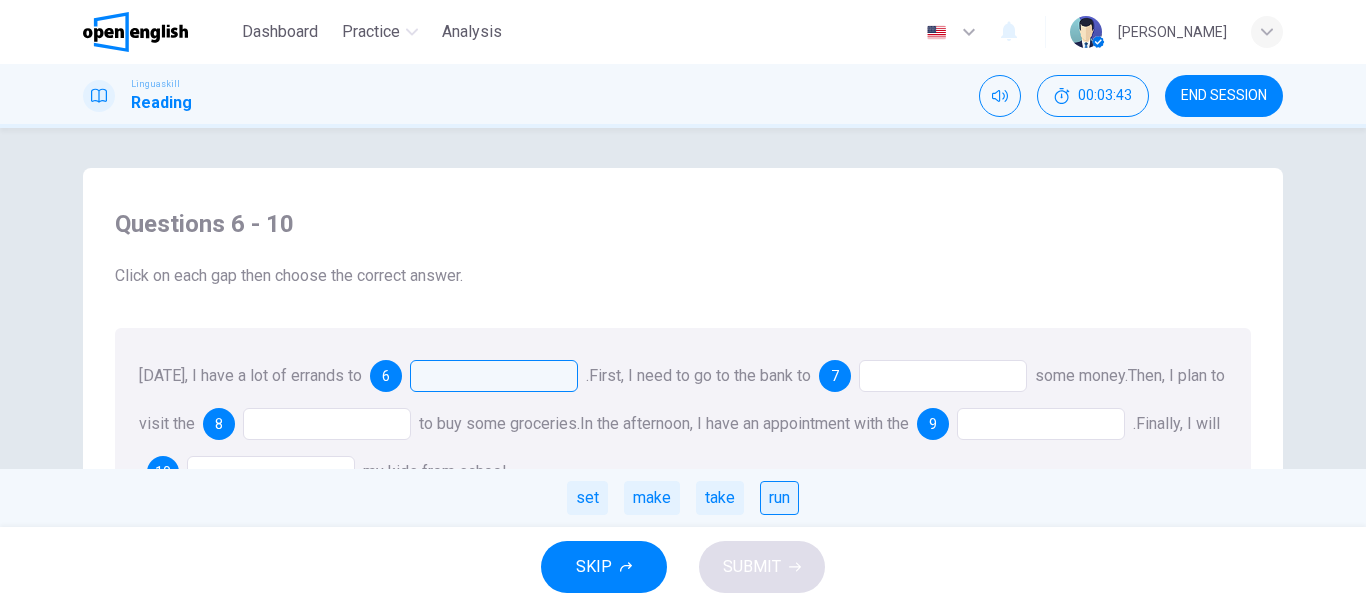 click on "run" at bounding box center [779, 498] 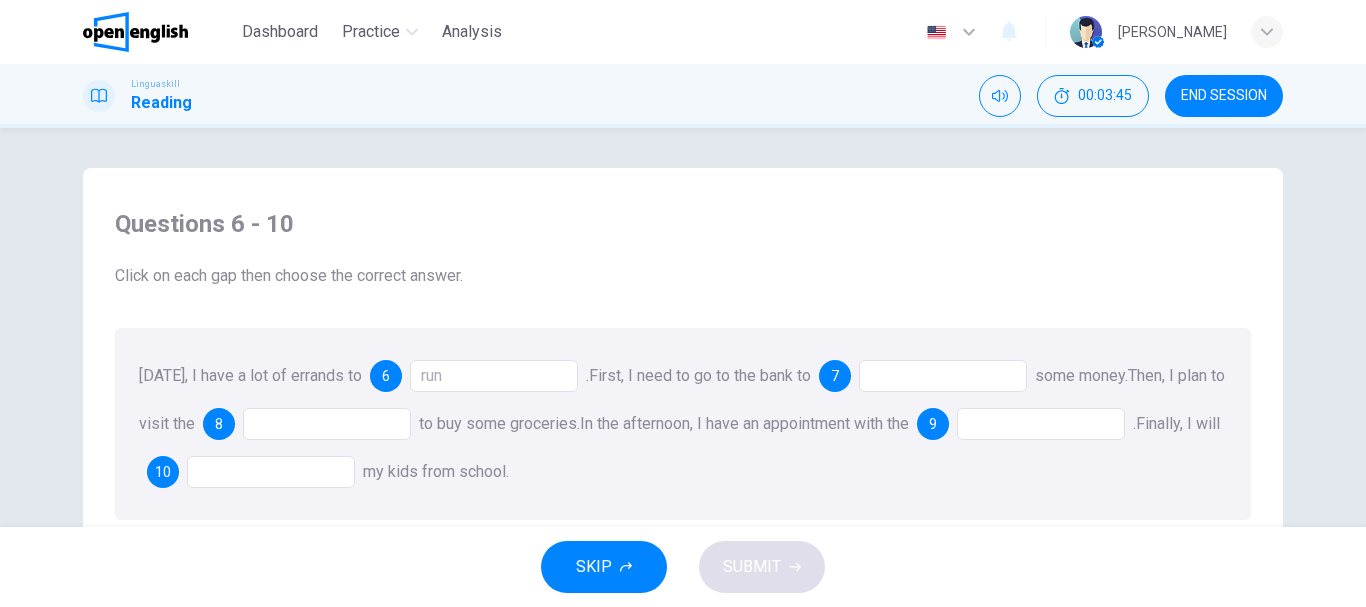 click at bounding box center (943, 376) 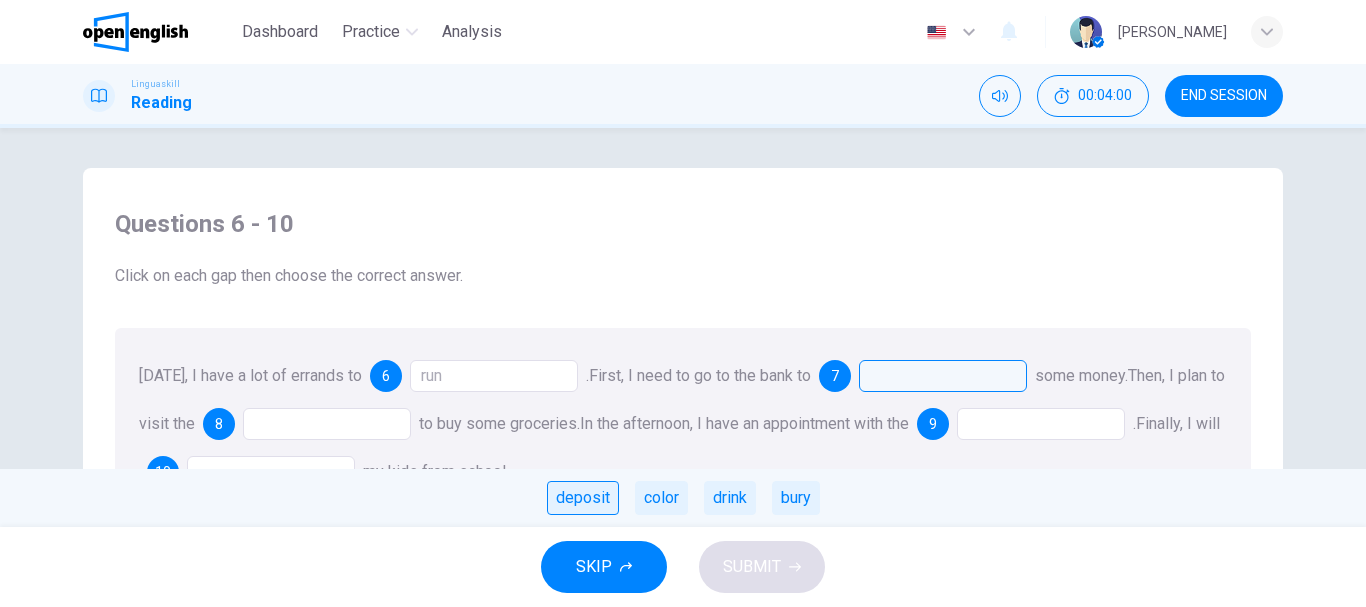 click on "deposit" at bounding box center (583, 498) 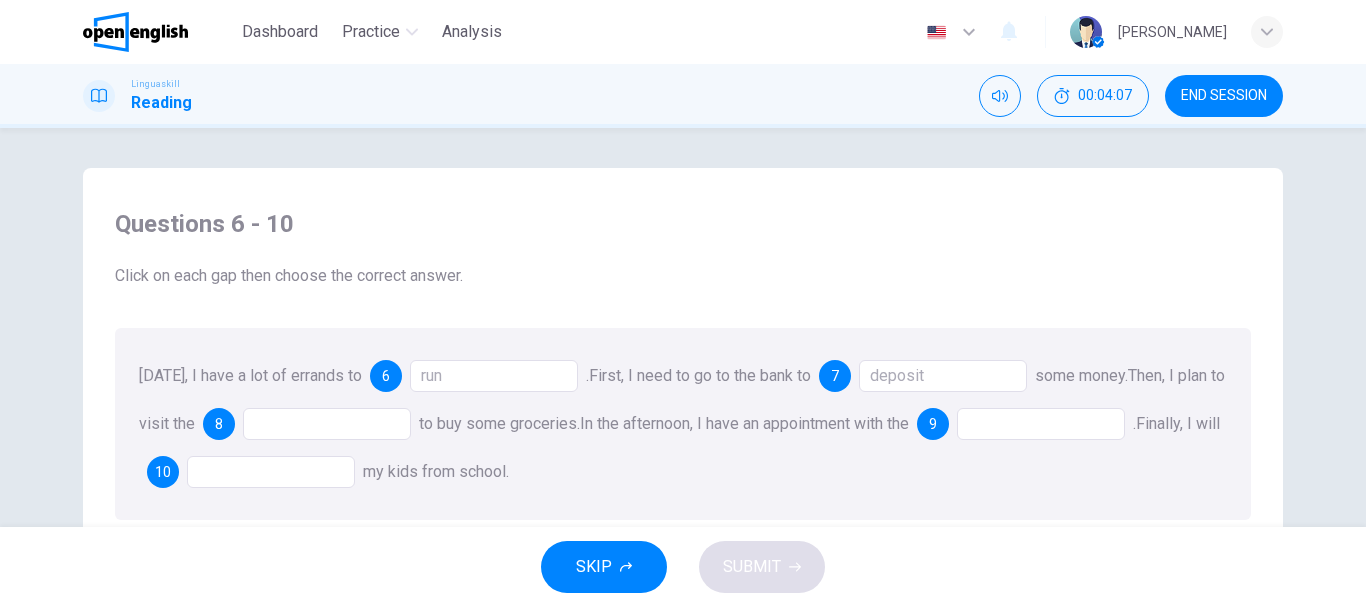 click at bounding box center (327, 424) 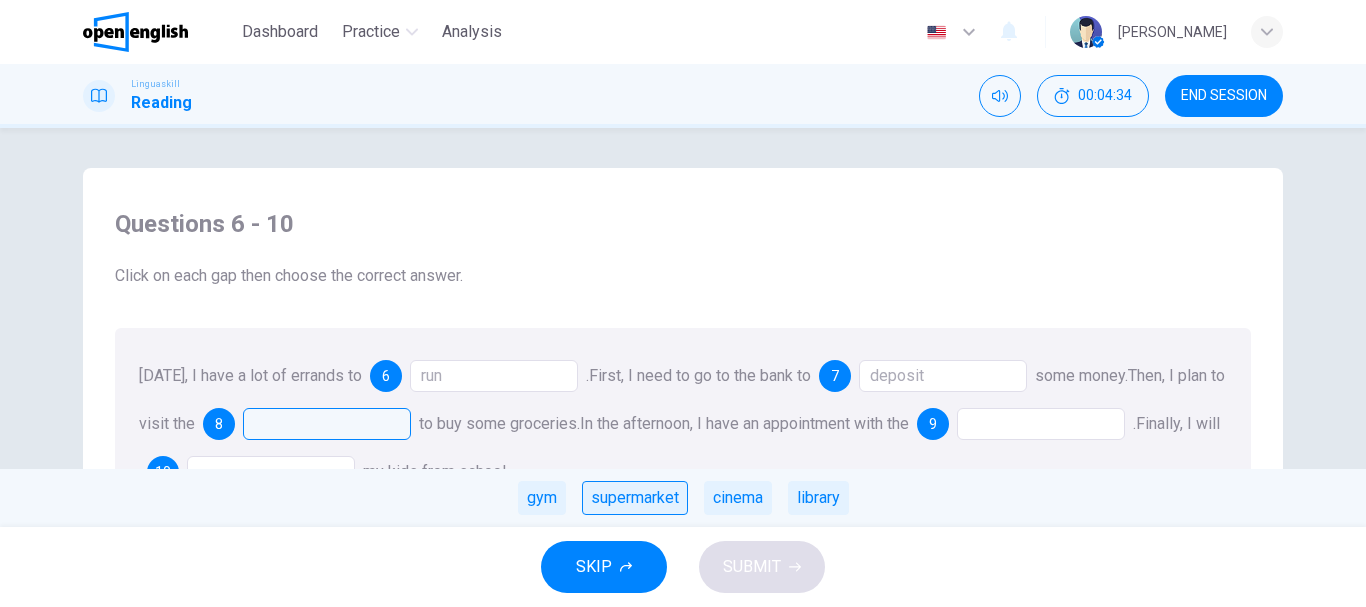 click on "supermarket" at bounding box center [635, 498] 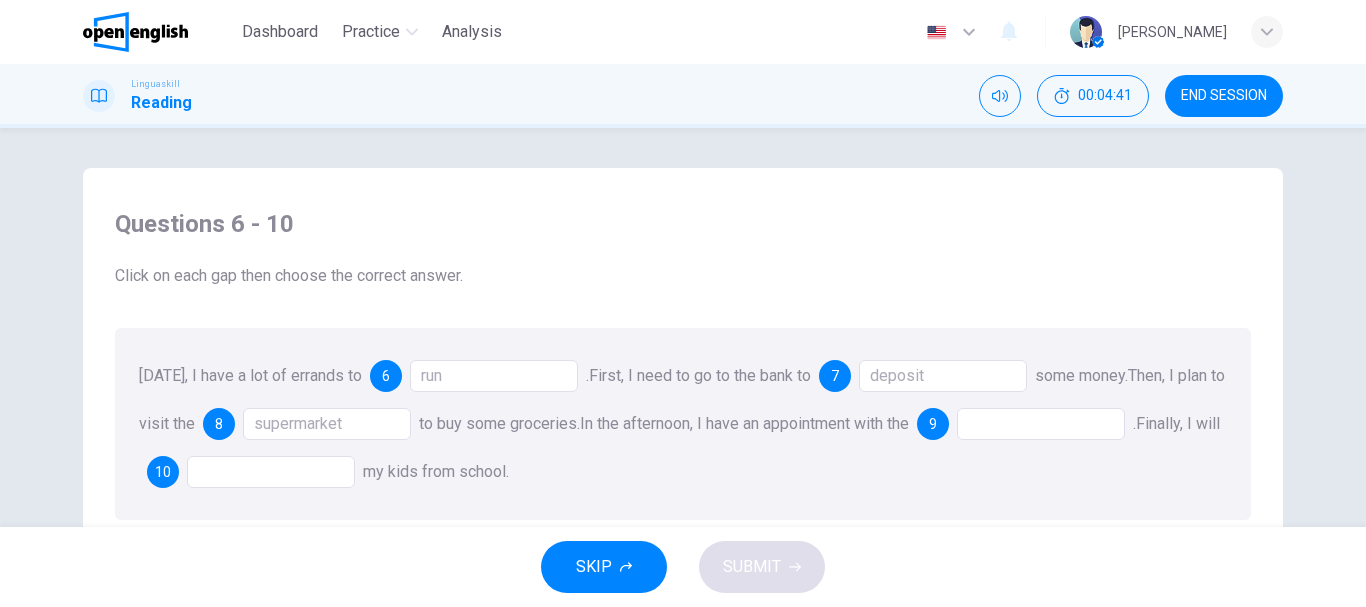 click on "[DATE], I have a lot of errands to  6 run . First, I need to go to the bank to  7 deposit  some money. Then, I plan to visit the  8 supermarket  to buy some groceries. In the afternoon, I have an appointment with the  9 . Finally, I will  10  my kids from school." at bounding box center [683, 424] 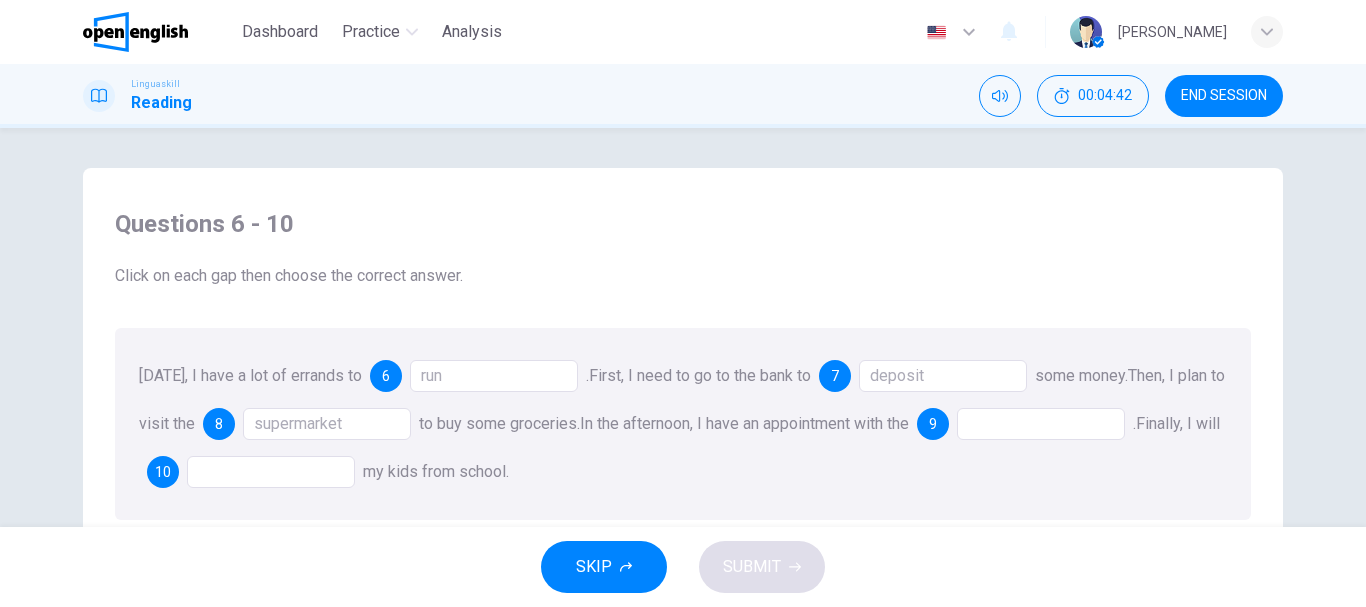 click at bounding box center (1041, 424) 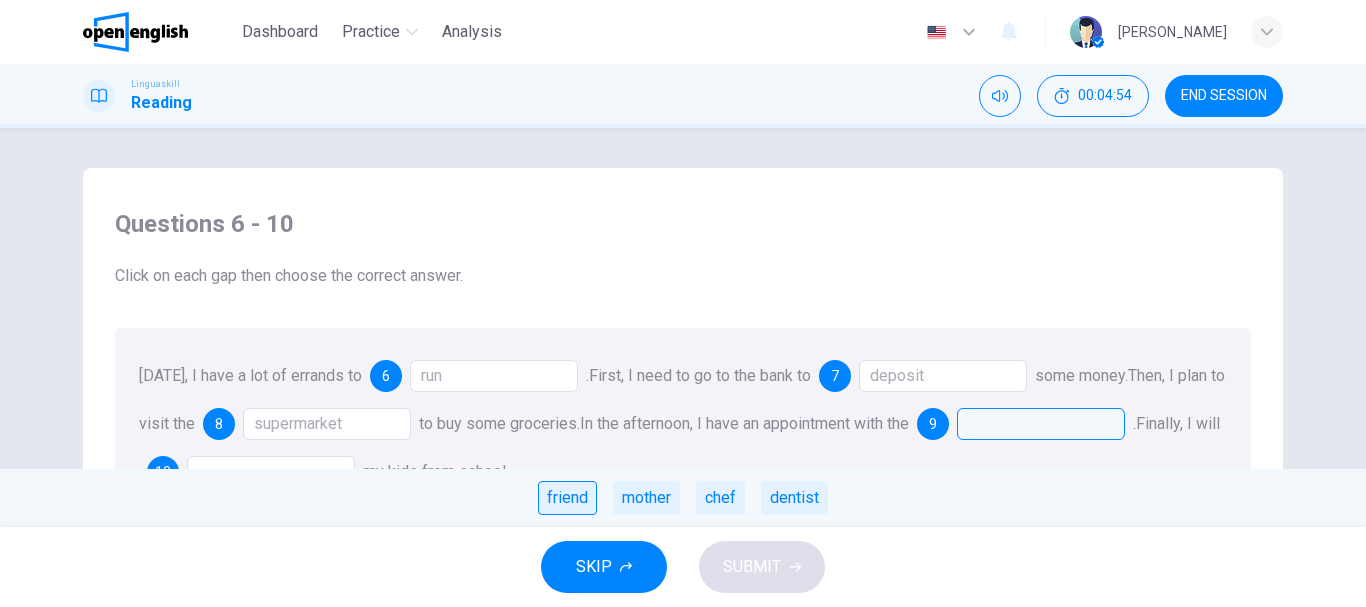 click on "friend" at bounding box center (567, 498) 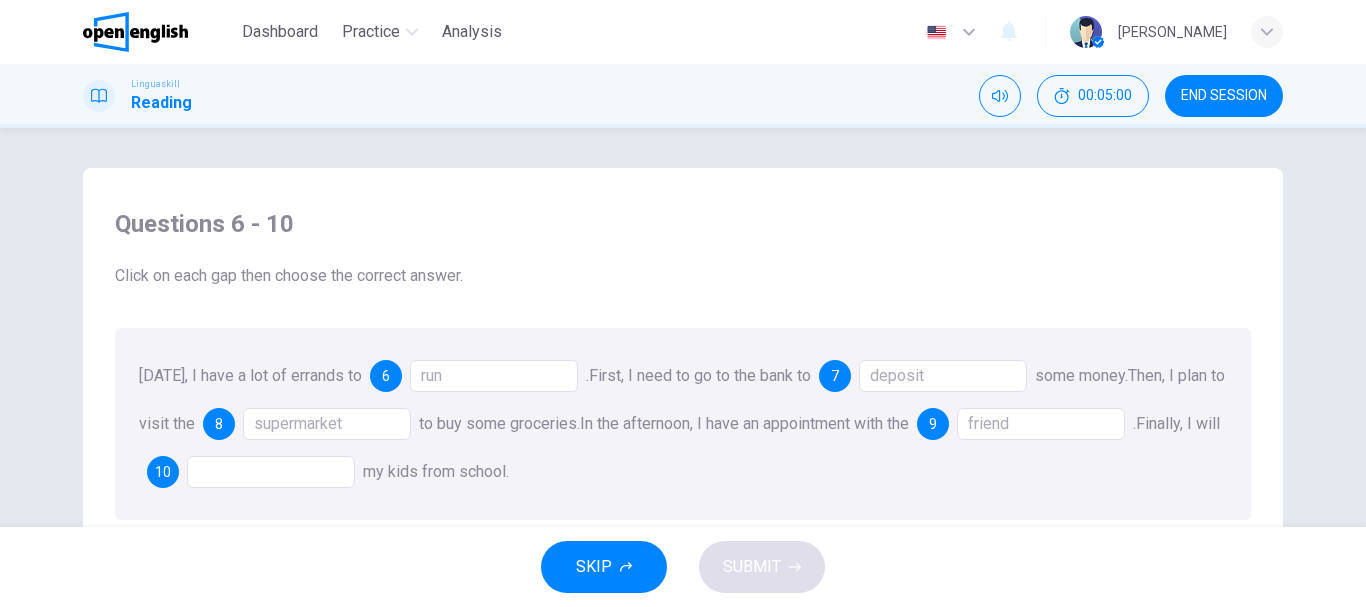 click on "[DATE], I have a lot of errands to  6 run . First, I need to go to the bank to  7 deposit  some money. Then, I plan to visit the  8 supermarket  to buy some groceries. In the afternoon, I have an appointment with the  9 friend . Finally, I will  10  my kids from school." at bounding box center [683, 424] 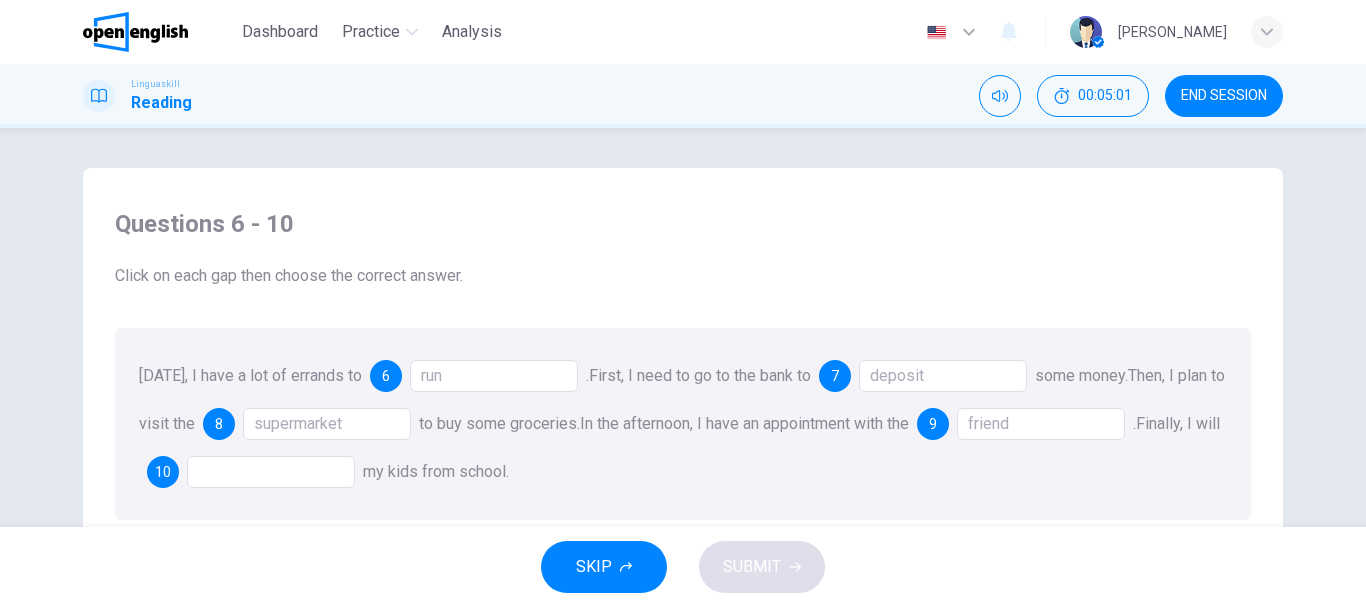 click at bounding box center [271, 472] 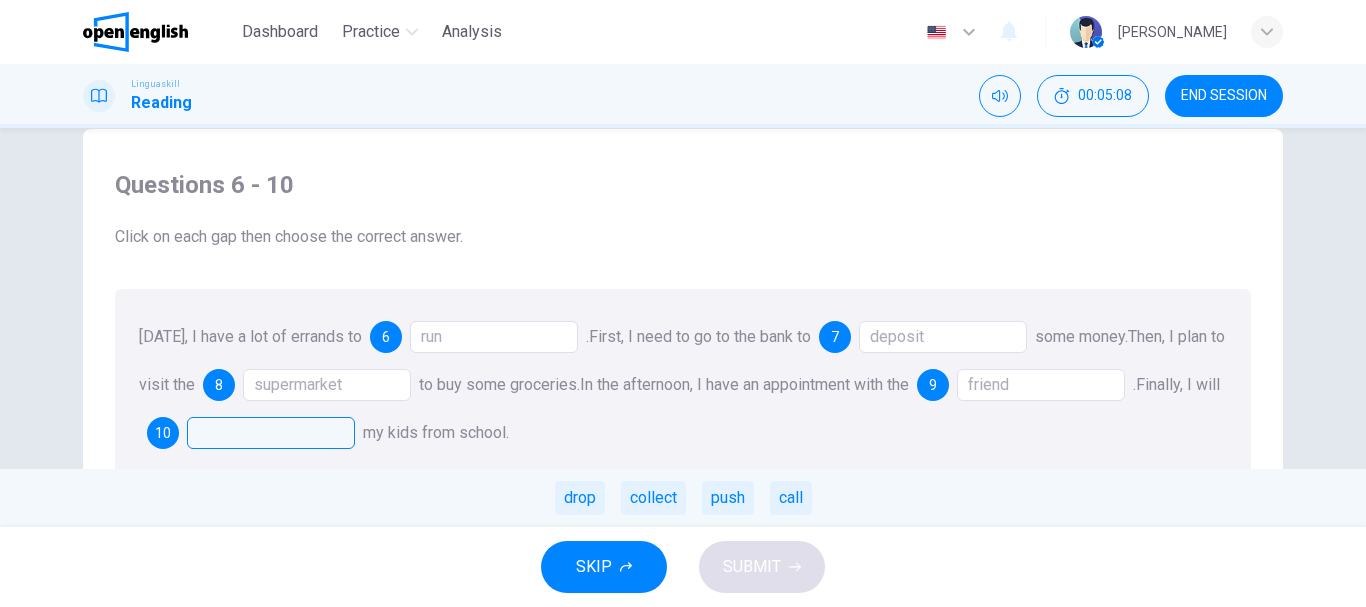 scroll, scrollTop: 41, scrollLeft: 0, axis: vertical 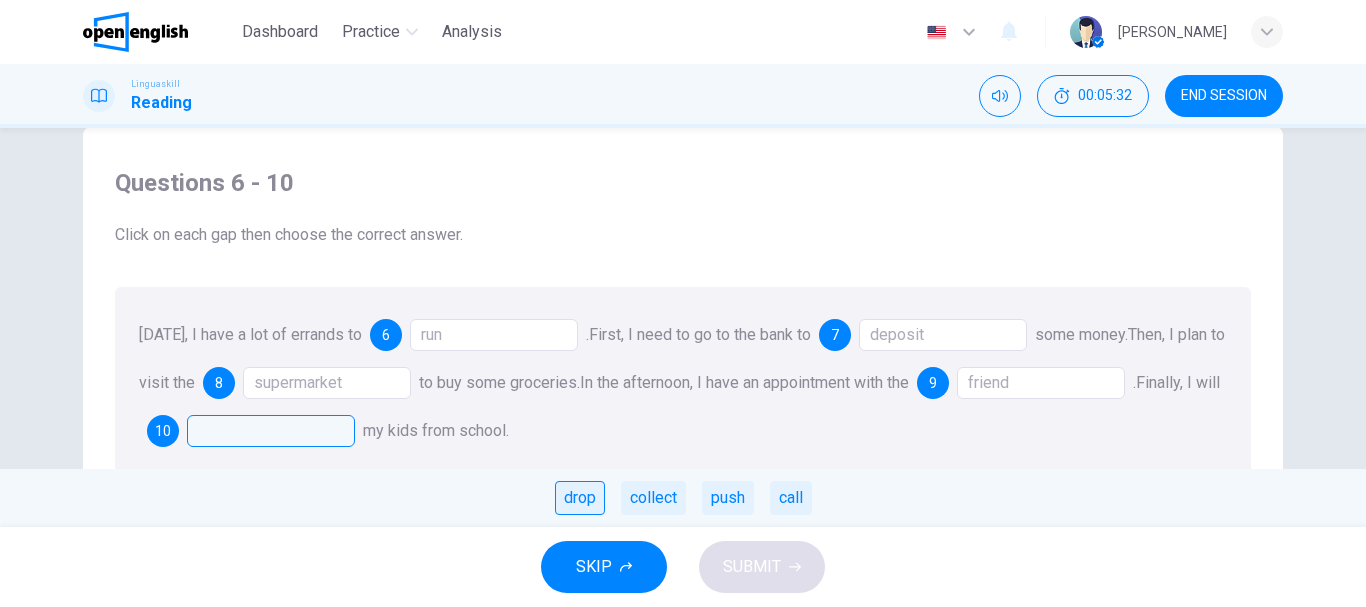 click on "drop" at bounding box center (580, 498) 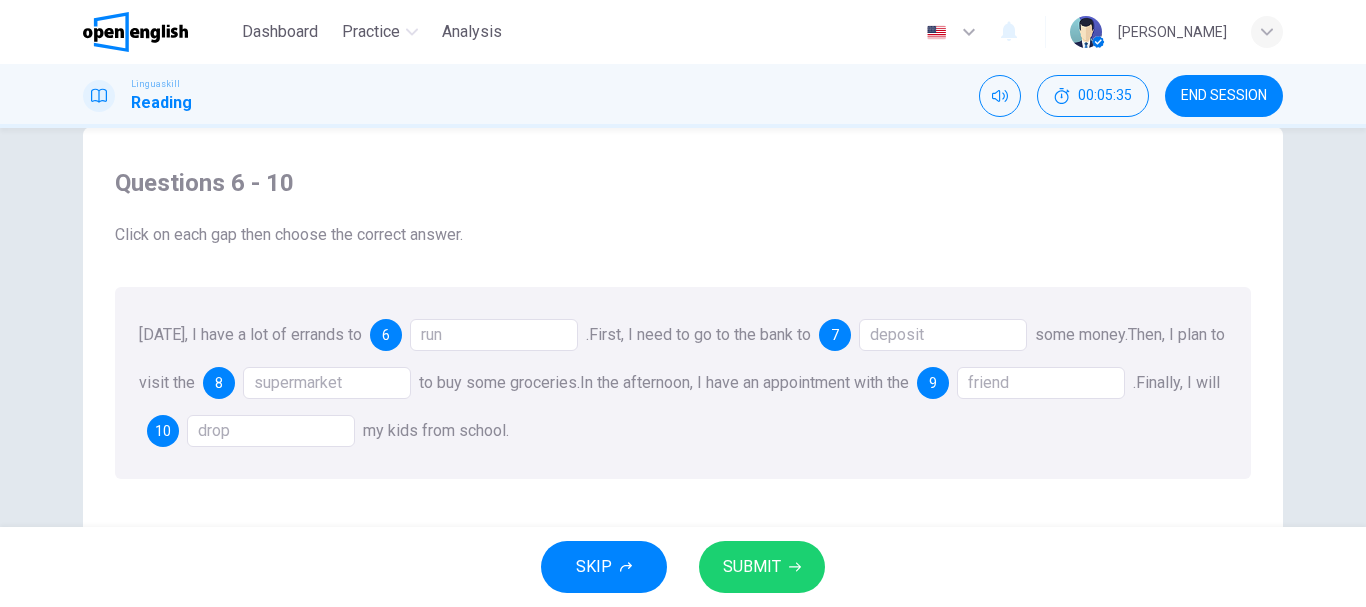 click on "run" at bounding box center [494, 335] 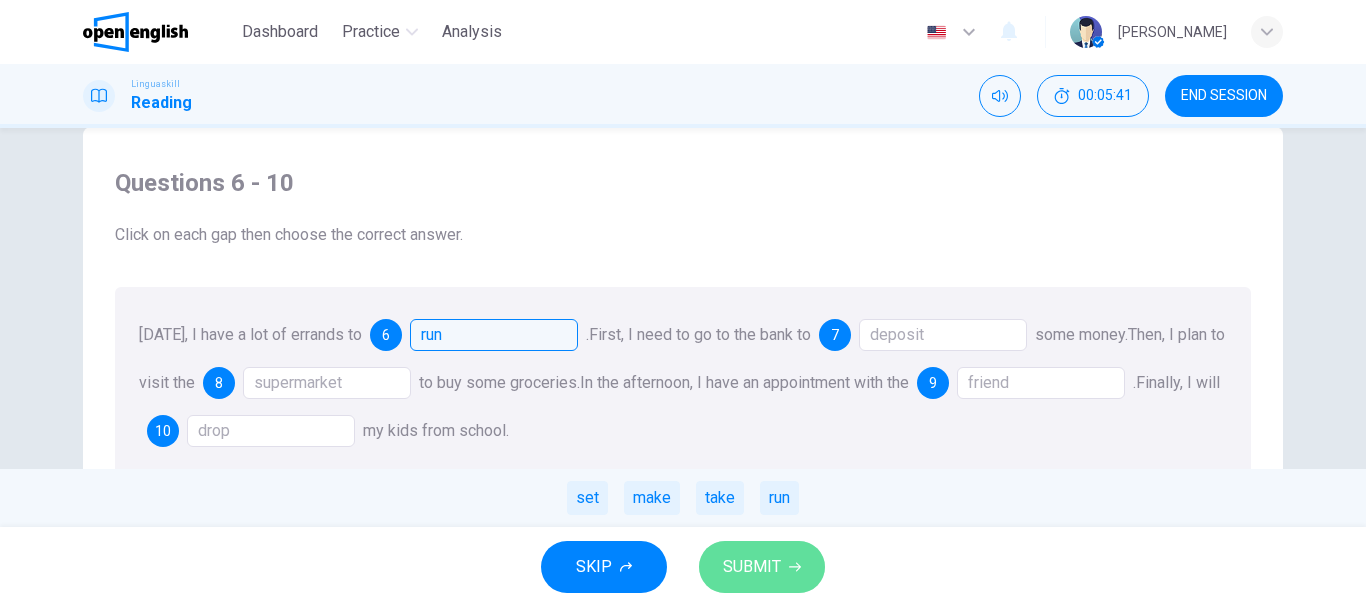 click on "SUBMIT" at bounding box center (752, 567) 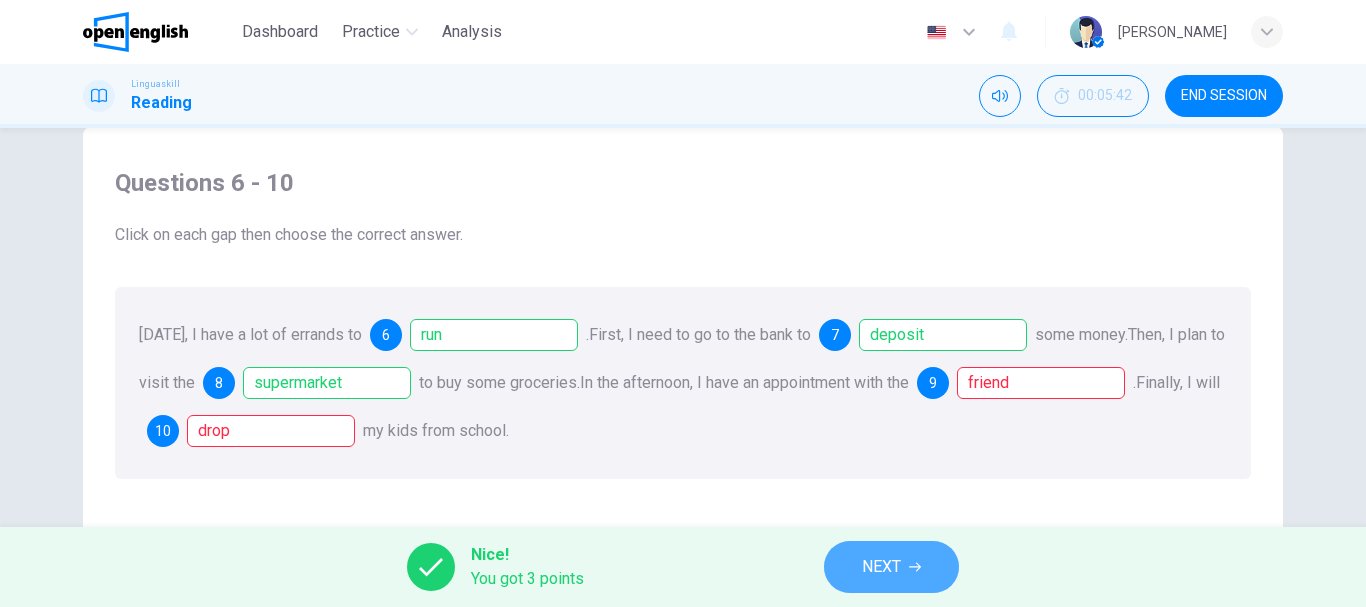 click on "NEXT" at bounding box center (881, 567) 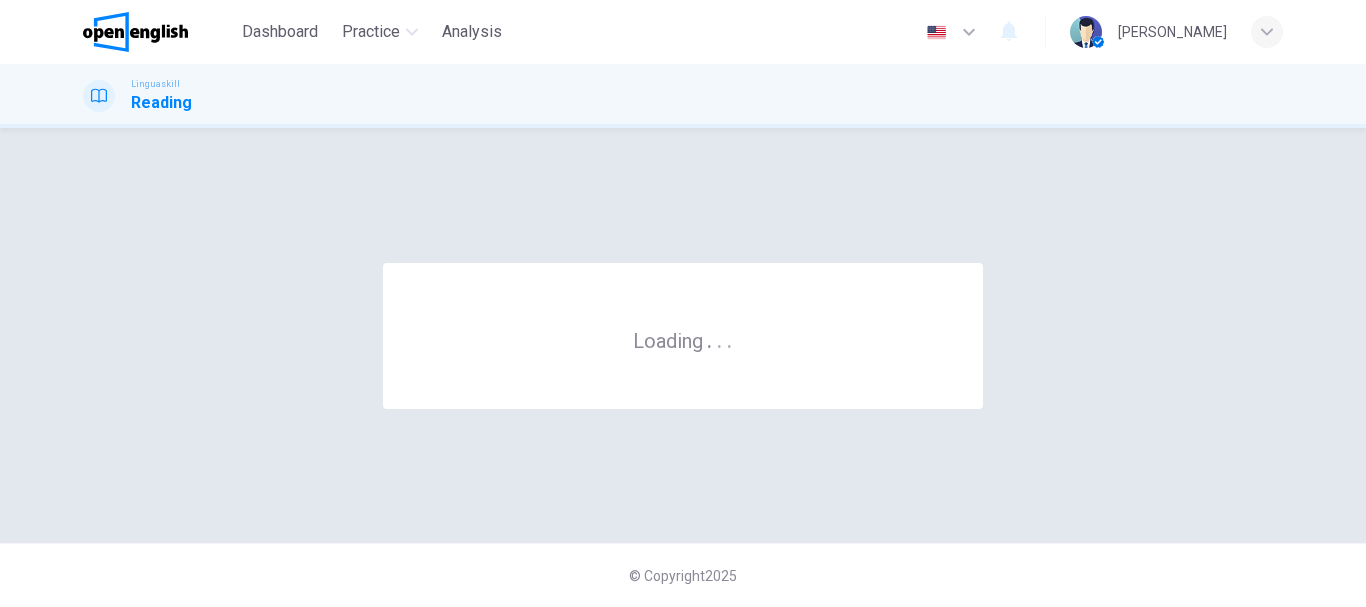 scroll, scrollTop: 0, scrollLeft: 0, axis: both 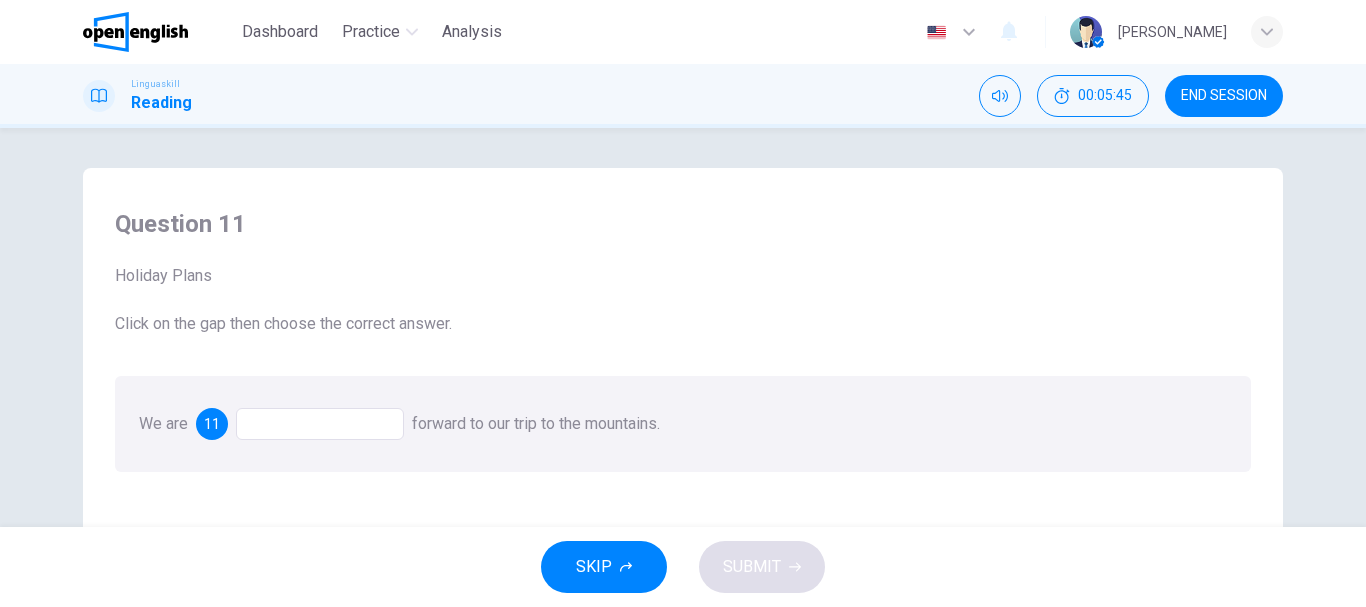 click at bounding box center (320, 424) 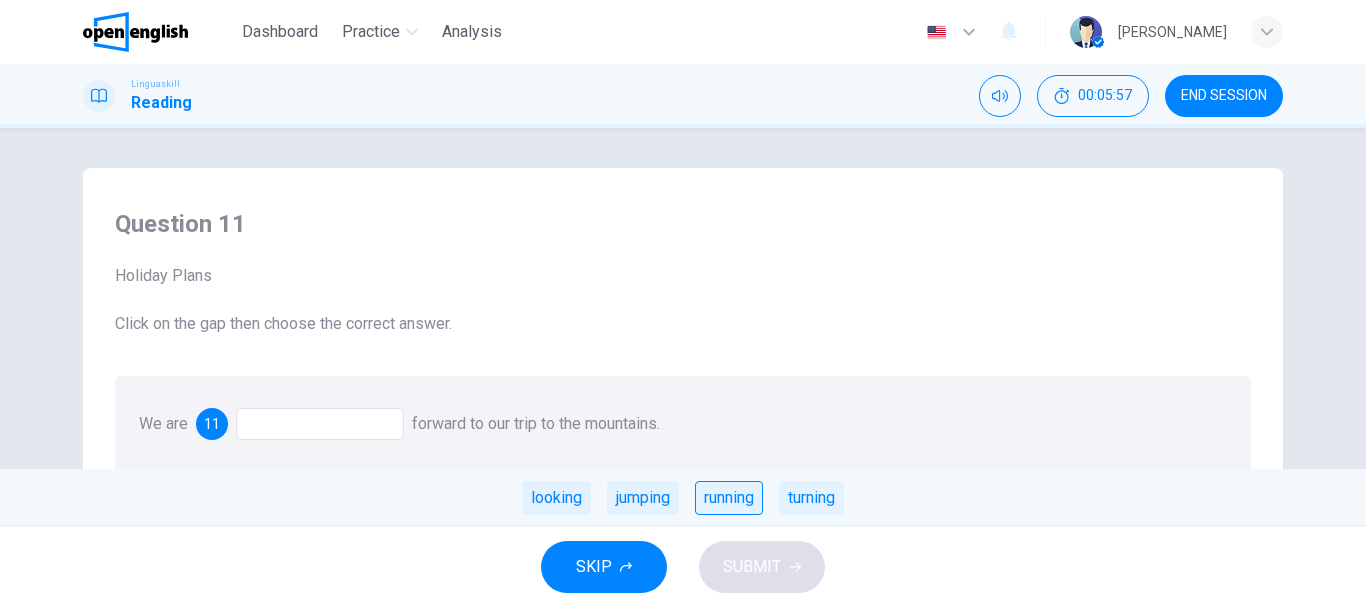 click on "running" at bounding box center [729, 498] 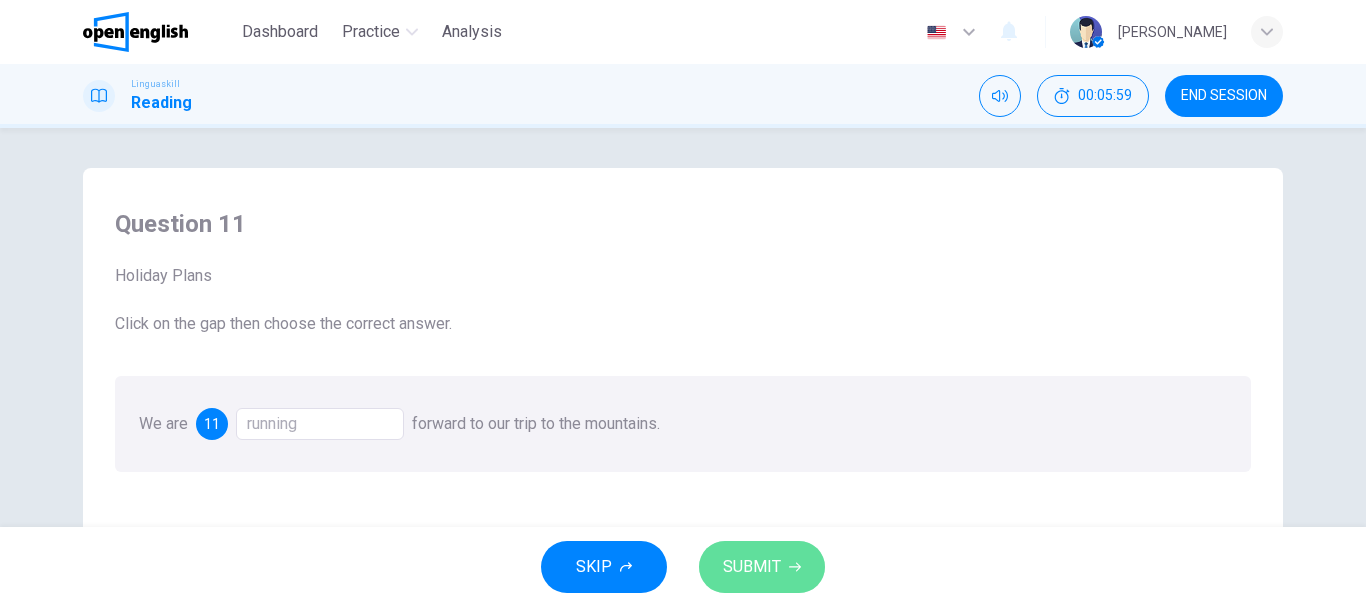 click on "SUBMIT" at bounding box center [752, 567] 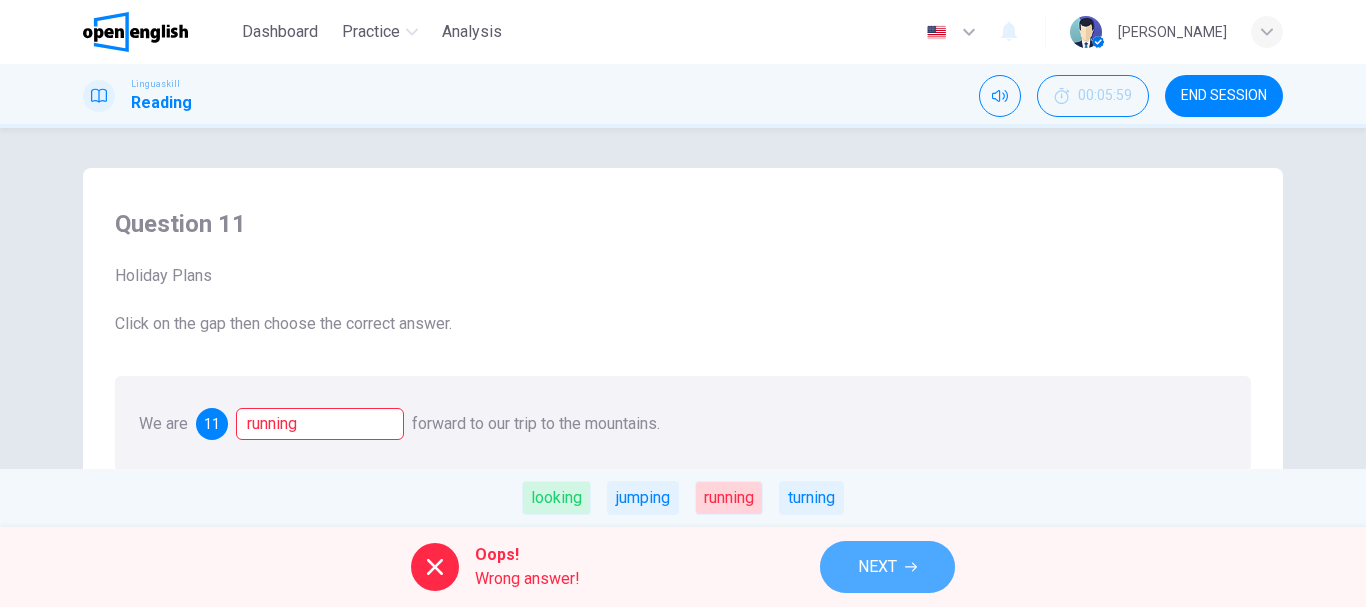 click on "NEXT" at bounding box center [887, 567] 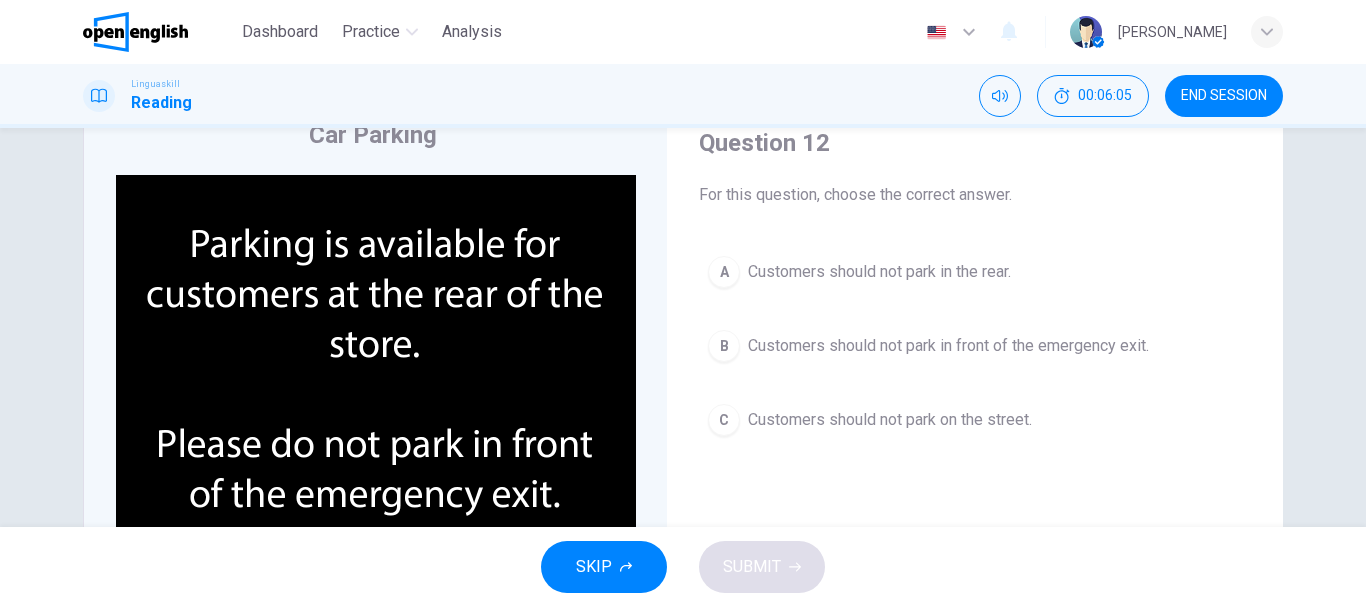 scroll, scrollTop: 83, scrollLeft: 0, axis: vertical 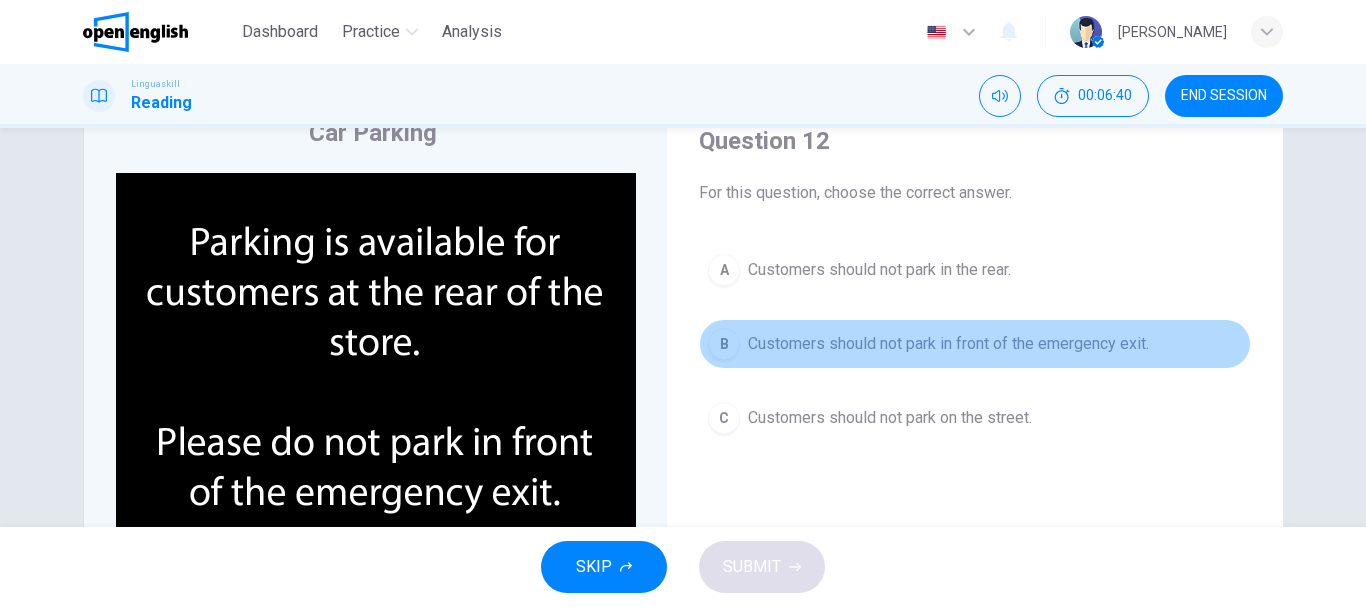 click on "B Customers should not park in front of the emergency exit." at bounding box center (975, 344) 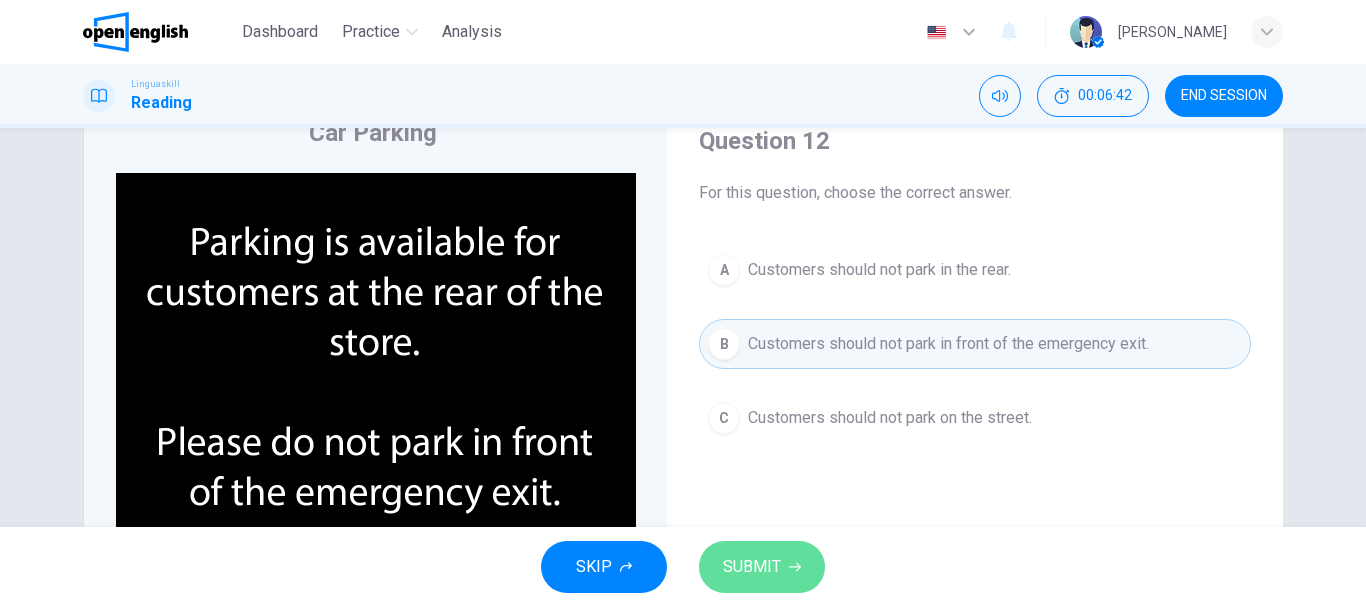 click on "SUBMIT" at bounding box center (762, 567) 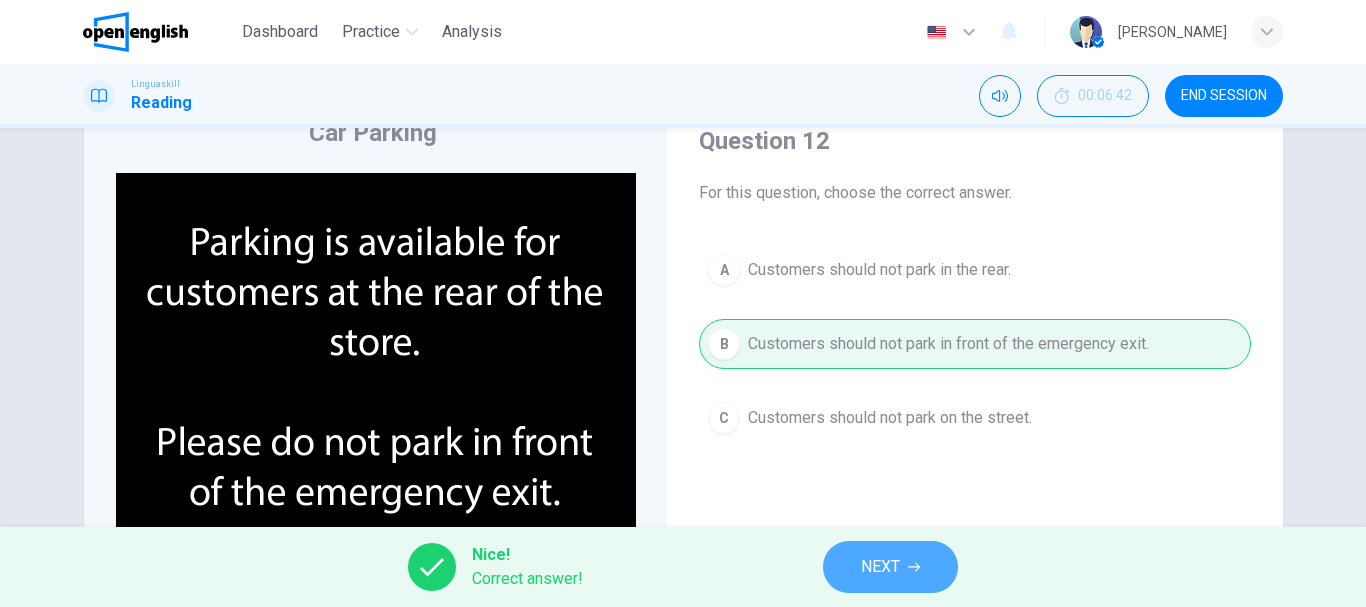 click on "NEXT" at bounding box center (890, 567) 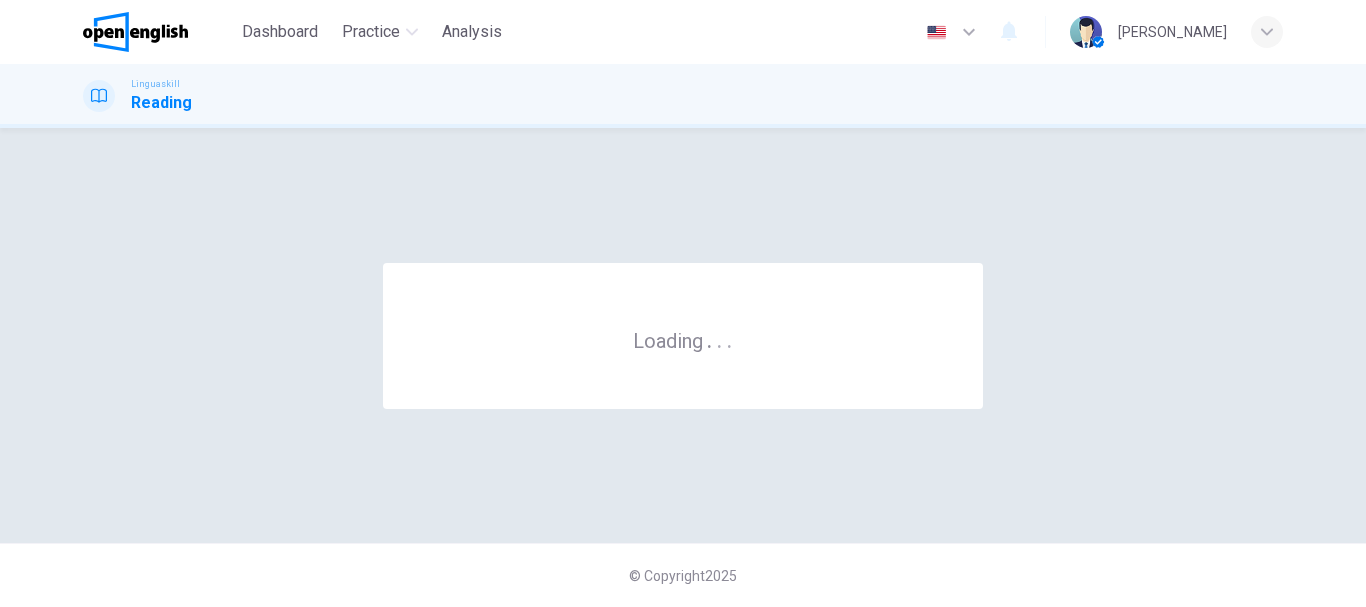 scroll, scrollTop: 0, scrollLeft: 0, axis: both 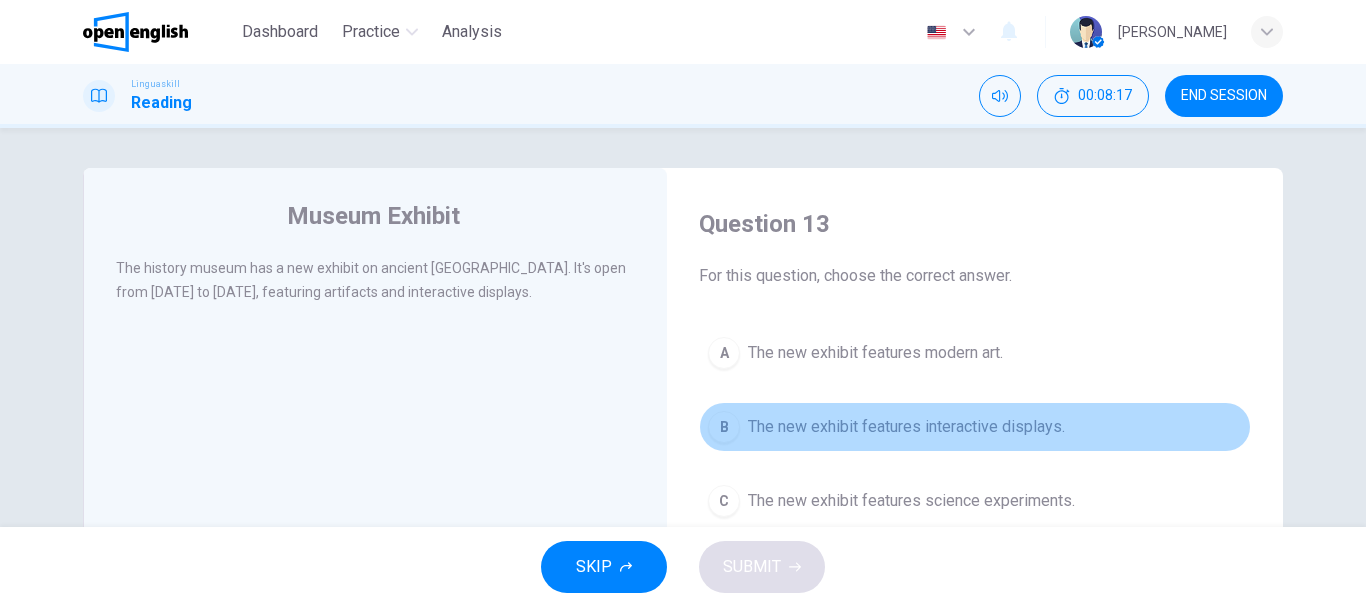 click on "The new exhibit features interactive displays." at bounding box center (906, 427) 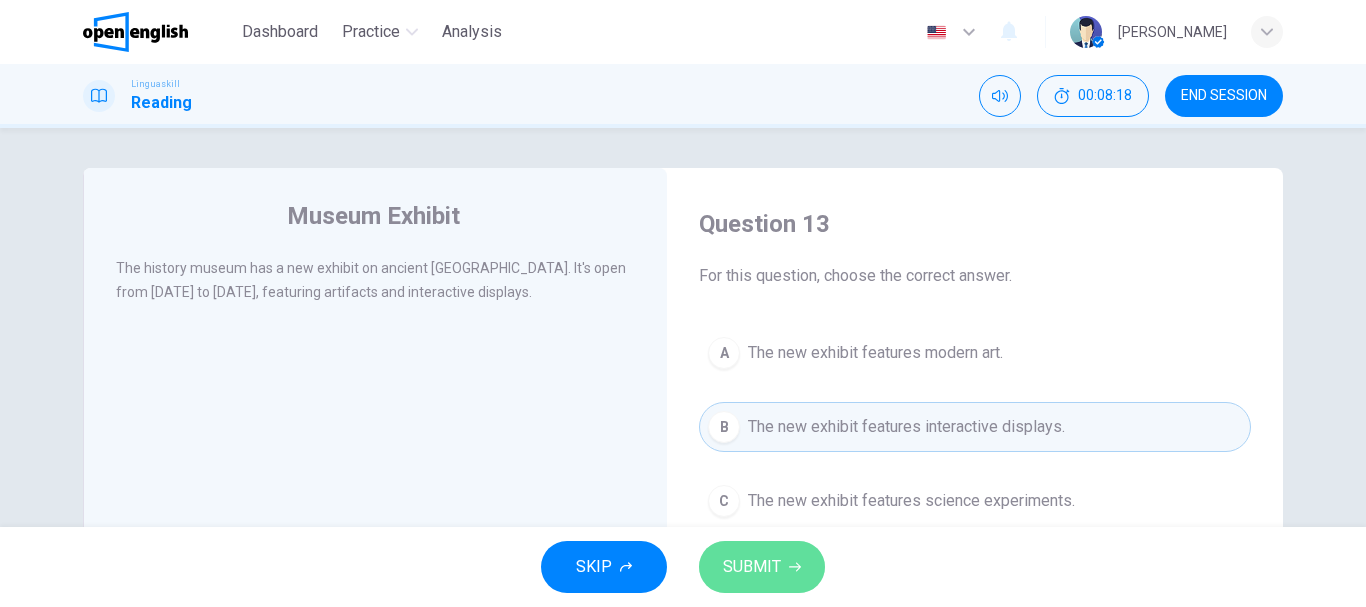 click on "SUBMIT" at bounding box center (762, 567) 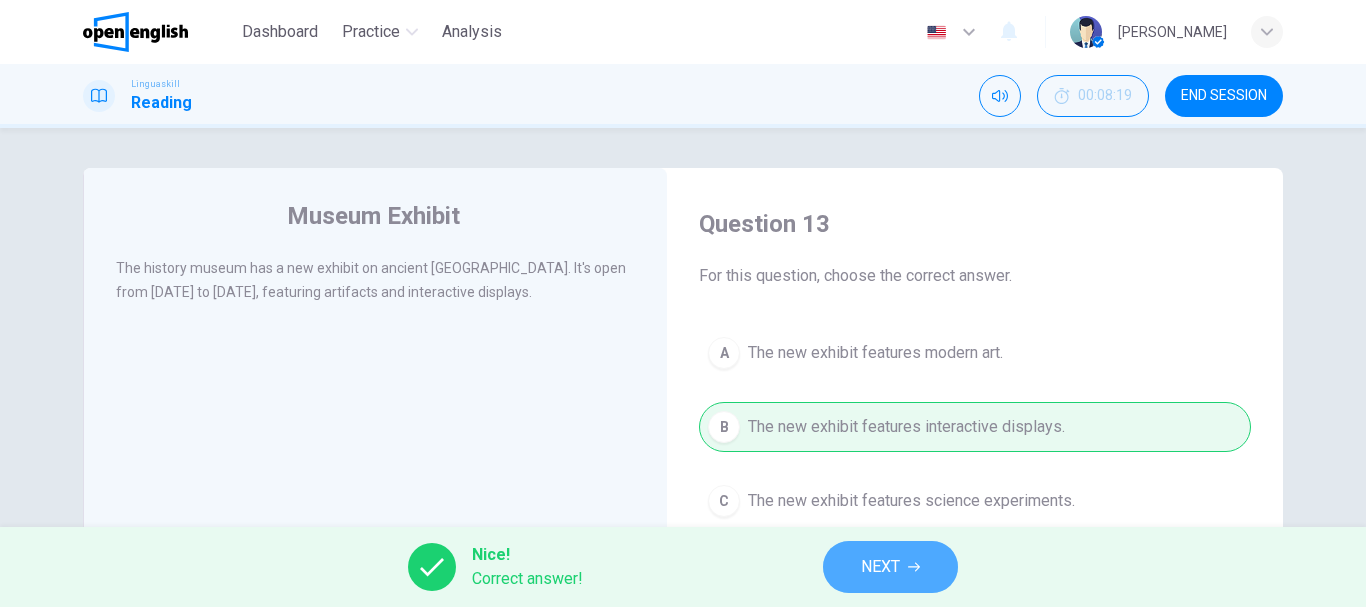 click on "NEXT" at bounding box center [880, 567] 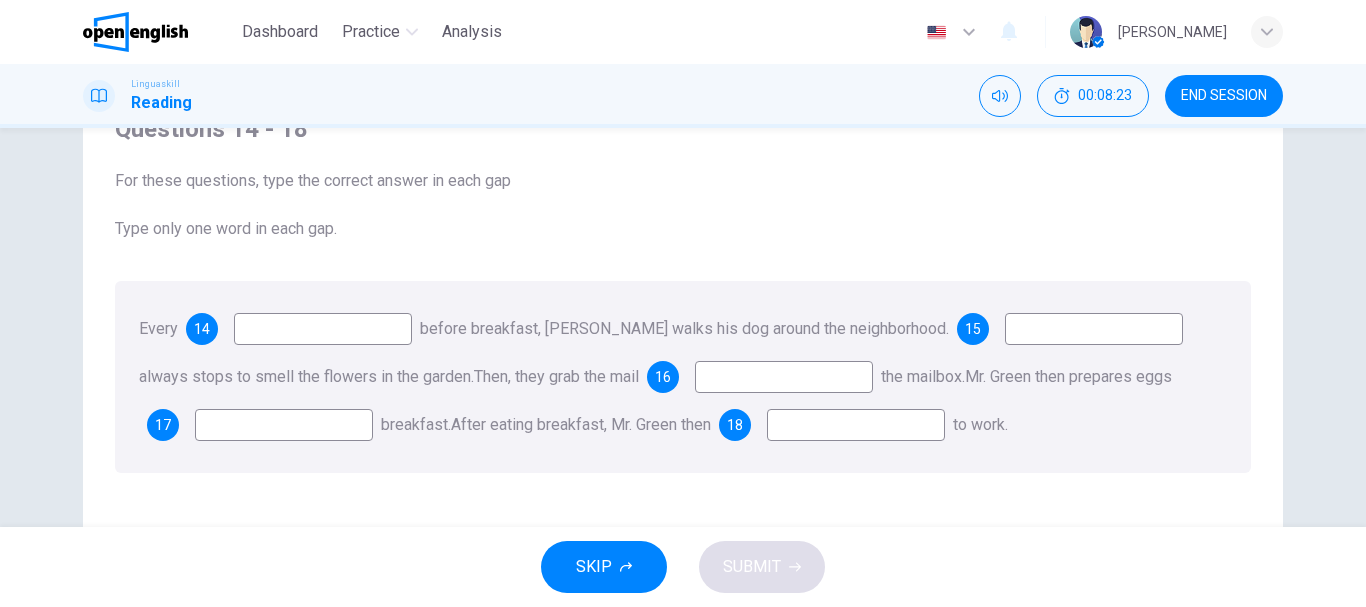scroll, scrollTop: 99, scrollLeft: 0, axis: vertical 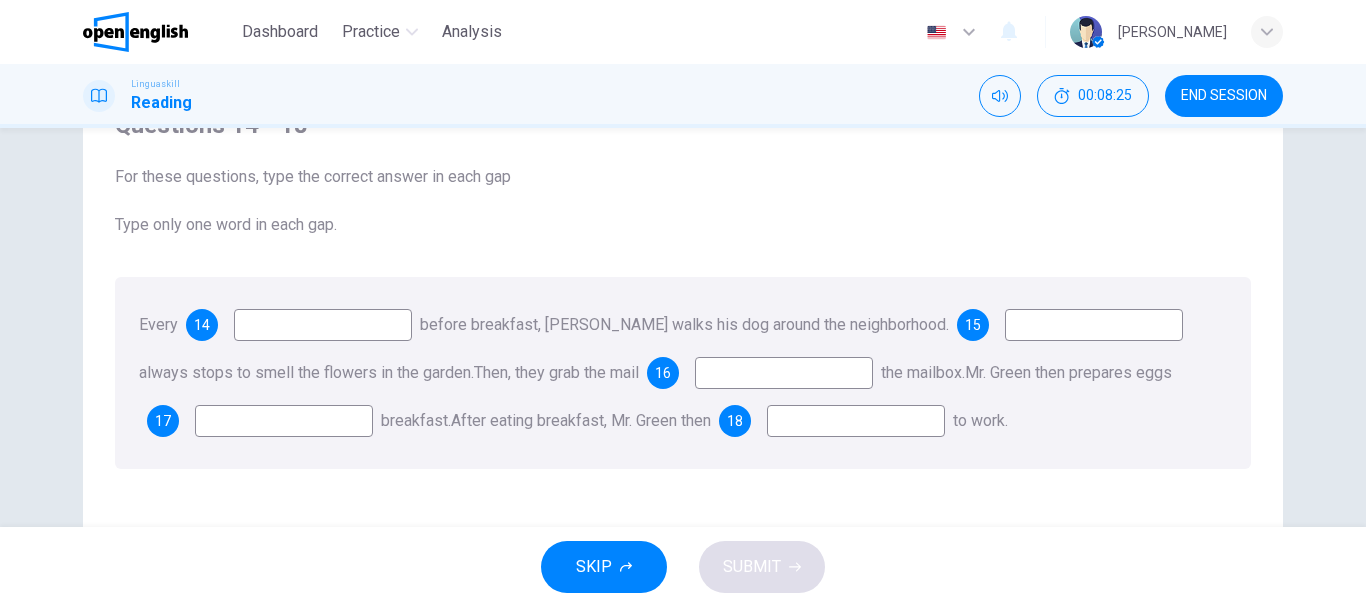 click at bounding box center [323, 325] 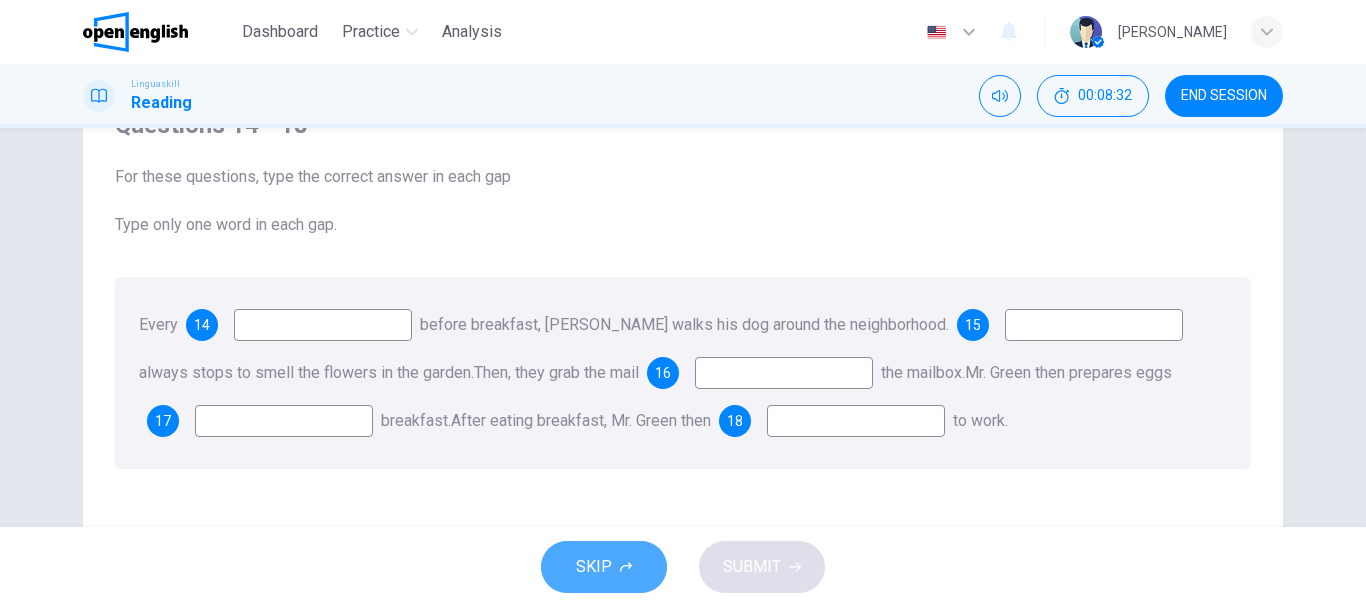 click on "SKIP" at bounding box center (604, 567) 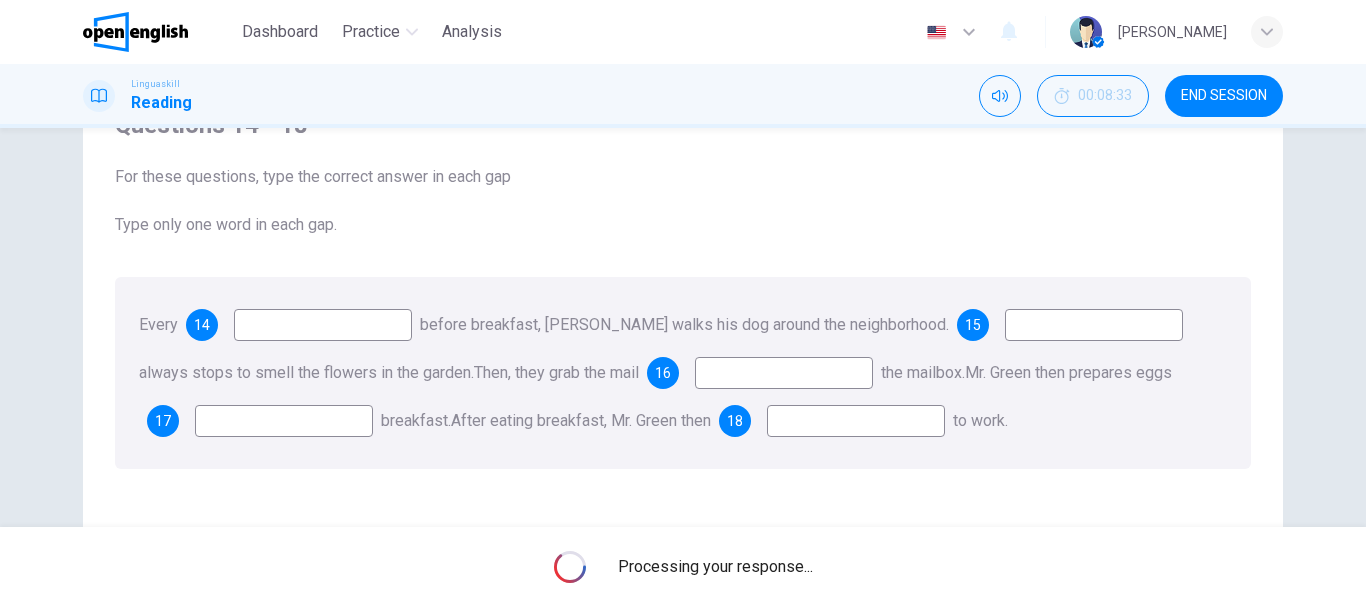 click on "Processing your response..." at bounding box center (683, 567) 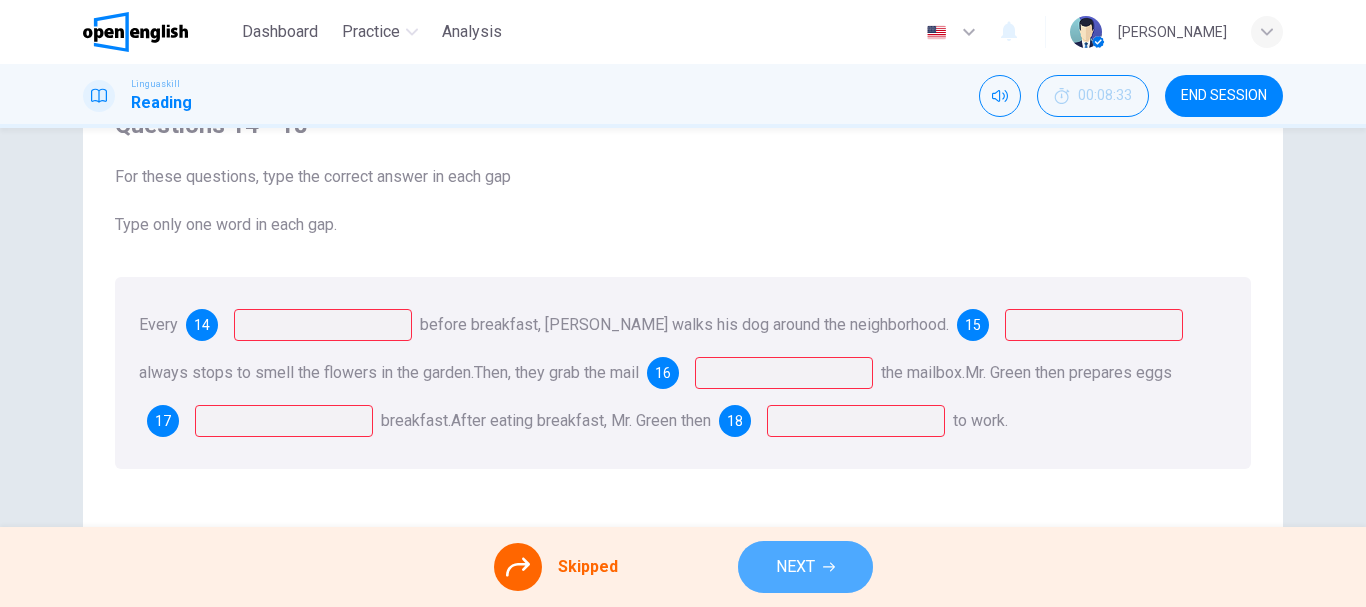 click on "NEXT" at bounding box center [805, 567] 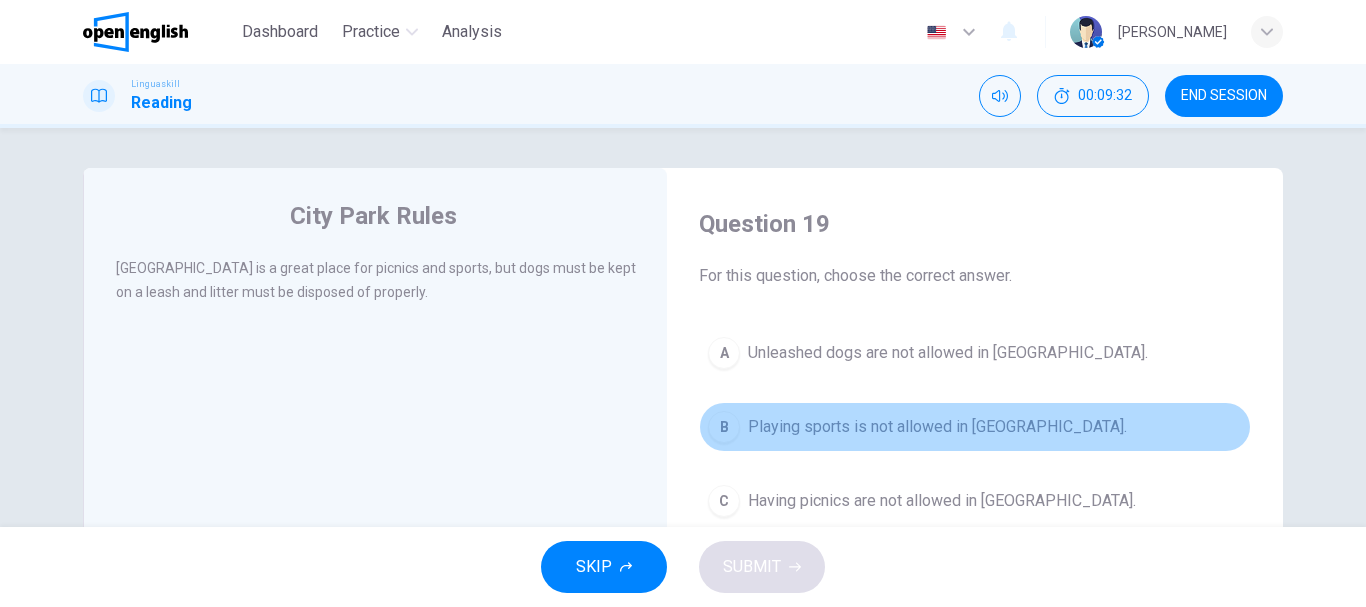 click on "Playing sports is not allowed in [GEOGRAPHIC_DATA]." at bounding box center [937, 427] 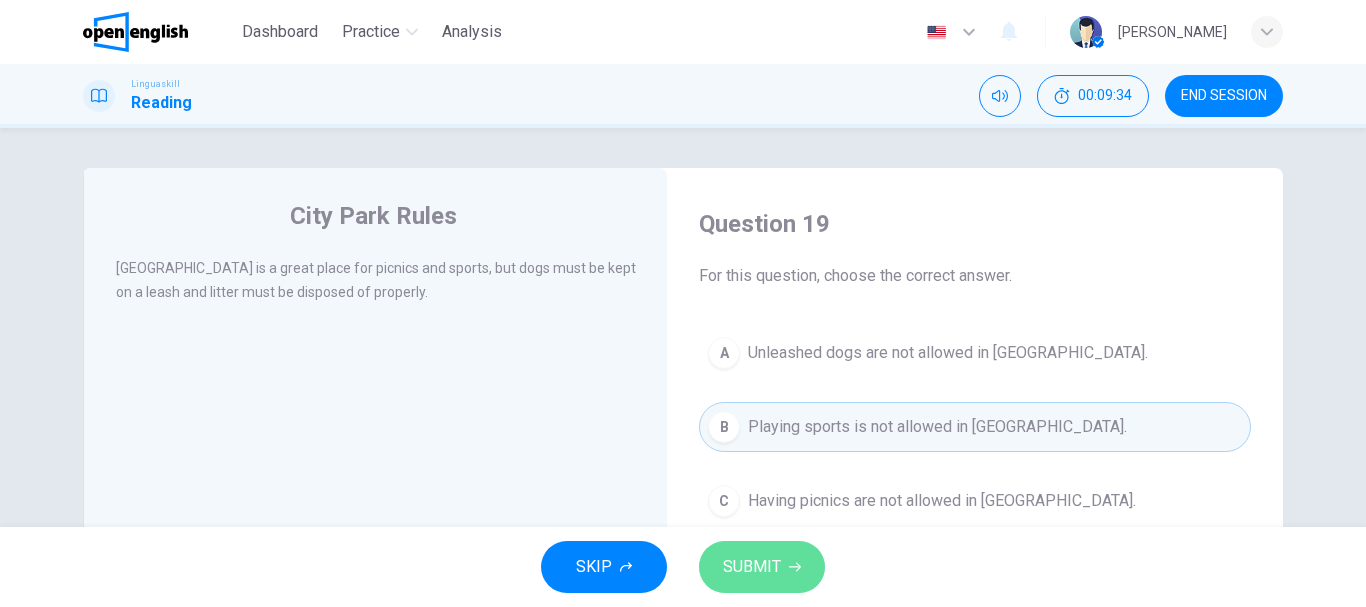 click on "SUBMIT" at bounding box center (752, 567) 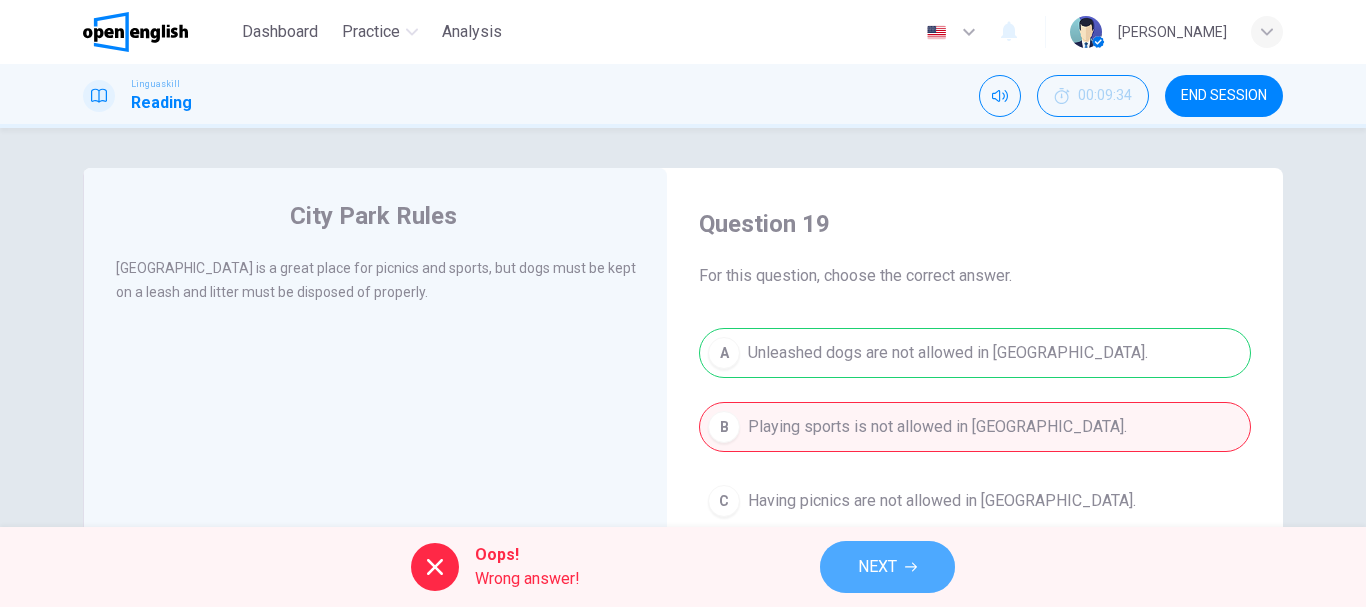 click on "NEXT" at bounding box center (877, 567) 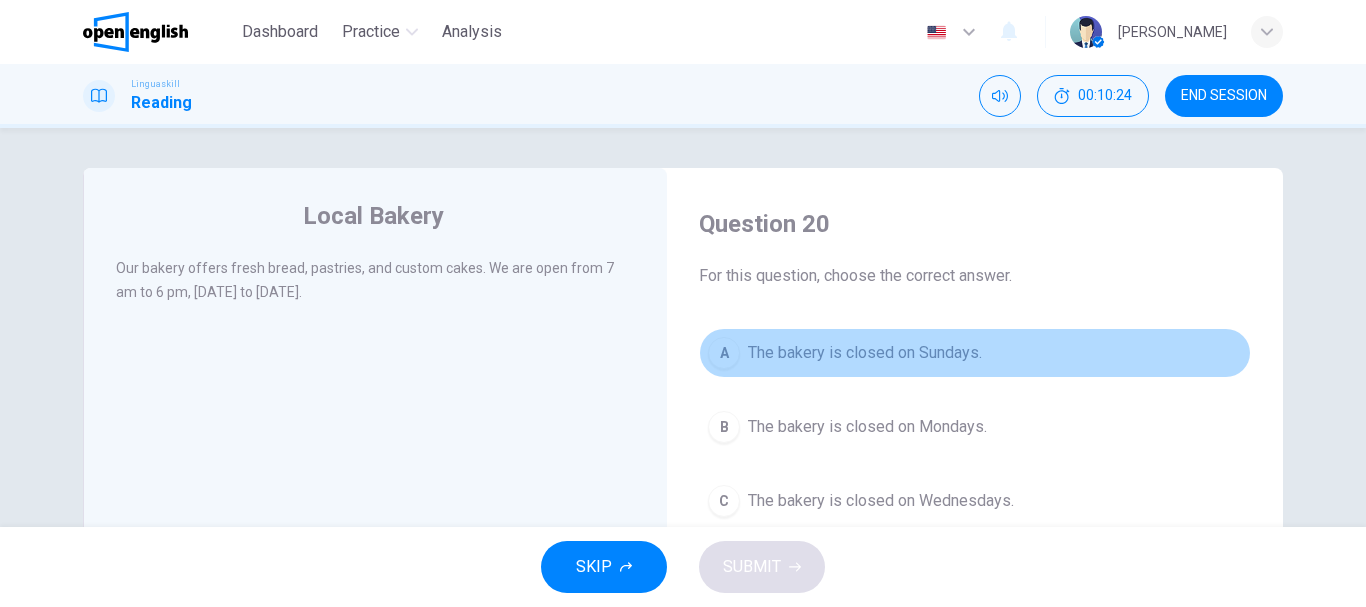 click on "The bakery is closed on Sundays." at bounding box center (865, 353) 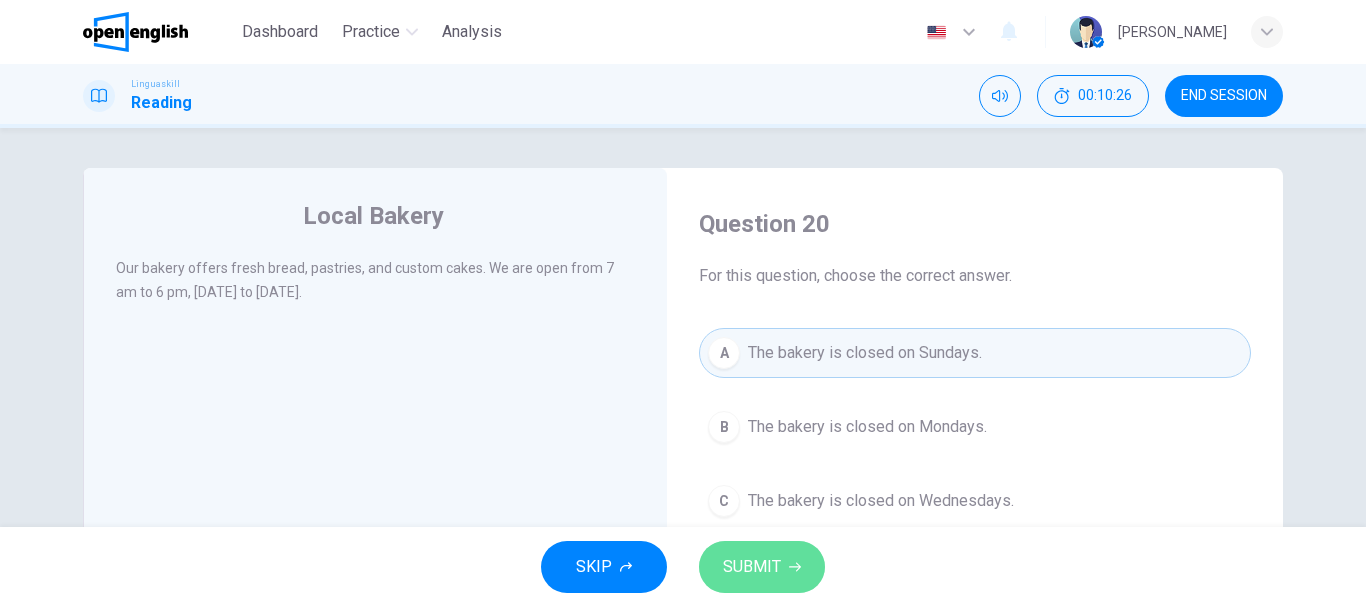click on "SUBMIT" at bounding box center (752, 567) 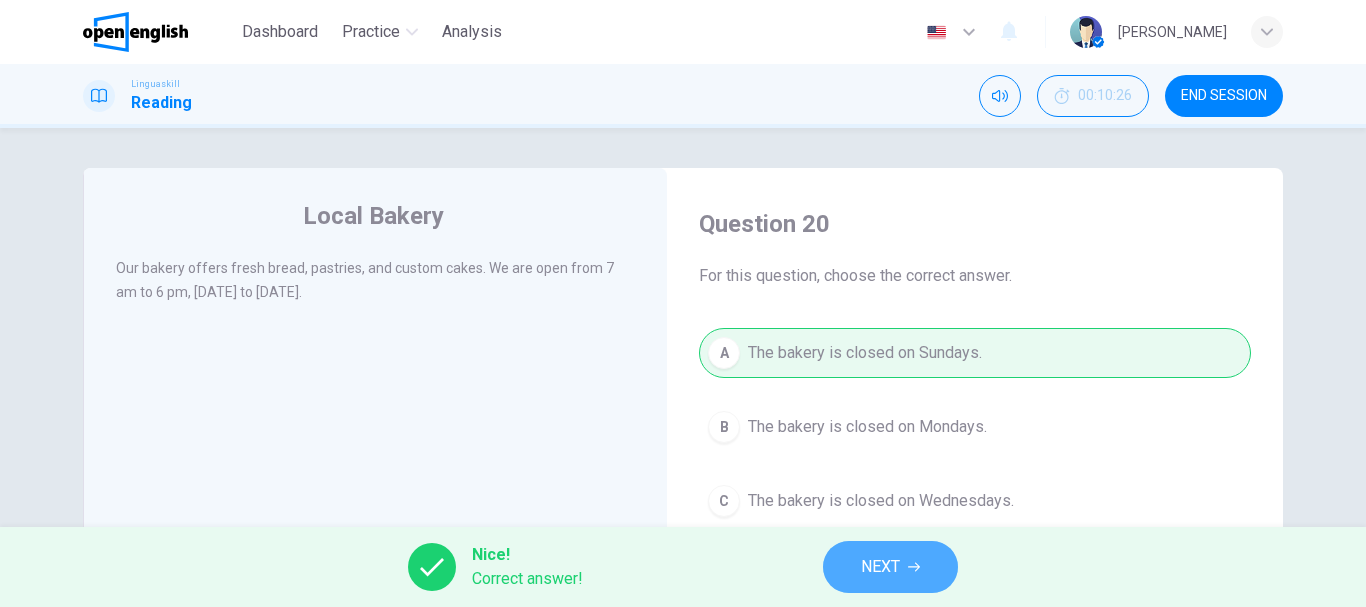 click on "NEXT" at bounding box center [890, 567] 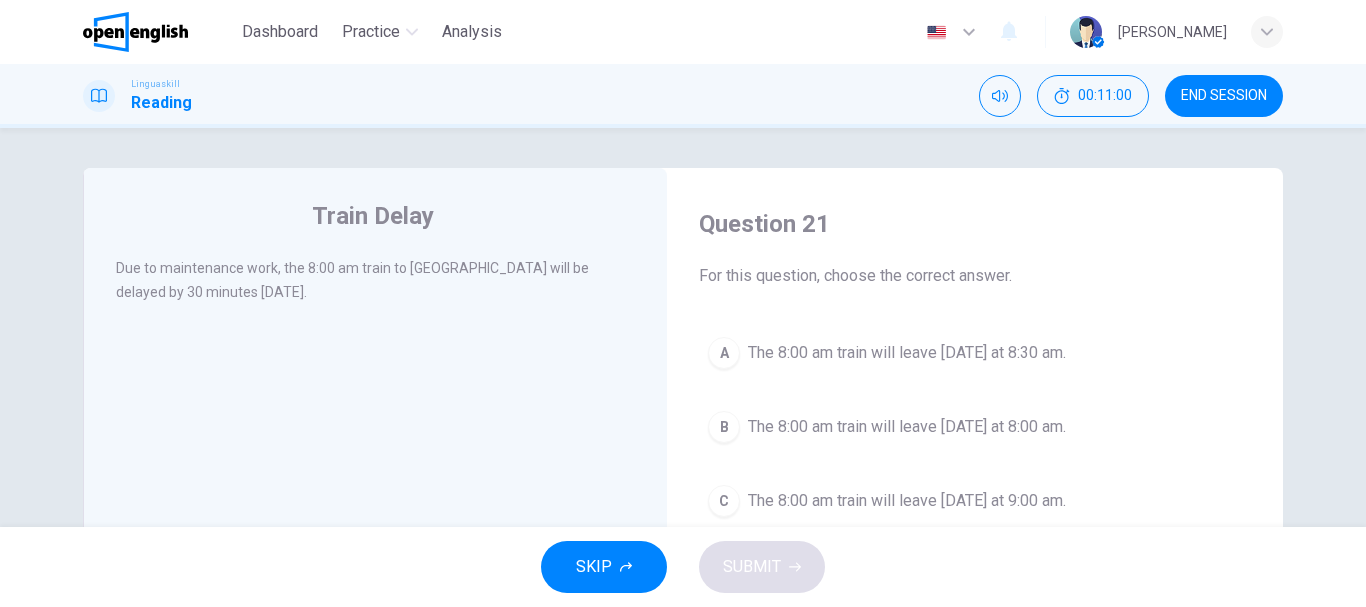 drag, startPoint x: 997, startPoint y: 349, endPoint x: 749, endPoint y: 591, distance: 346.5083 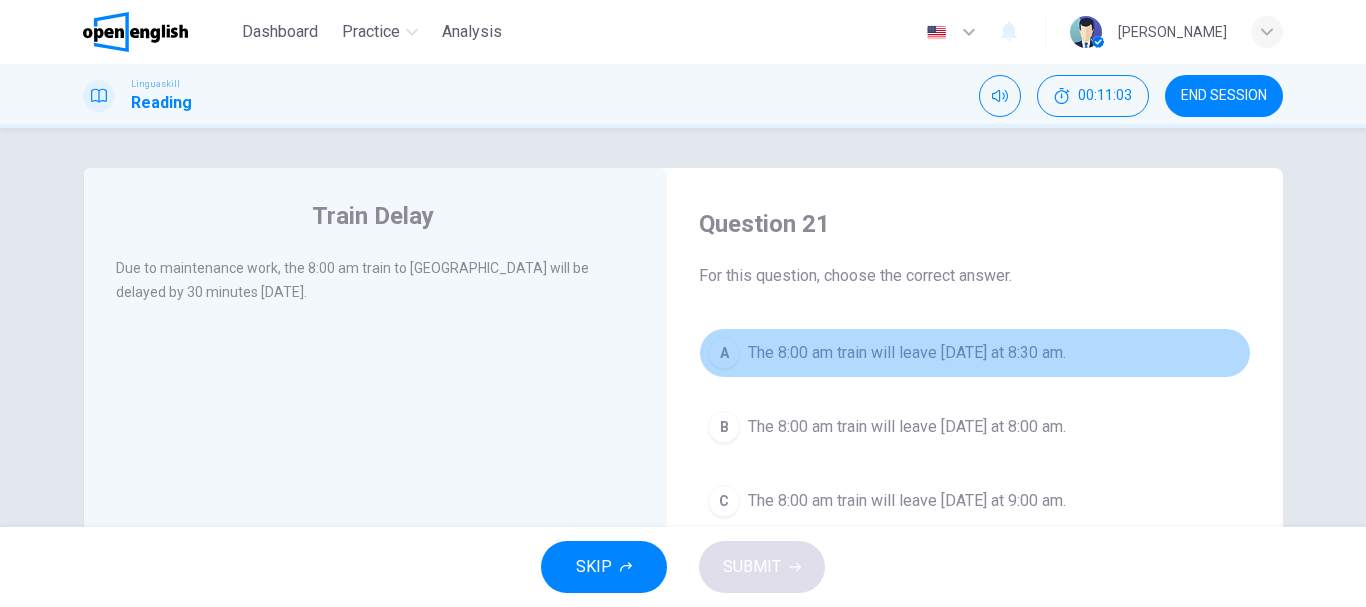 click on "The 8:00 am train will leave [DATE] at 8:30 am." at bounding box center (907, 353) 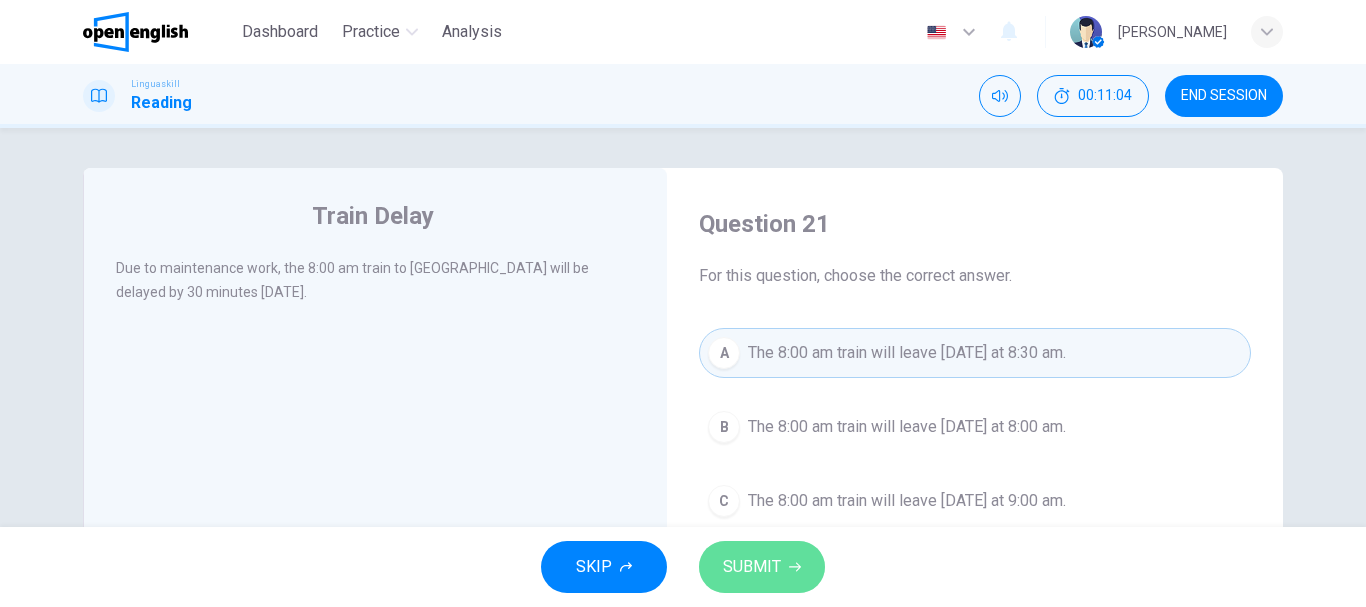 click on "SUBMIT" at bounding box center [762, 567] 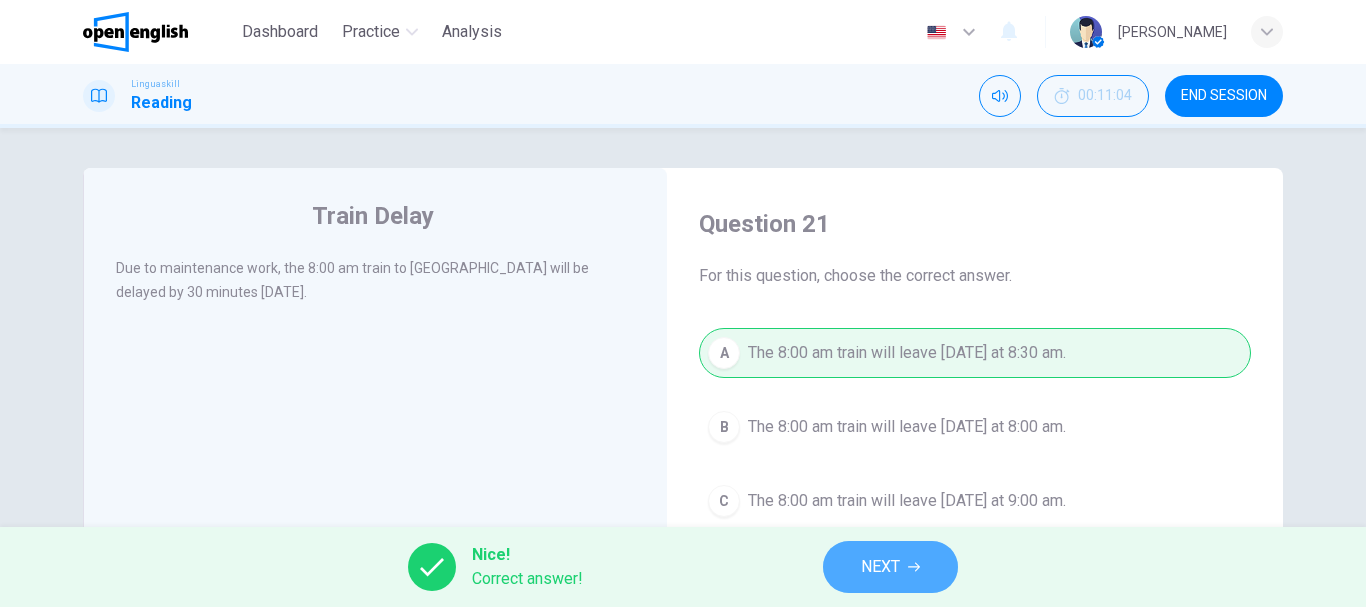 click on "NEXT" at bounding box center [880, 567] 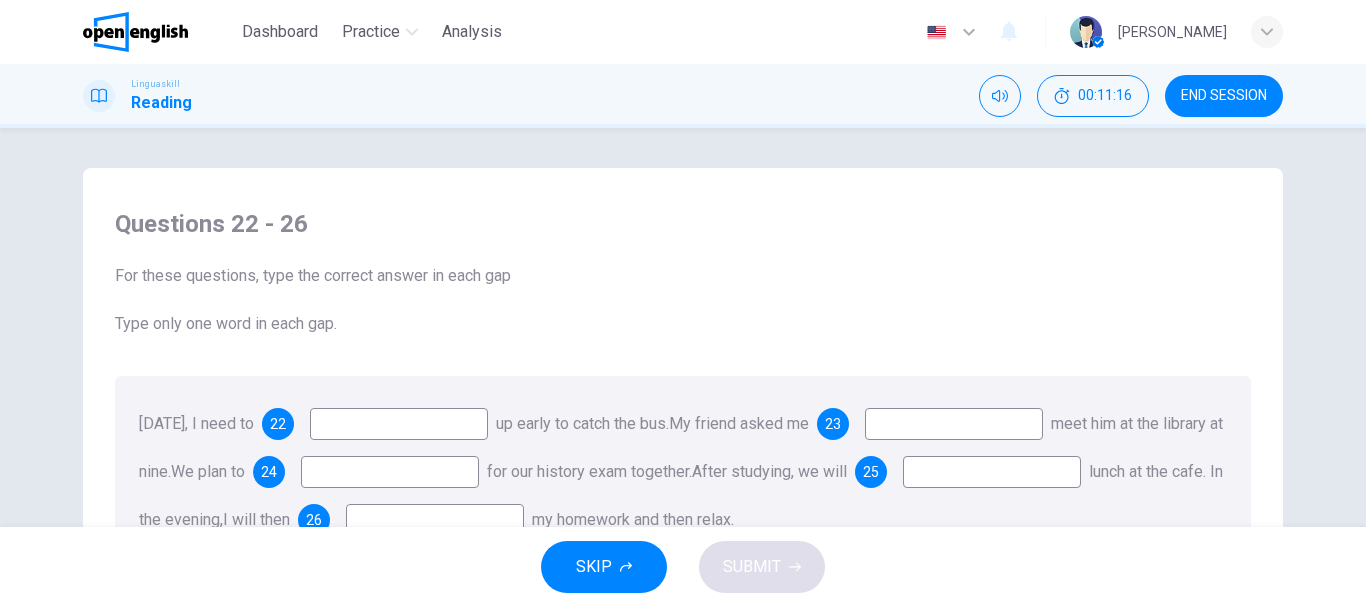 click at bounding box center (399, 424) 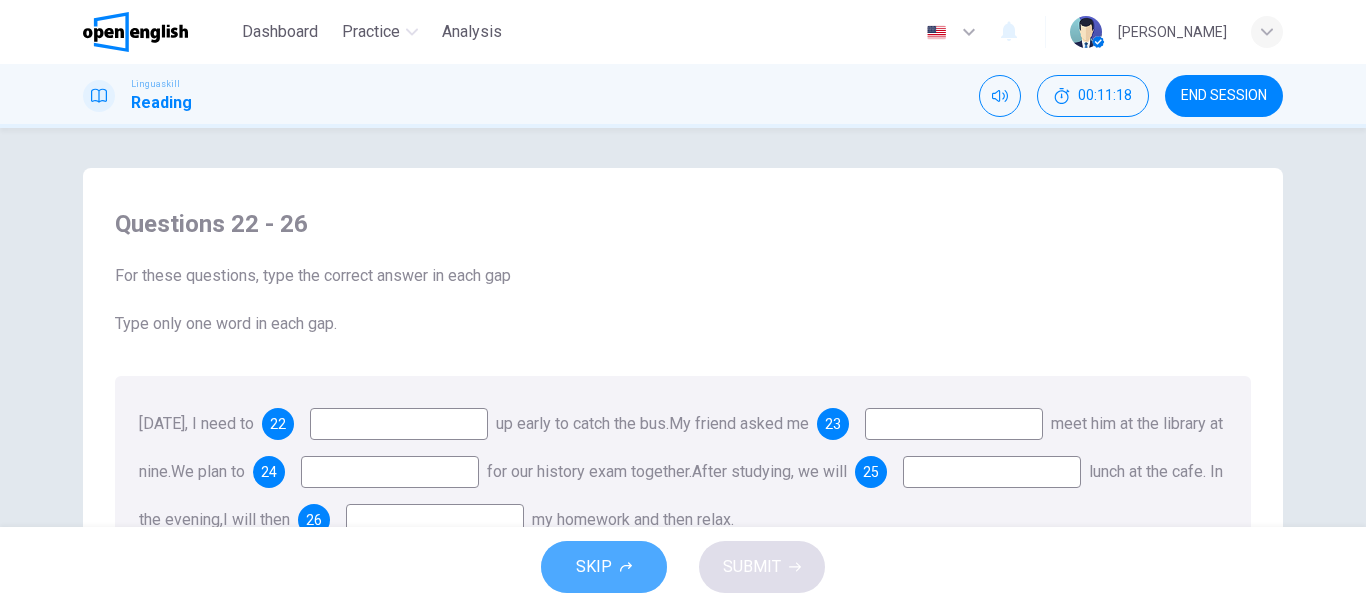 click on "SKIP" at bounding box center (594, 567) 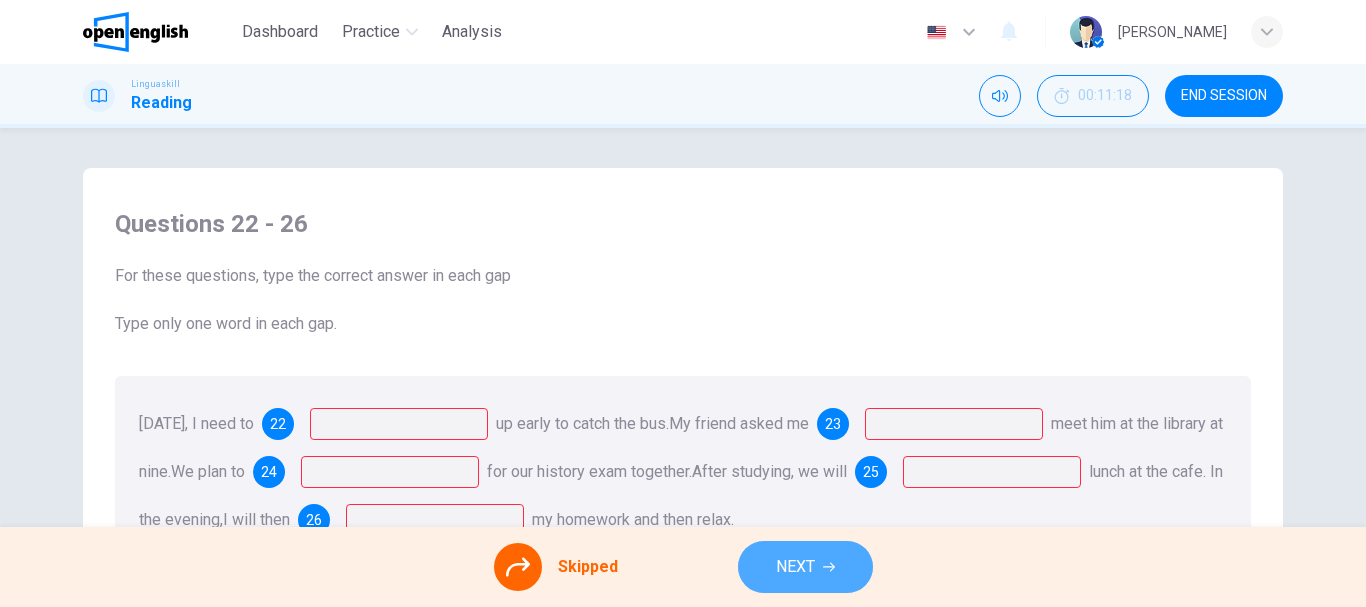 click on "NEXT" at bounding box center (795, 567) 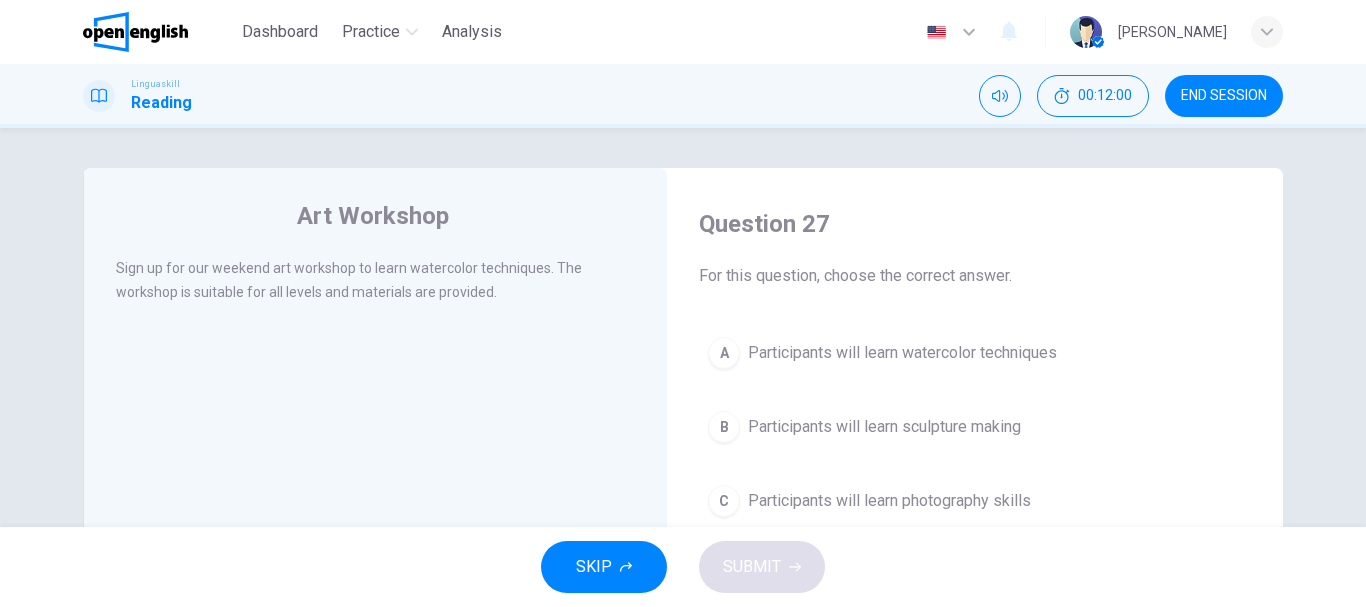 click on "Art Workshop Sign up for our weekend art workshop to learn watercolor techniques. The workshop is suitable for all levels and materials are provided." at bounding box center [375, 515] 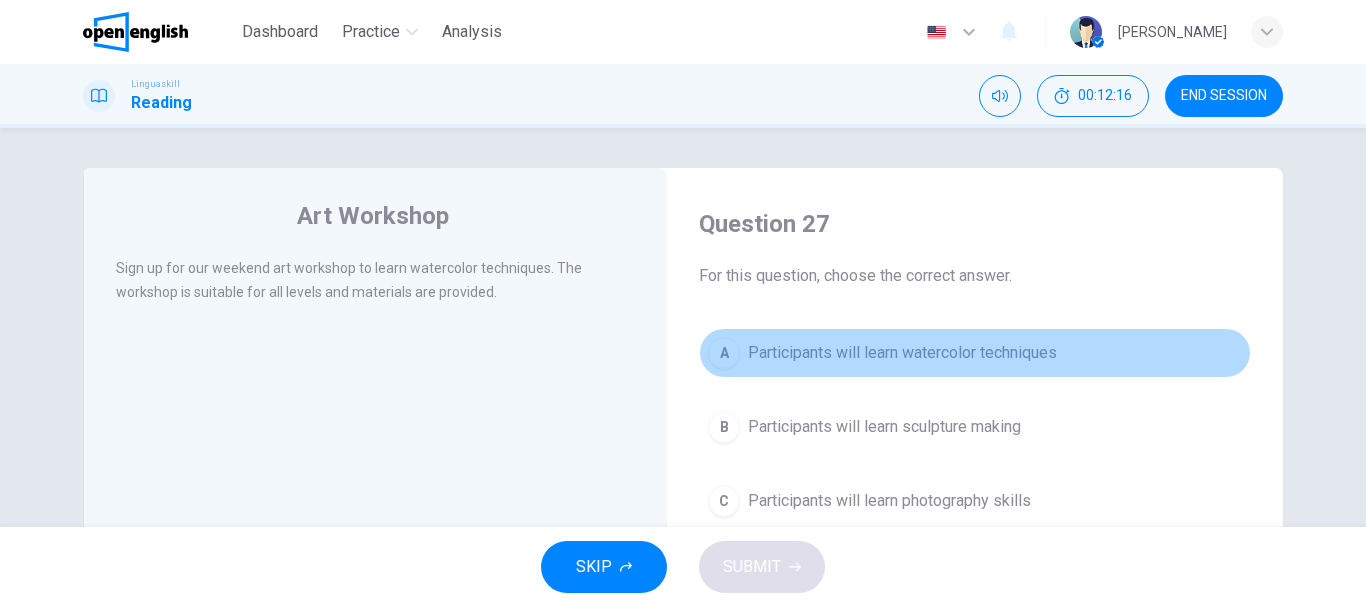 click on "A Participants will learn watercolor techniques" at bounding box center [975, 353] 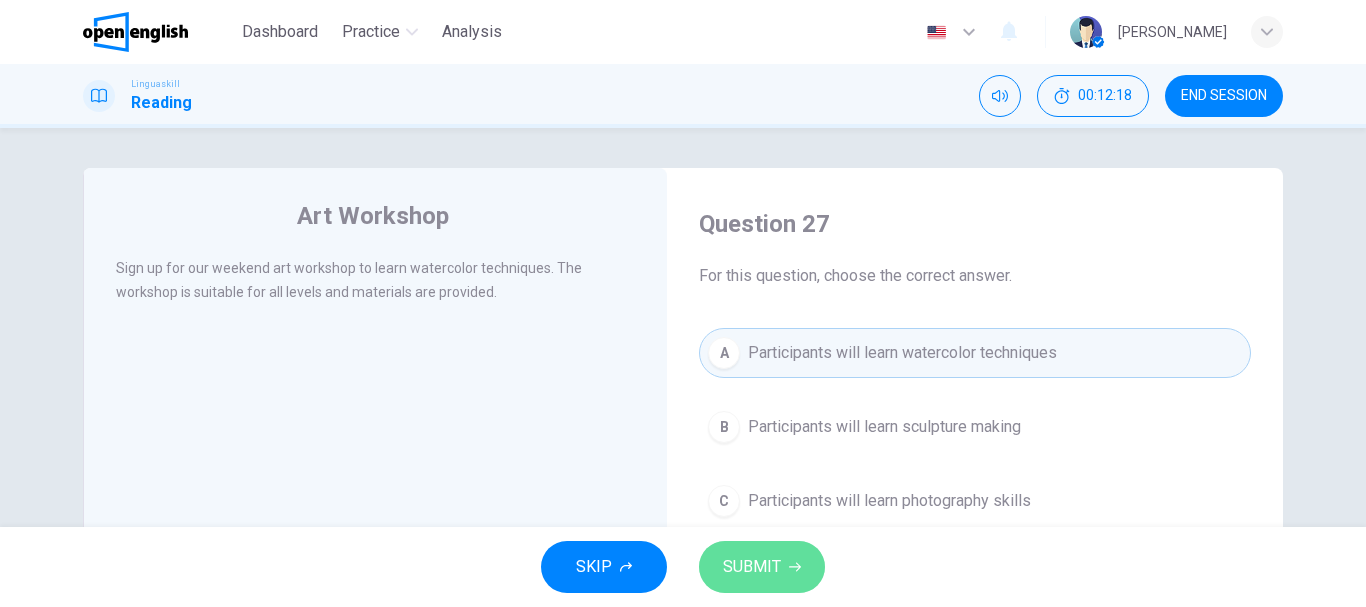 click on "SUBMIT" at bounding box center [762, 567] 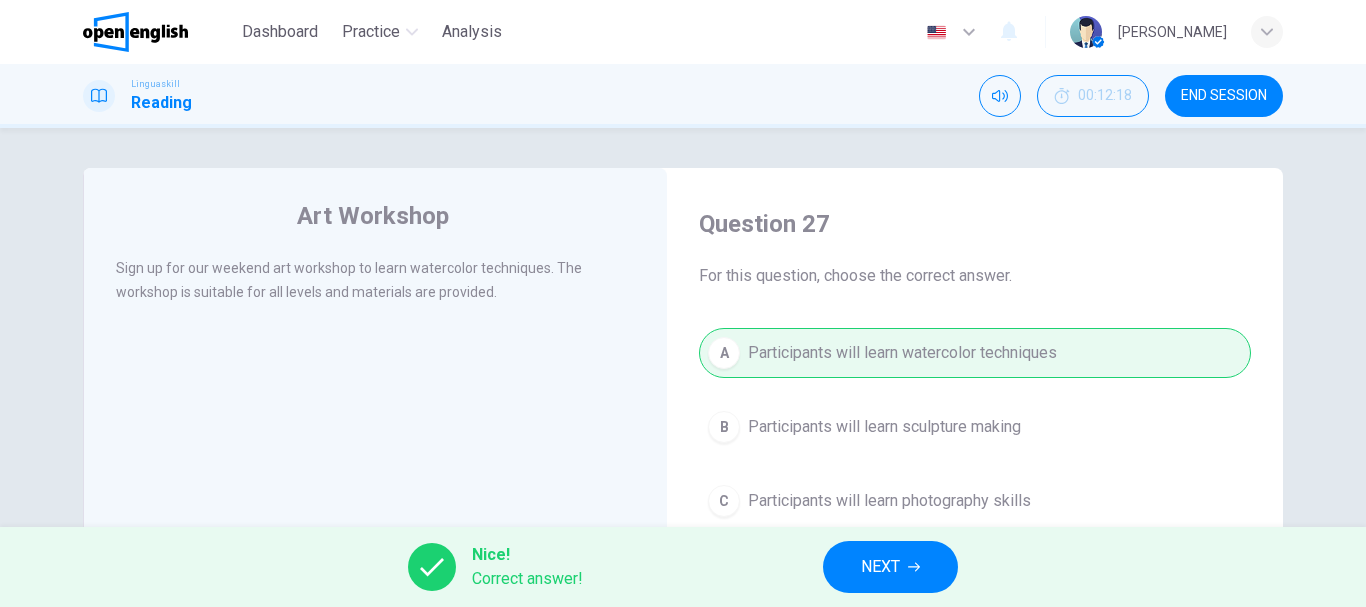 click on "NEXT" at bounding box center (890, 567) 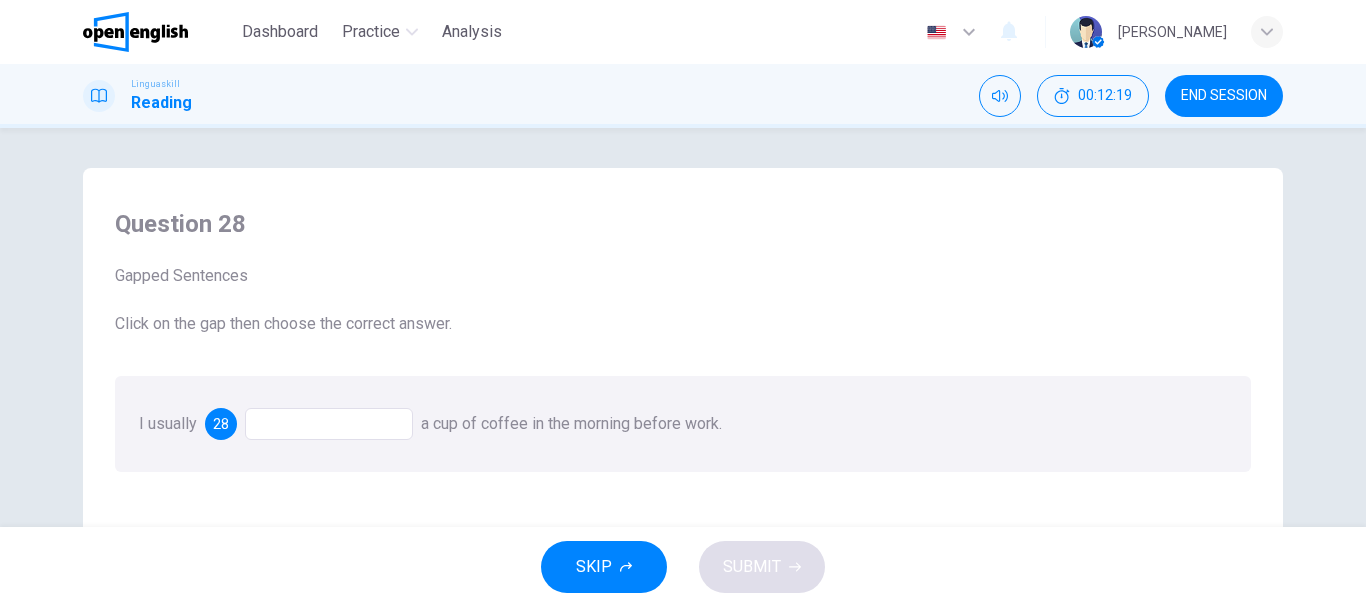 click at bounding box center (329, 424) 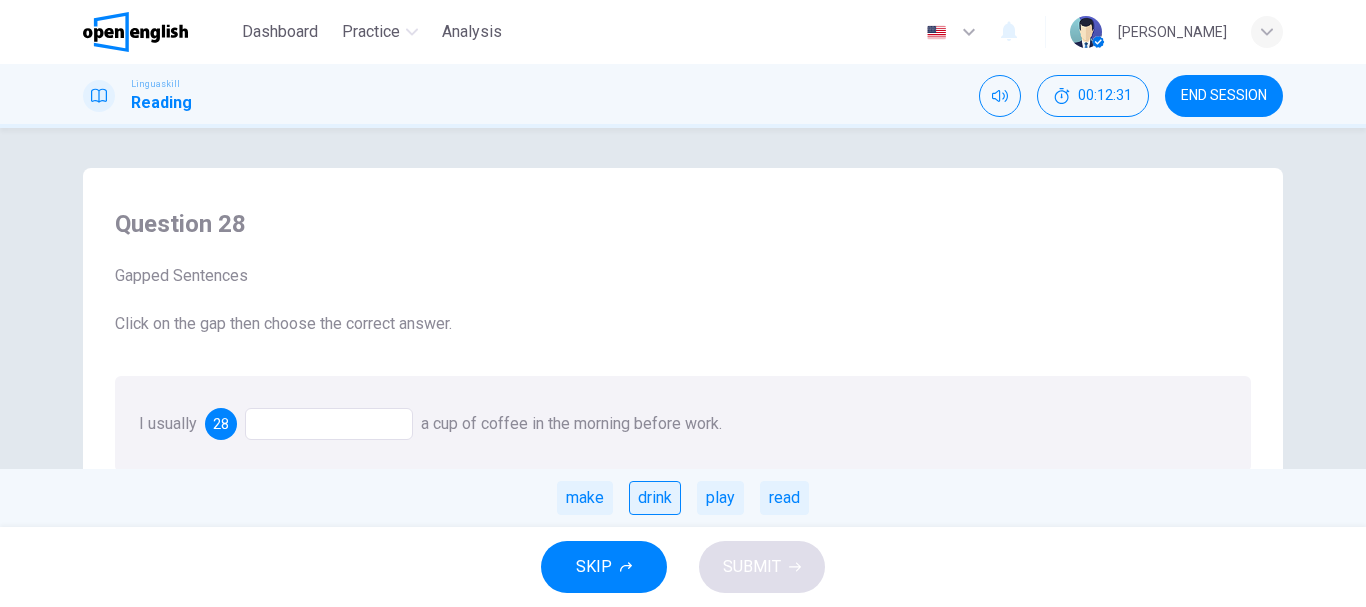 click on "drink" at bounding box center (655, 498) 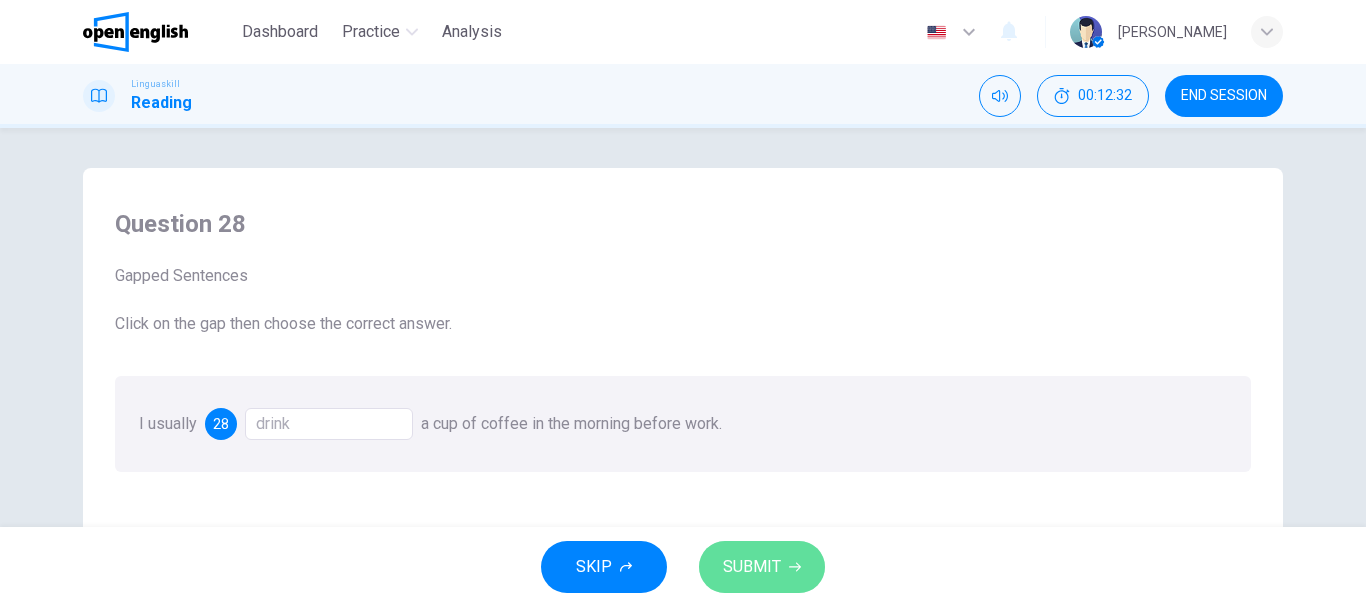 click on "SUBMIT" at bounding box center (752, 567) 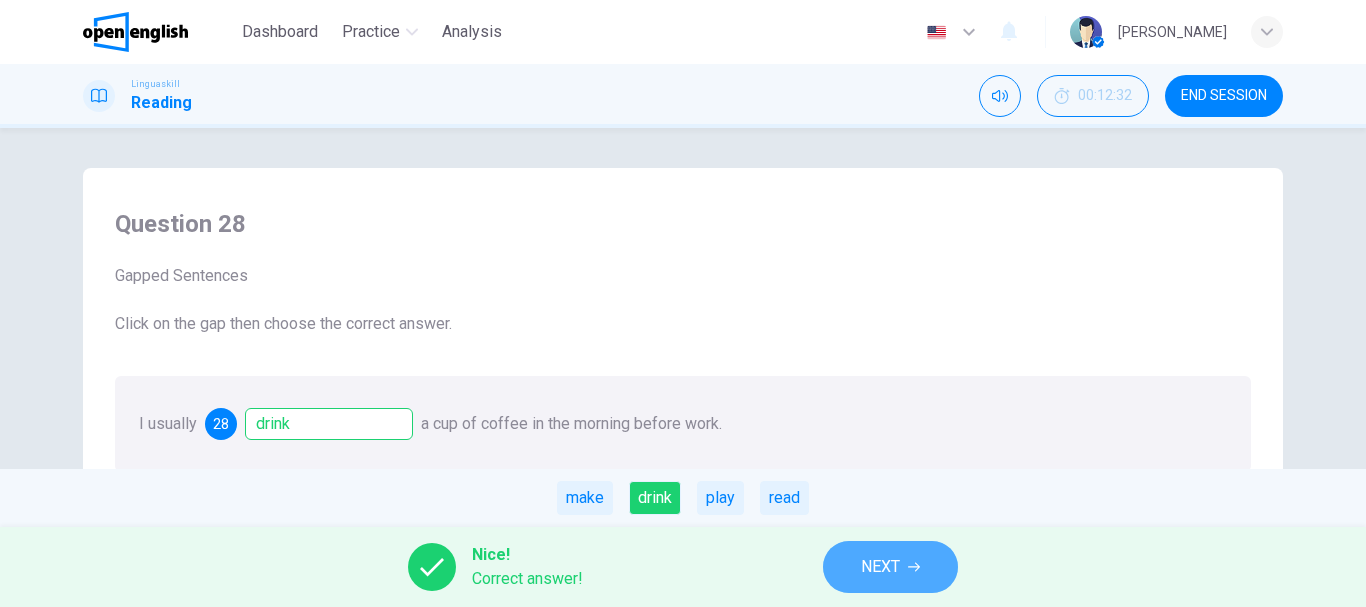 click on "NEXT" at bounding box center (880, 567) 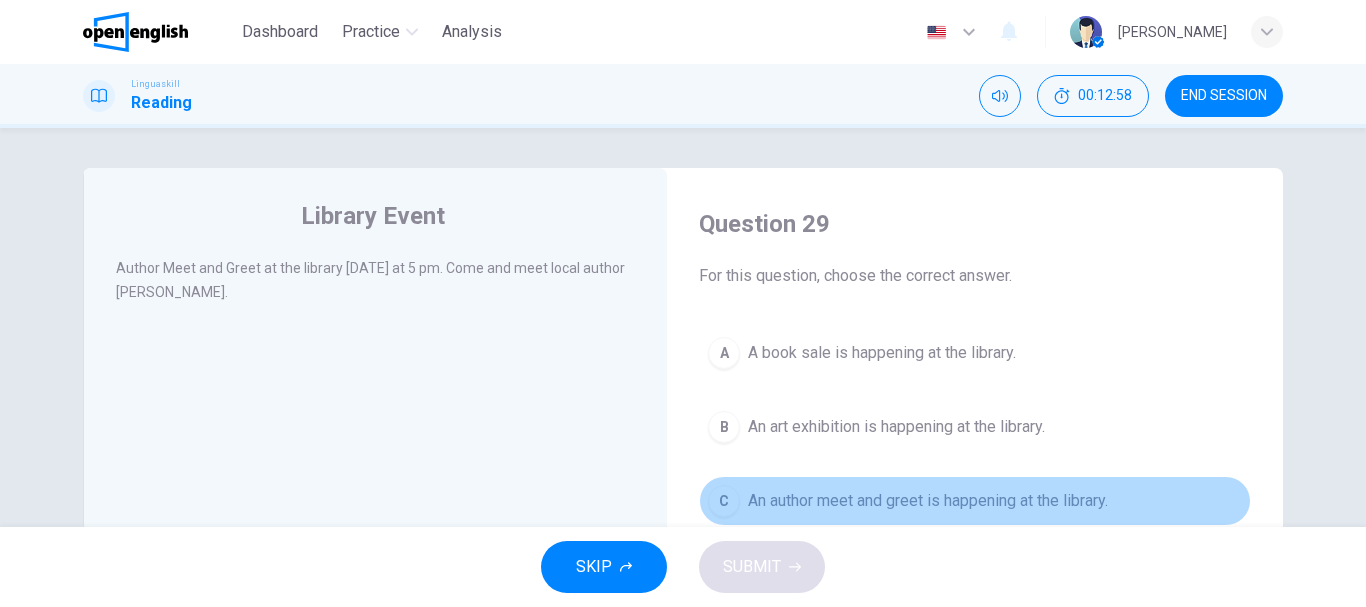 click on "An author meet and greet is happening at the library." at bounding box center (928, 501) 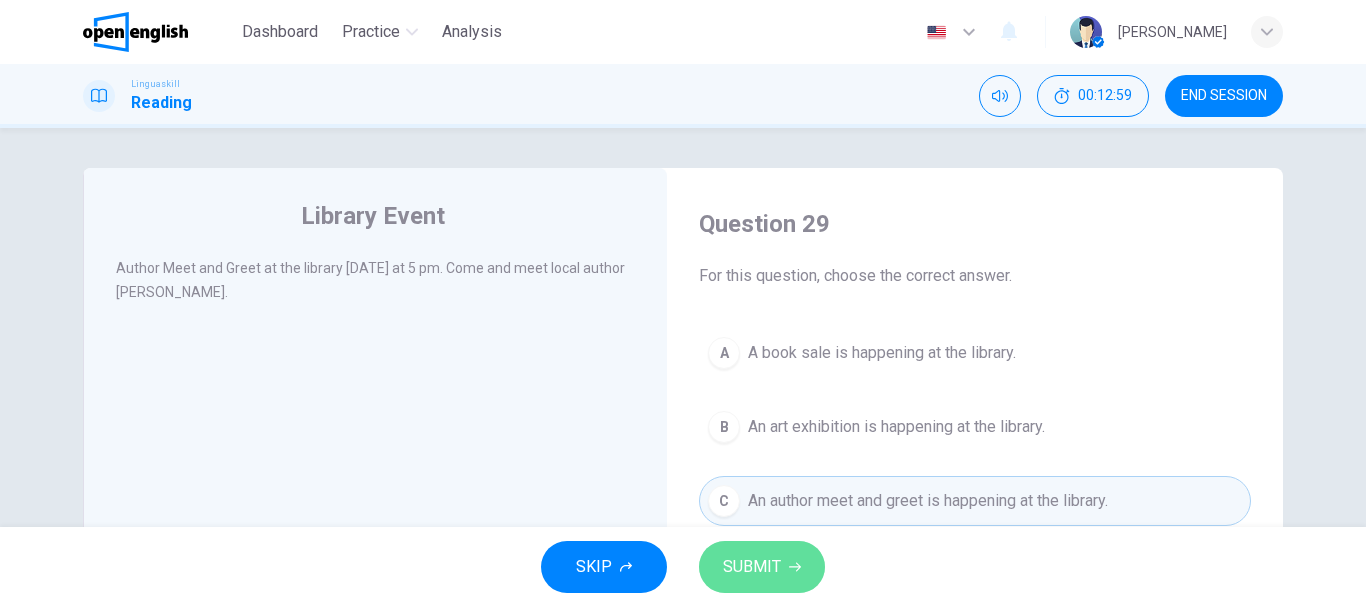 click on "SUBMIT" at bounding box center [762, 567] 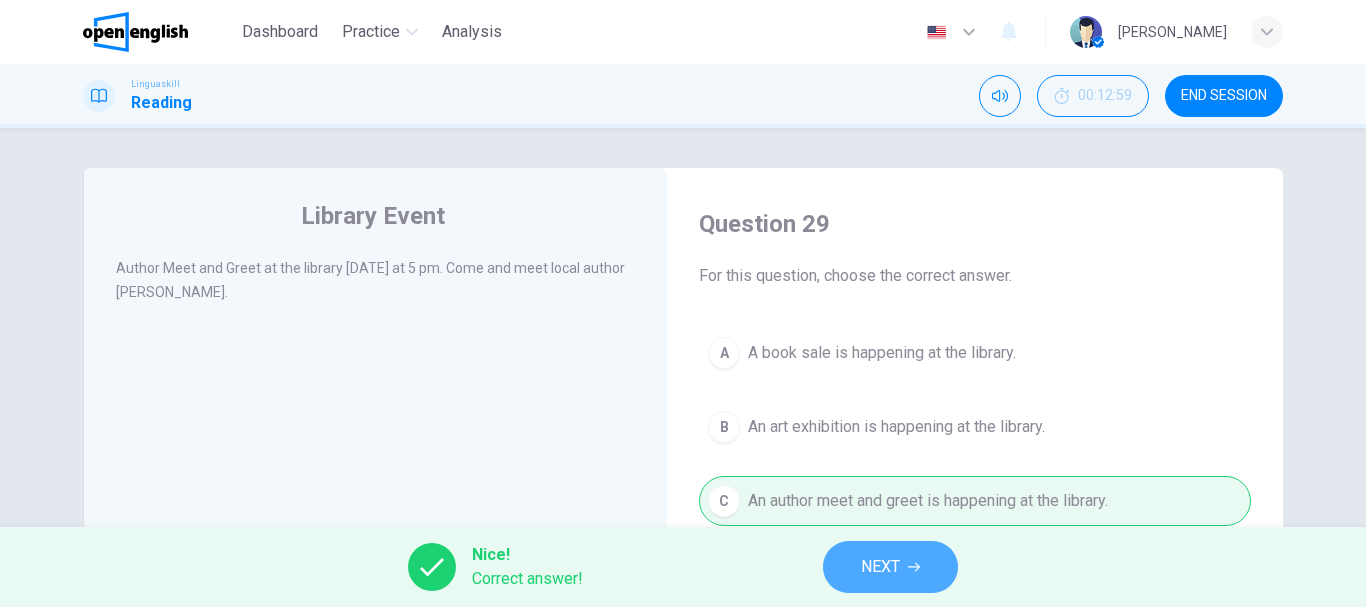 click on "NEXT" at bounding box center (890, 567) 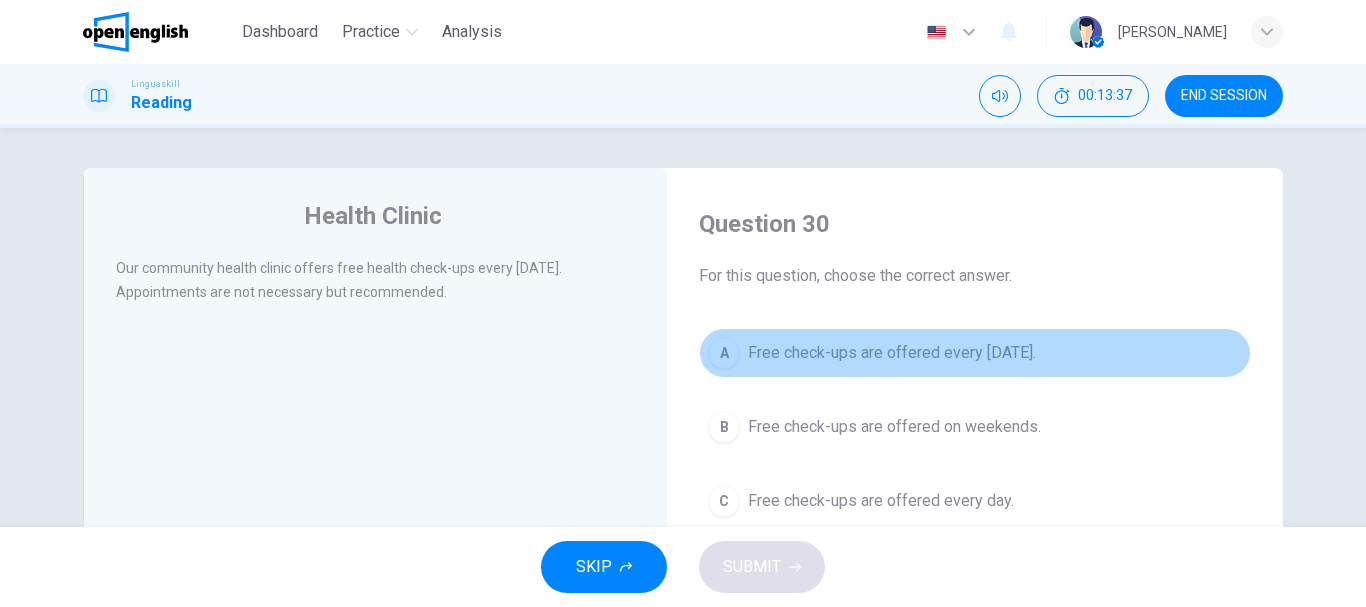 click on "Free check-ups are offered every [DATE]." at bounding box center [892, 353] 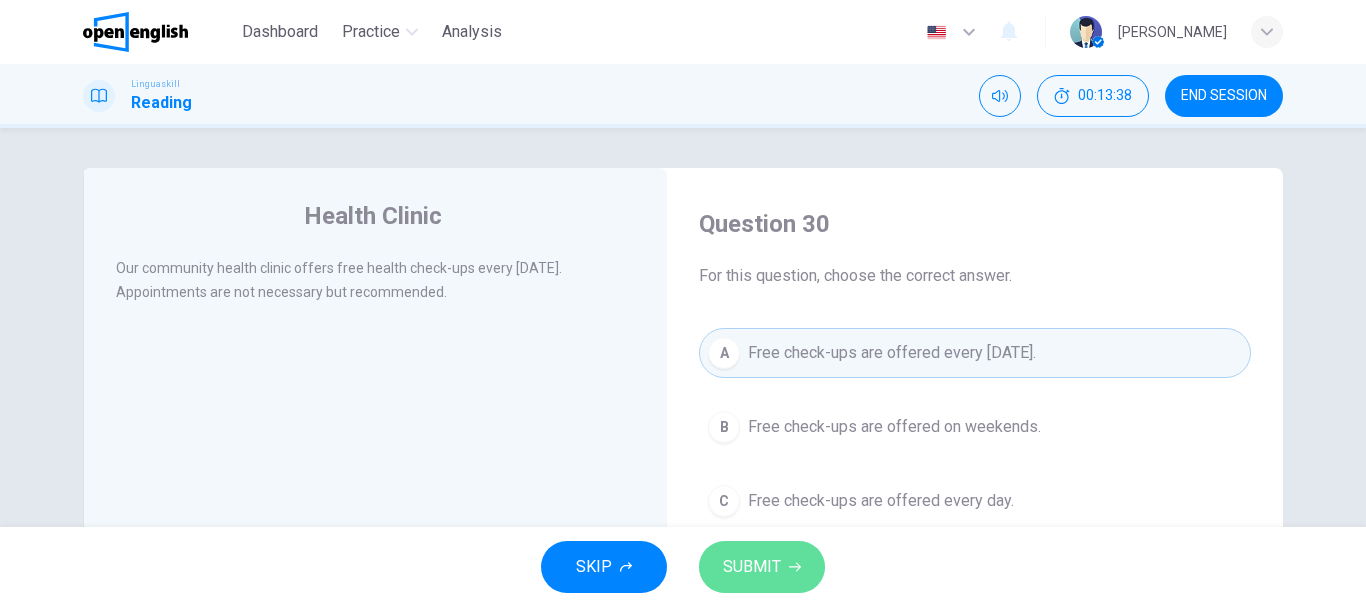 click on "SUBMIT" at bounding box center (752, 567) 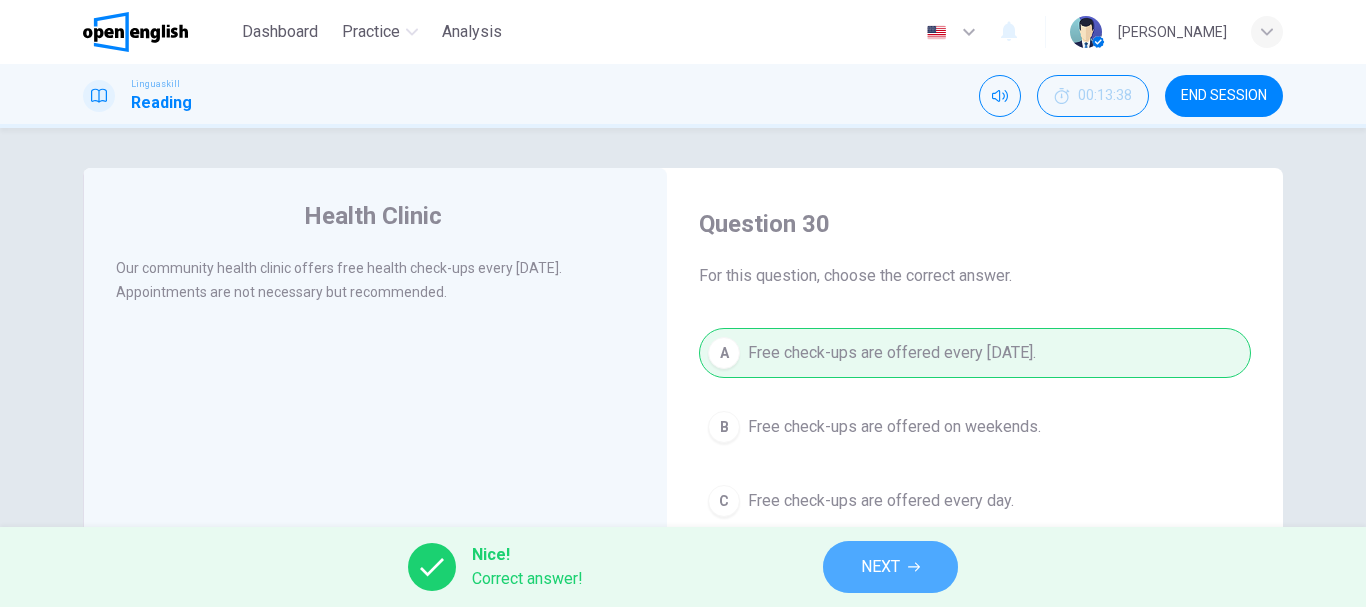 click on "NEXT" at bounding box center (890, 567) 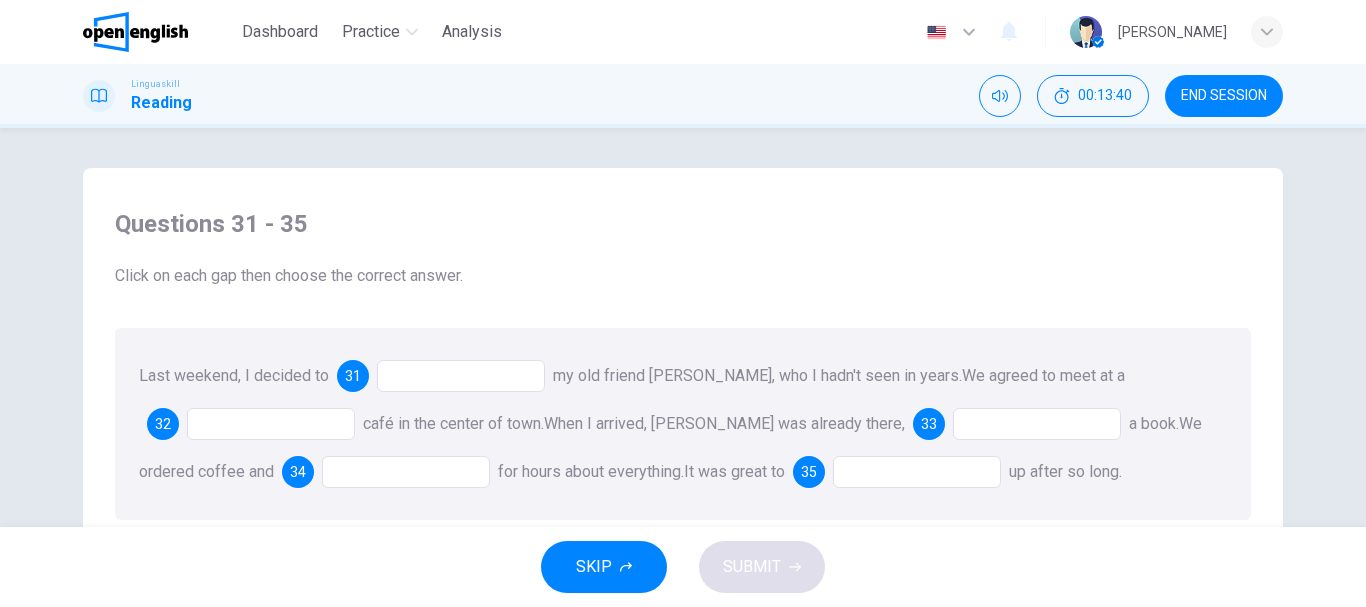 click at bounding box center (461, 376) 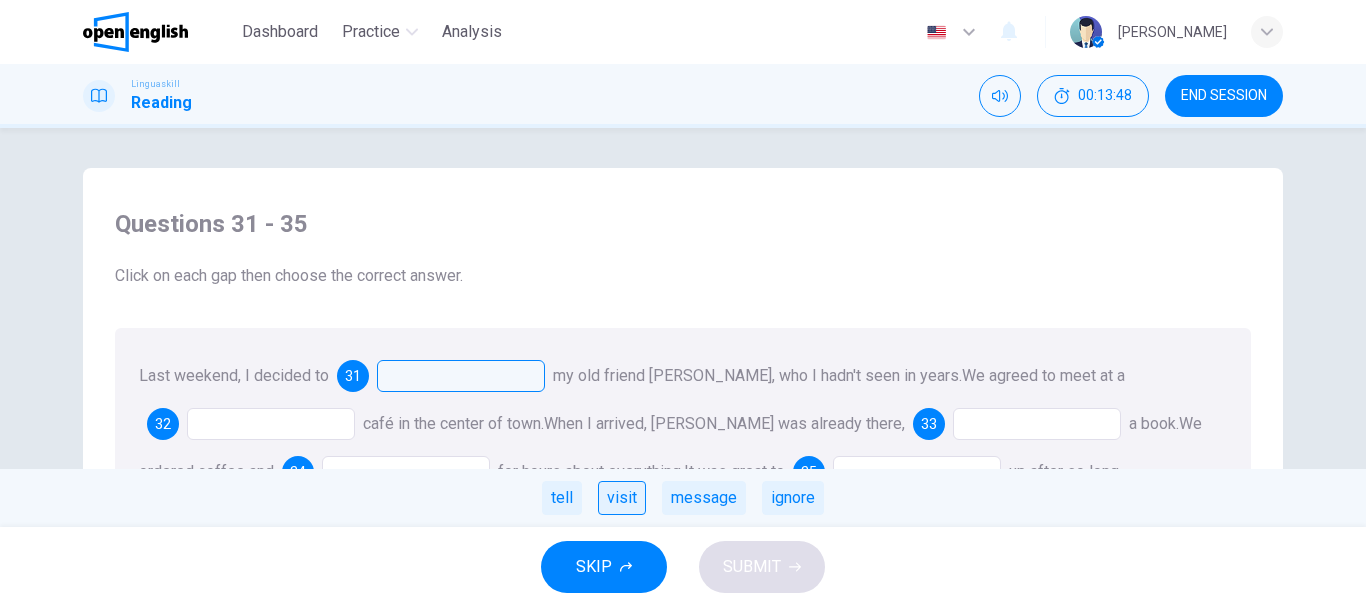 click on "visit" at bounding box center (622, 498) 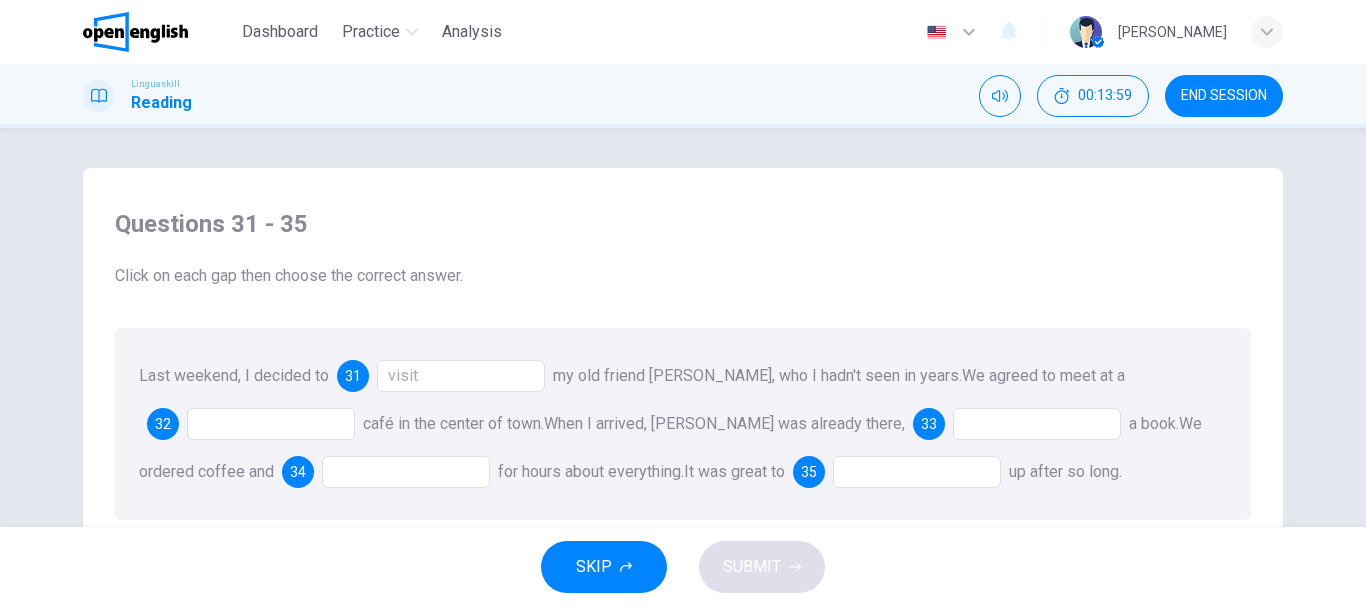 click at bounding box center (271, 424) 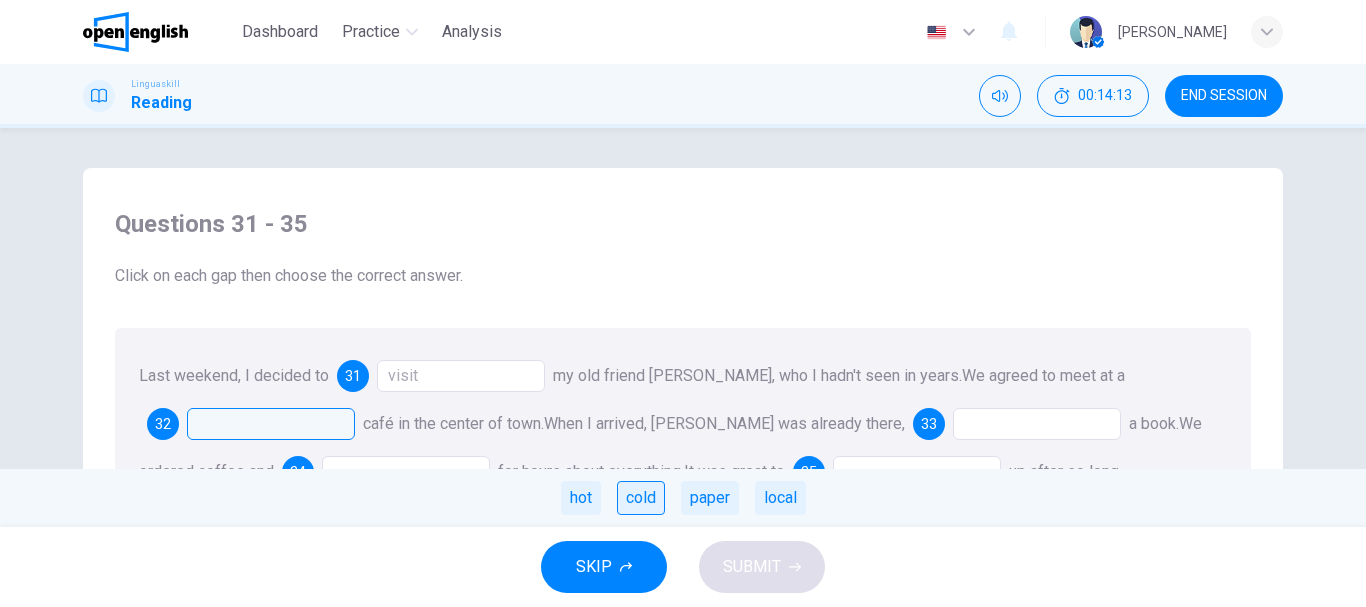 click on "cold" at bounding box center (641, 498) 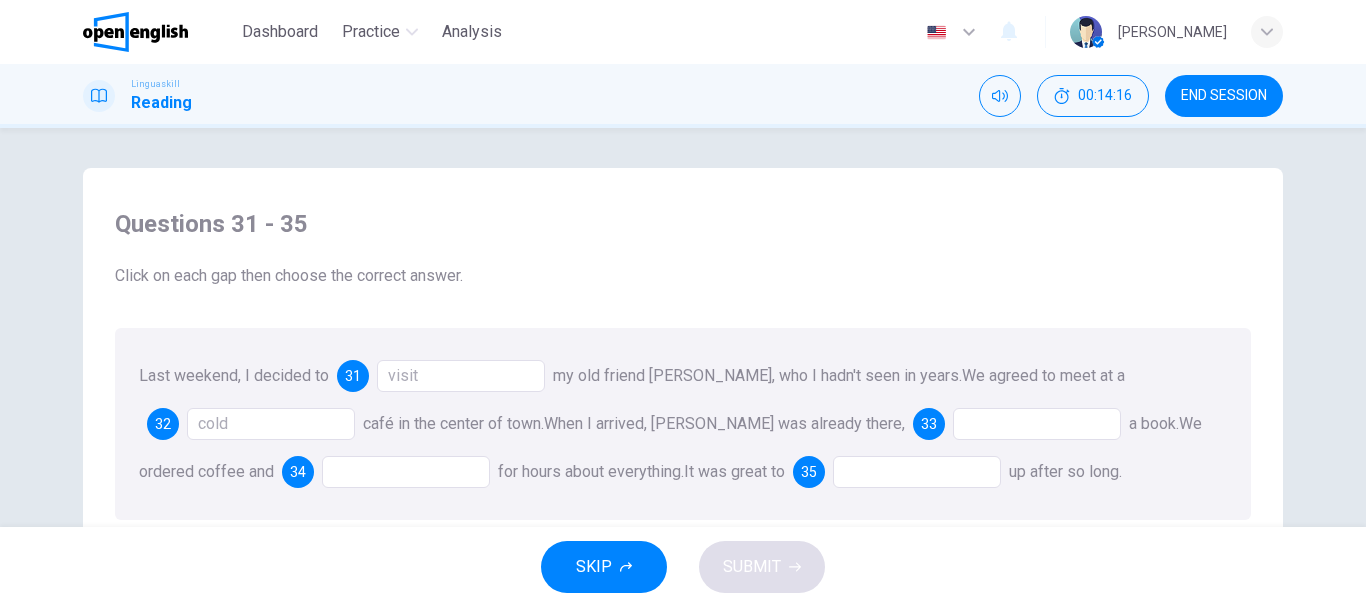 click on "cold" at bounding box center (271, 424) 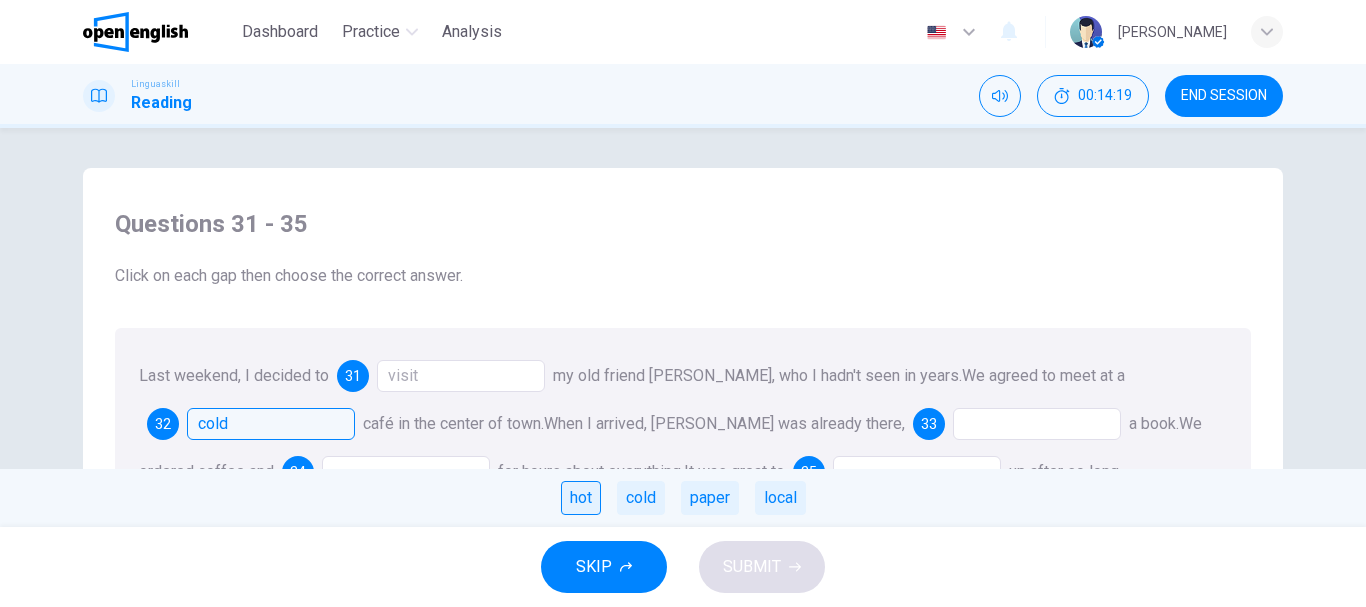 click on "hot" at bounding box center [581, 498] 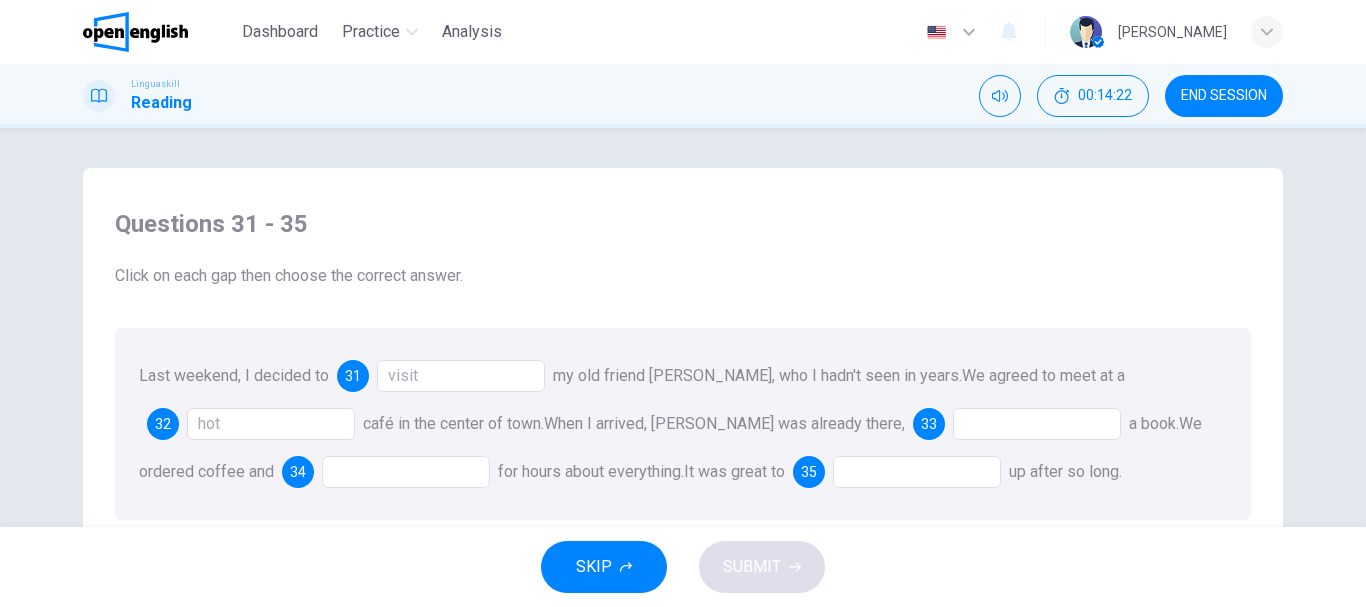 click on "hot" at bounding box center [271, 424] 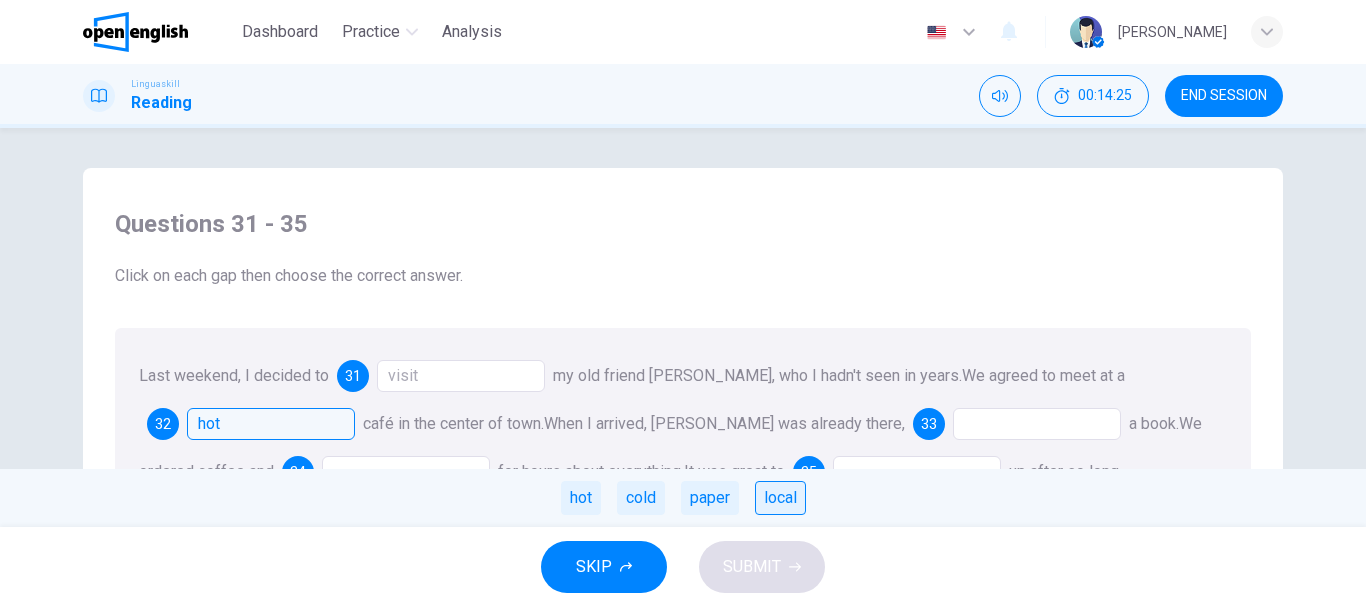 click on "local" at bounding box center [780, 498] 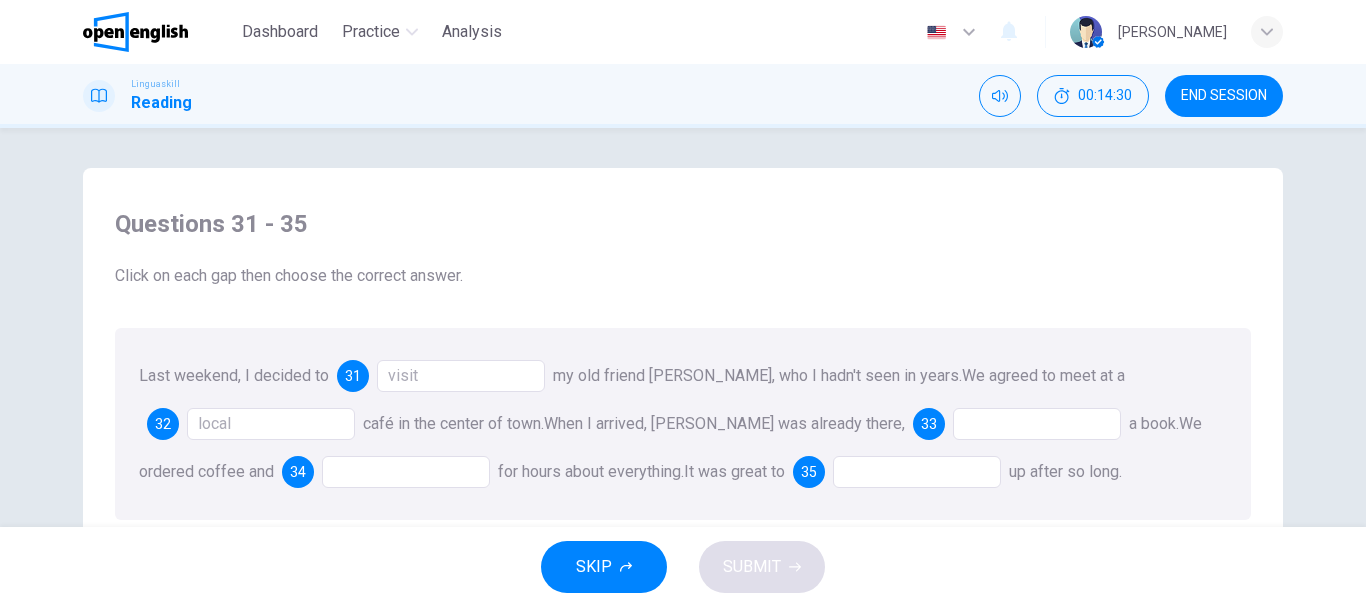 click at bounding box center (1037, 424) 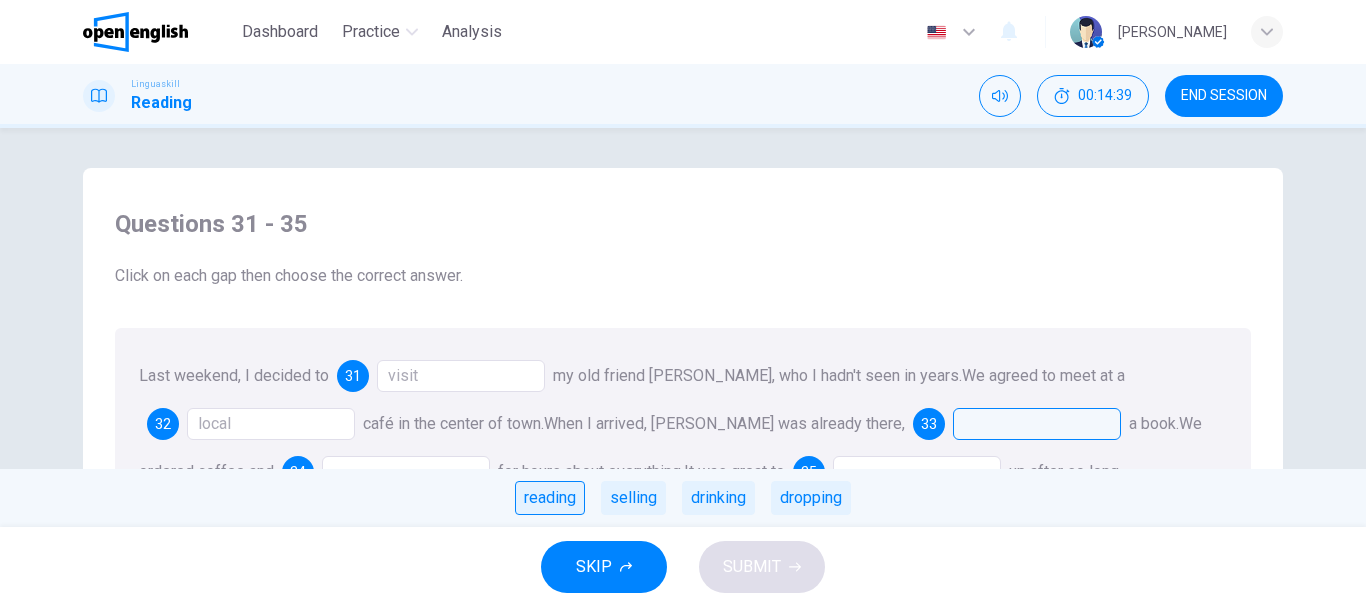 click on "reading" at bounding box center (550, 498) 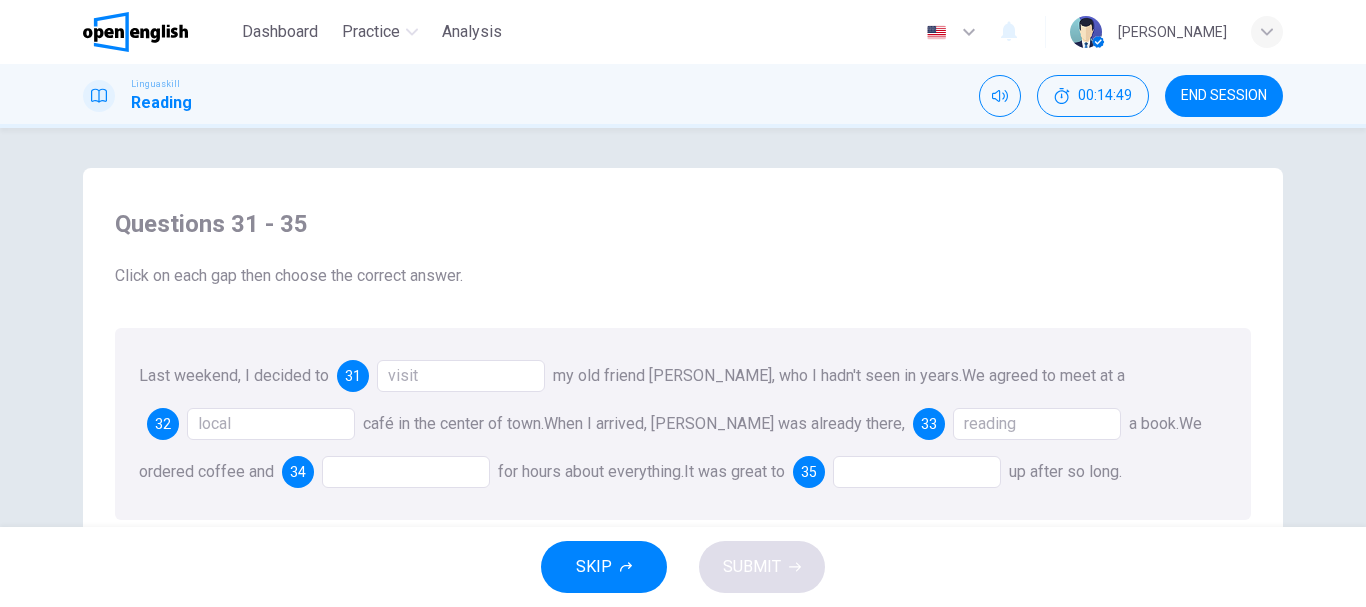 click at bounding box center [406, 472] 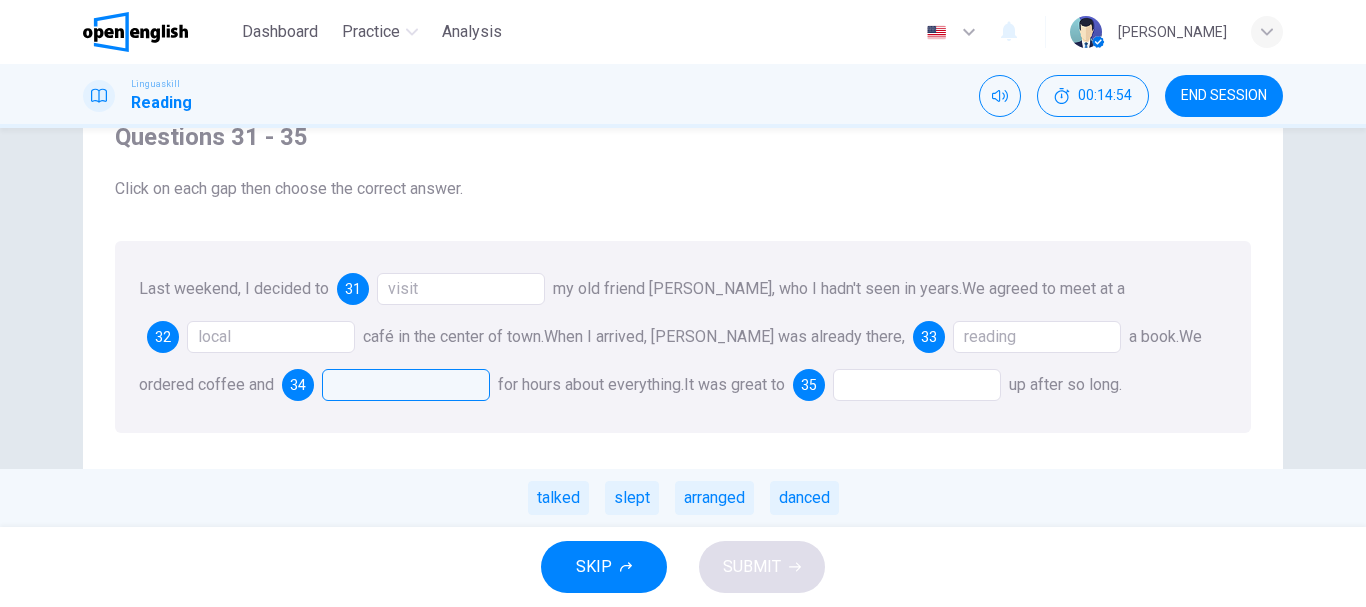 scroll, scrollTop: 89, scrollLeft: 0, axis: vertical 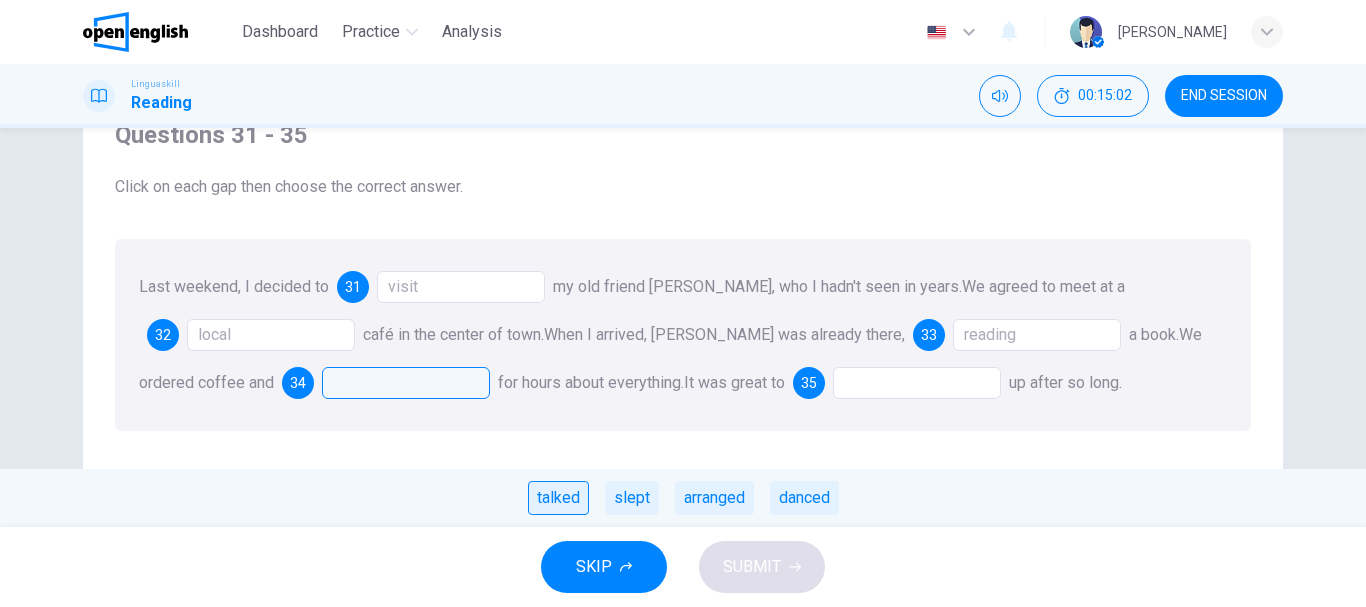 click on "talked" at bounding box center (558, 498) 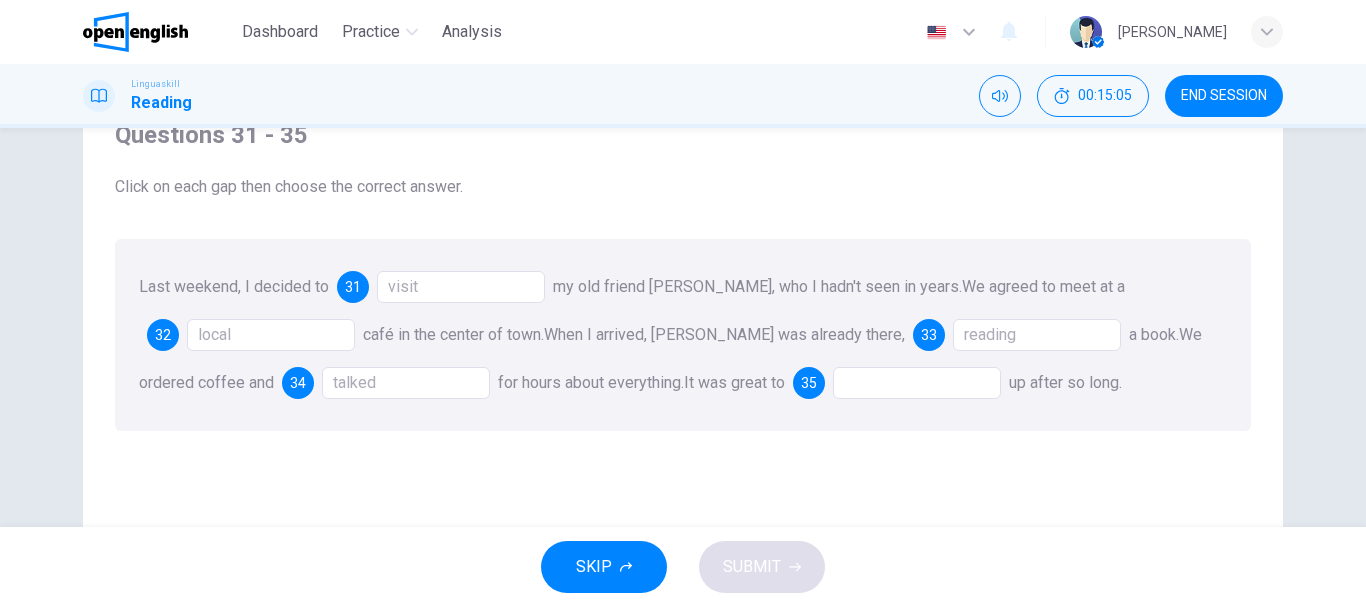 click at bounding box center [917, 383] 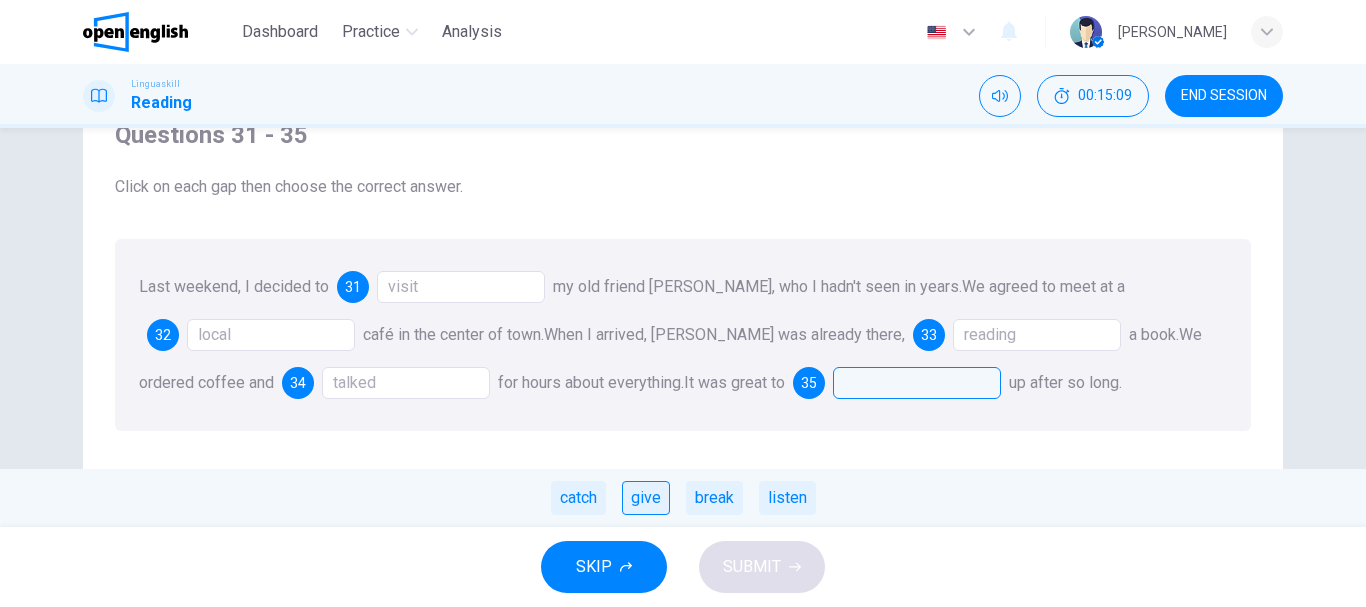 click on "give" at bounding box center (646, 498) 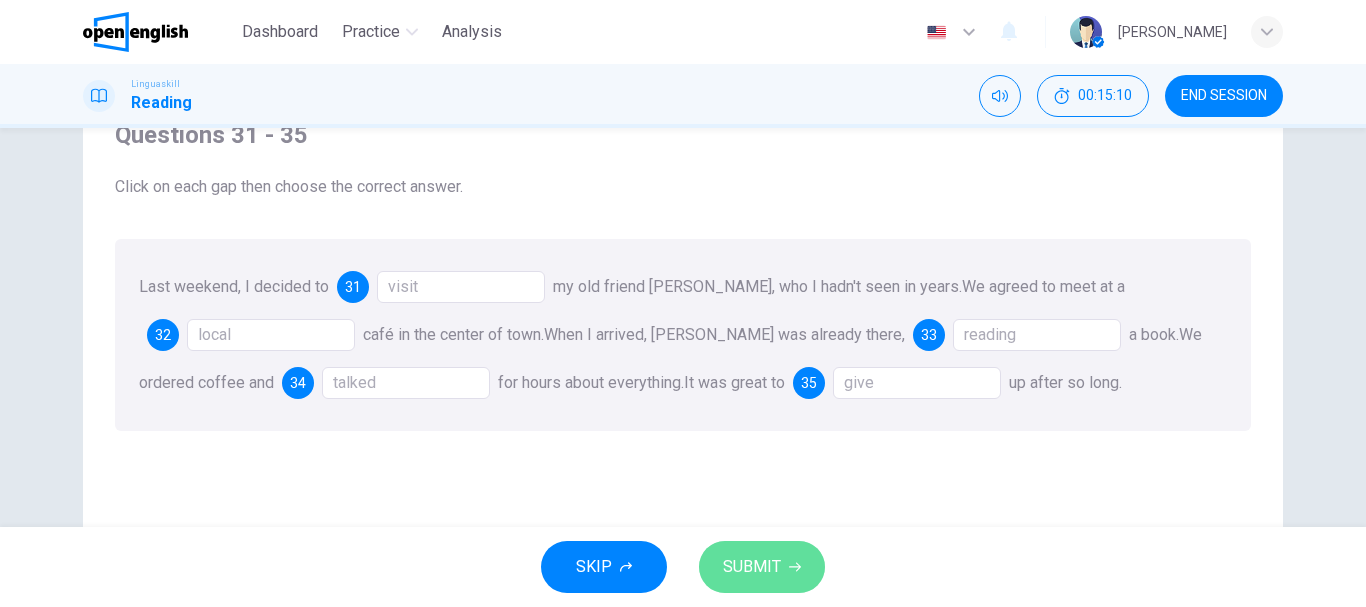 click on "SUBMIT" at bounding box center (762, 567) 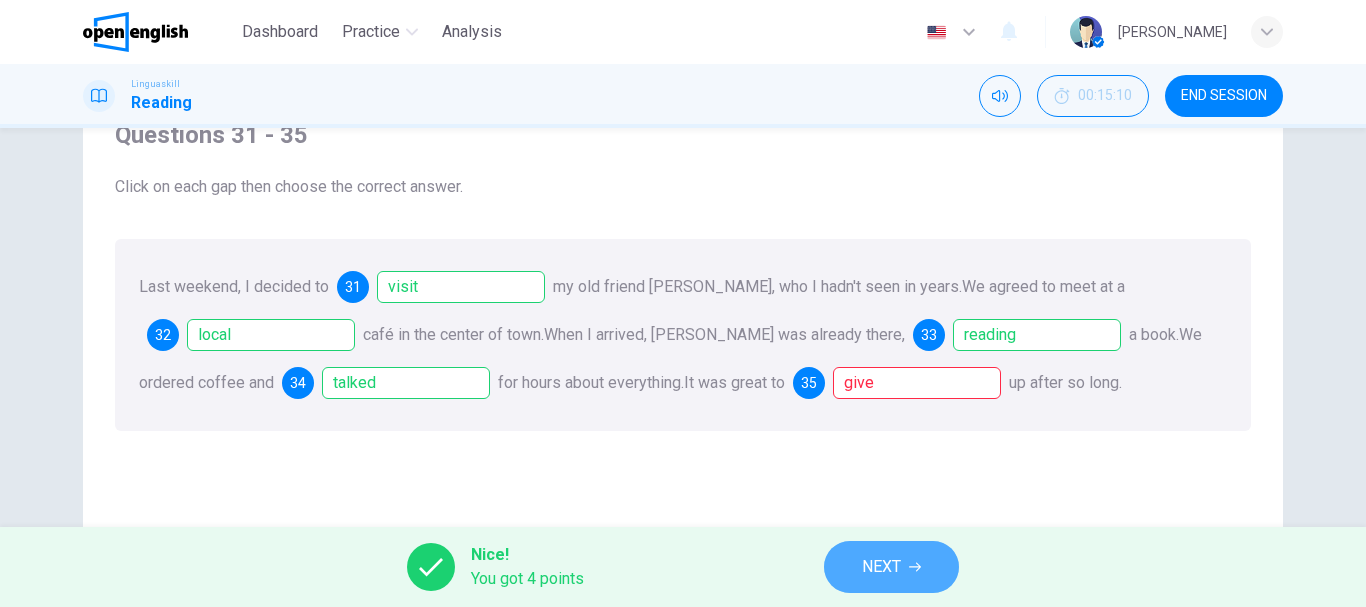 click on "NEXT" at bounding box center [881, 567] 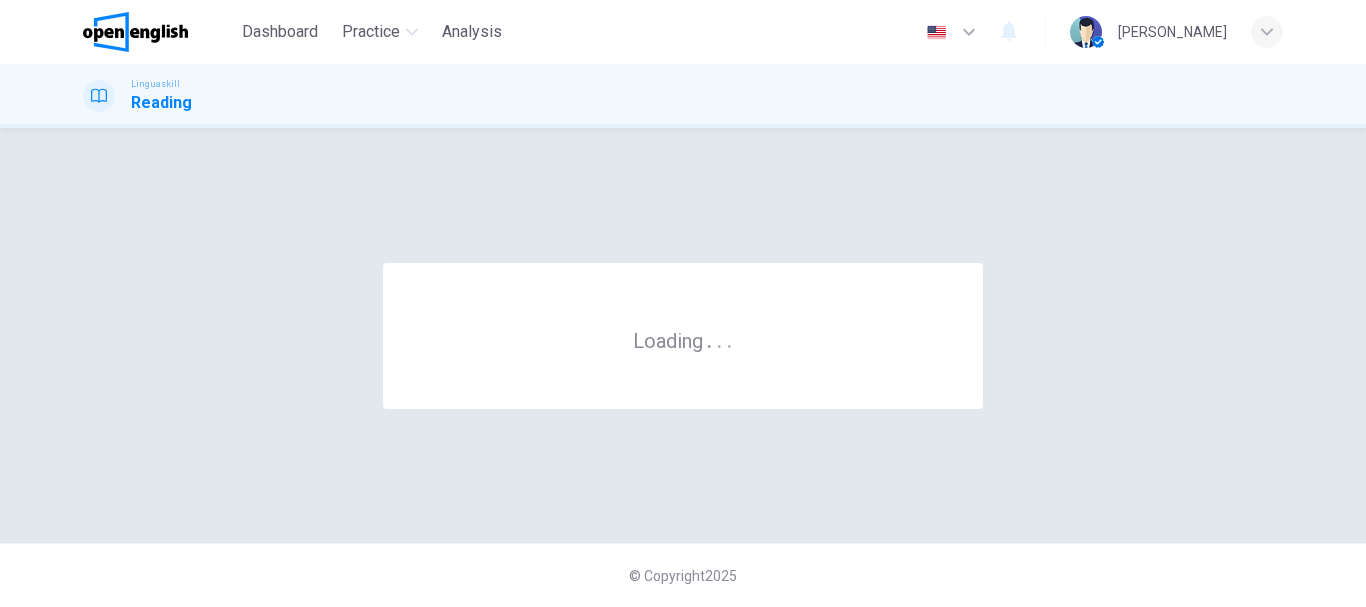 scroll, scrollTop: 0, scrollLeft: 0, axis: both 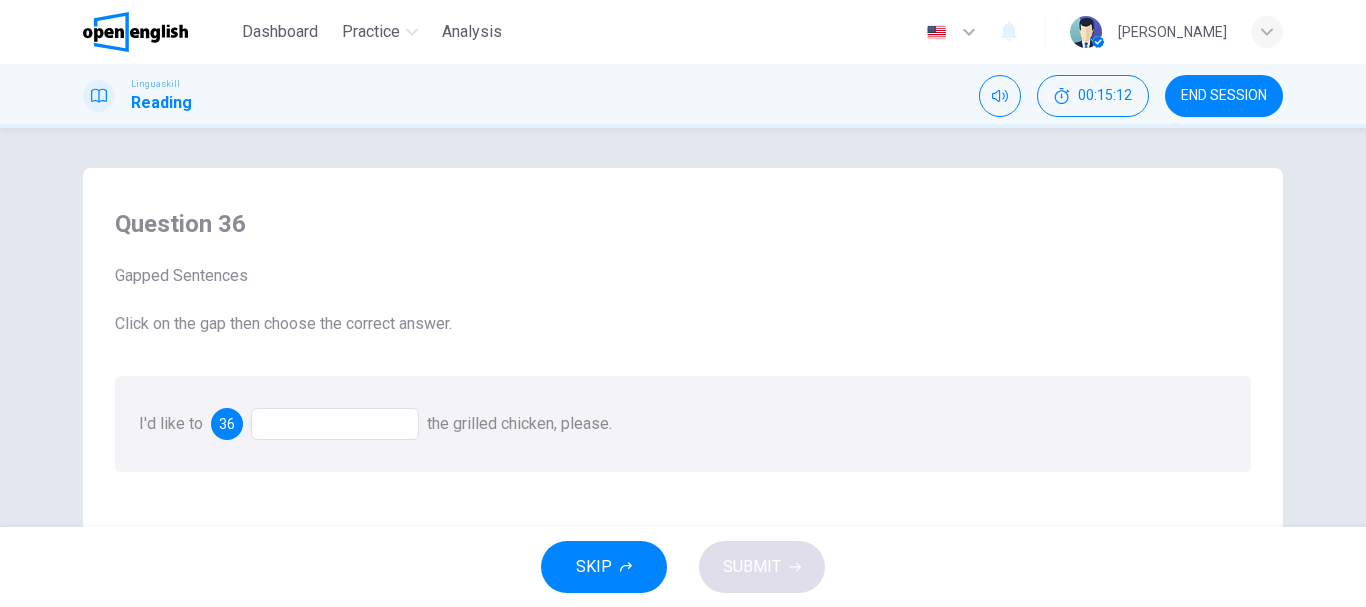click at bounding box center [335, 424] 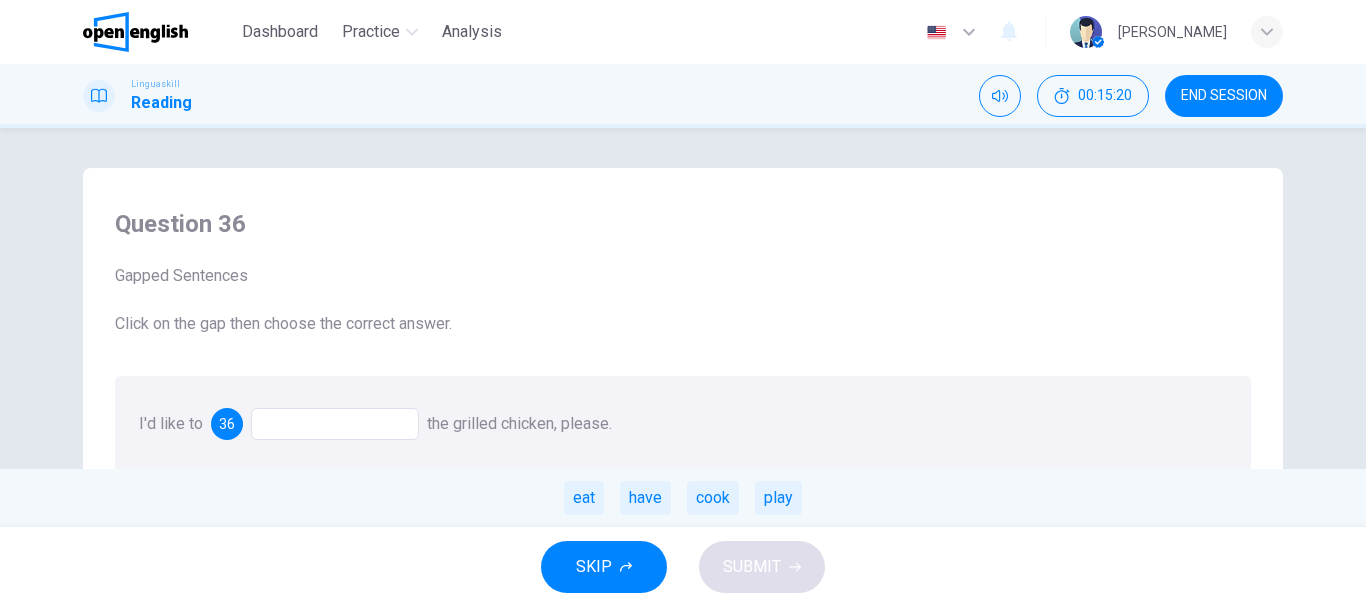 drag, startPoint x: 568, startPoint y: 493, endPoint x: 586, endPoint y: 503, distance: 20.59126 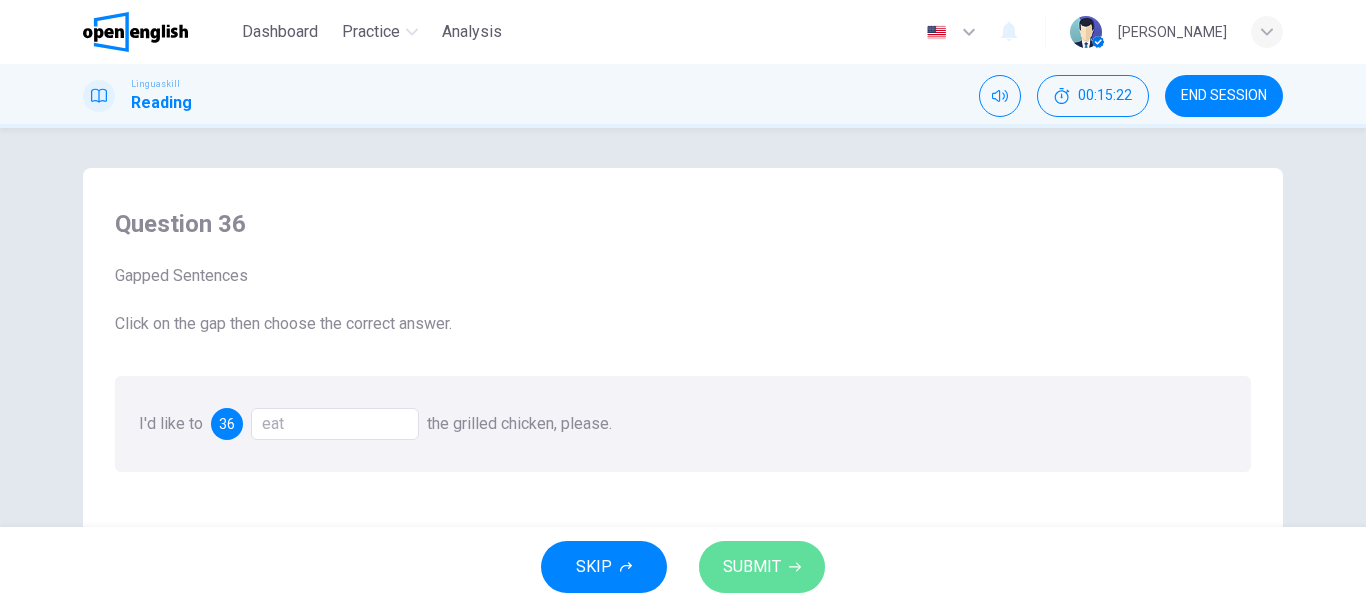 click on "SUBMIT" at bounding box center (752, 567) 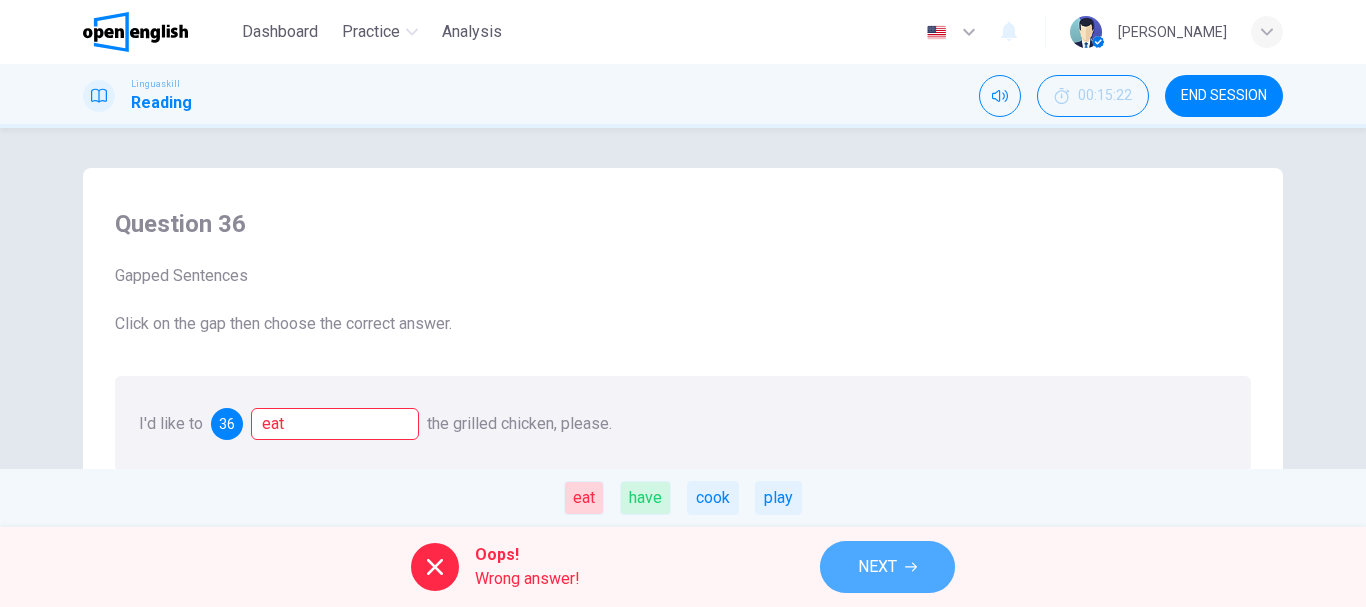 click on "NEXT" at bounding box center [877, 567] 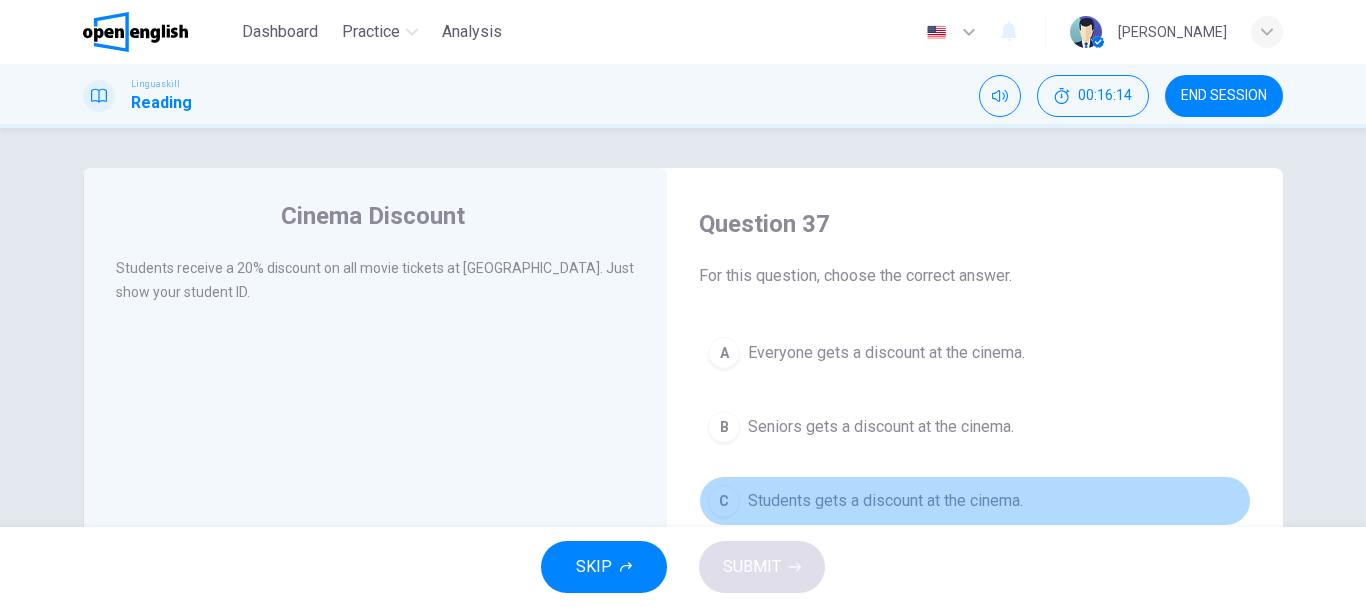 click on "Students gets a discount at the cinema." at bounding box center [885, 501] 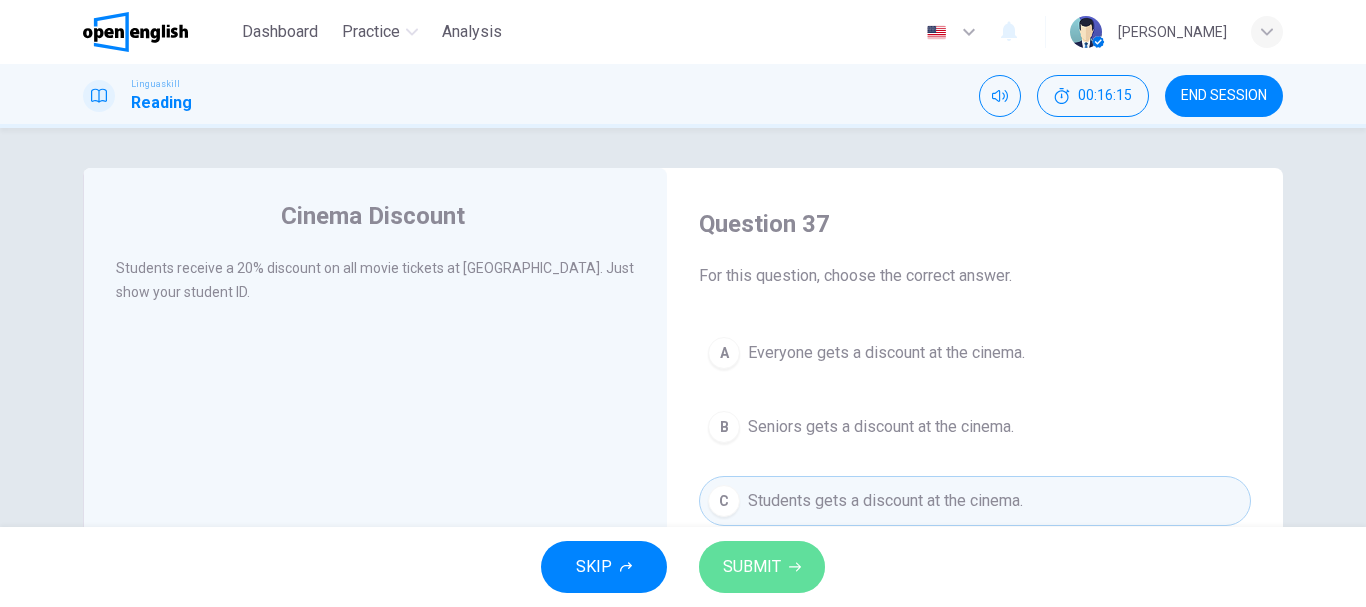 click on "SUBMIT" at bounding box center [762, 567] 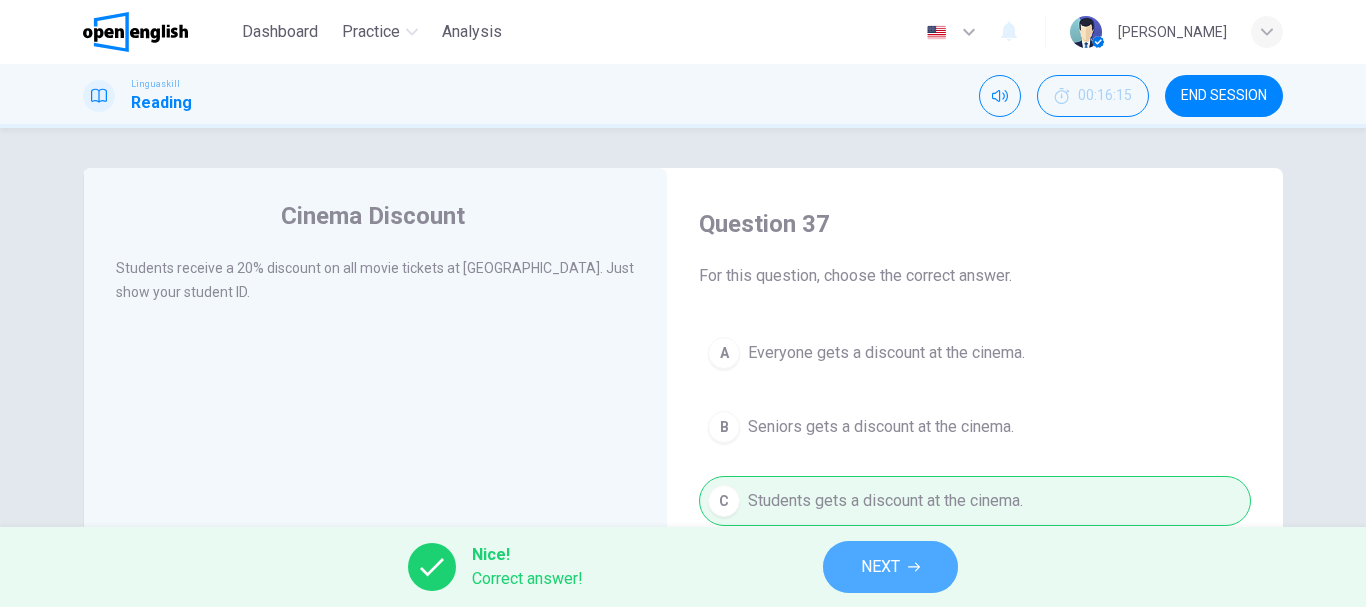 click on "NEXT" at bounding box center (880, 567) 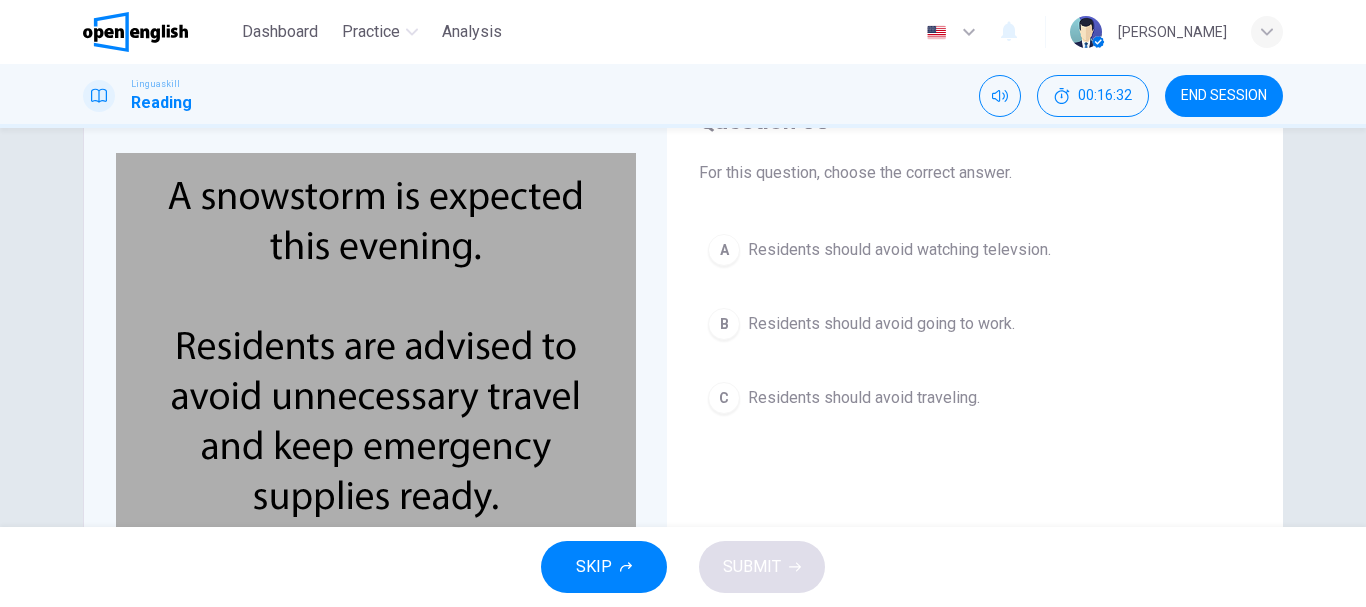 scroll, scrollTop: 105, scrollLeft: 0, axis: vertical 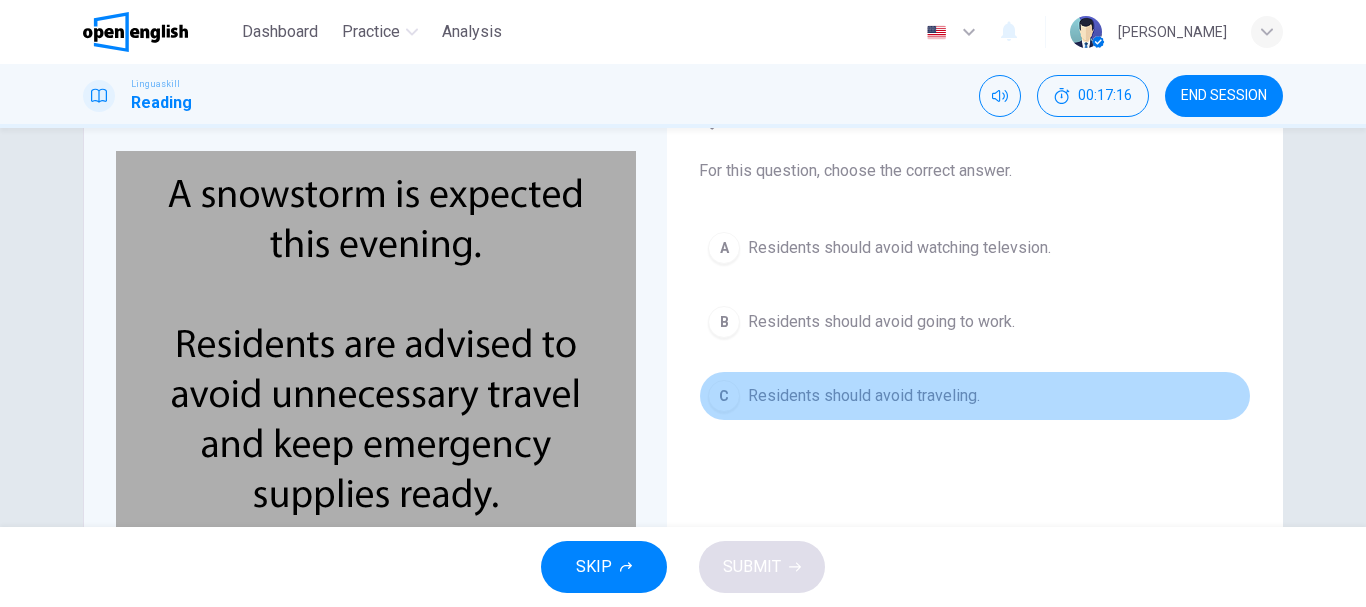 click on "Residents should avoid traveling." at bounding box center [864, 396] 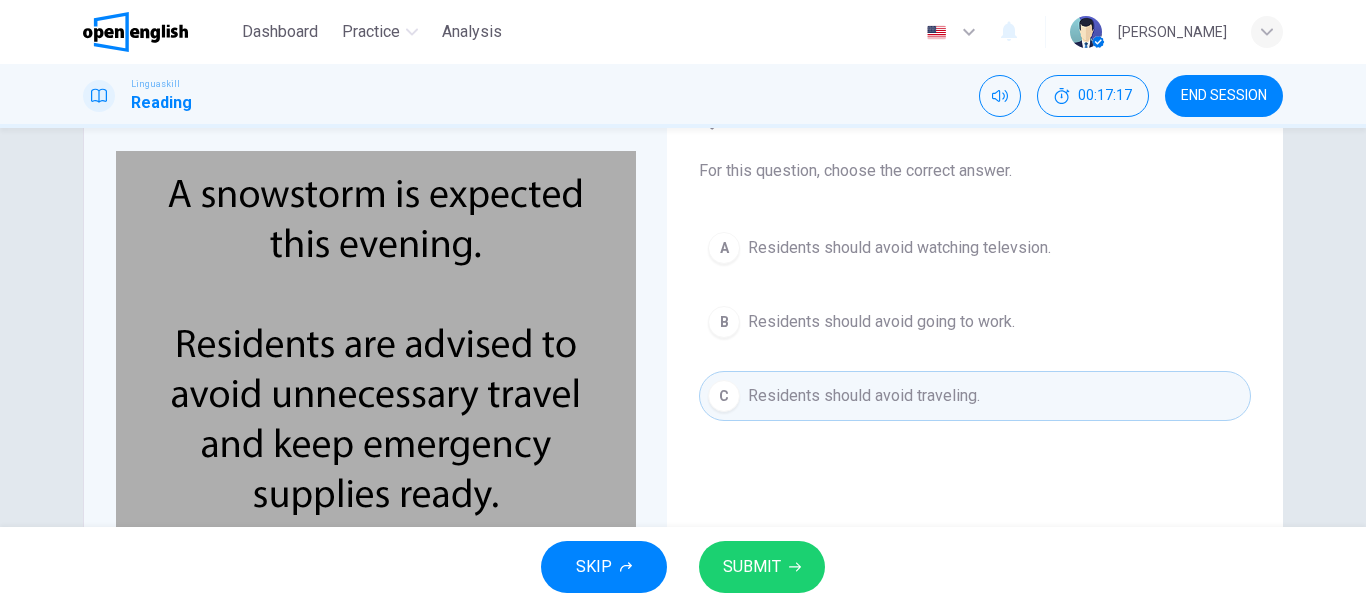 click on "SUBMIT" at bounding box center [762, 567] 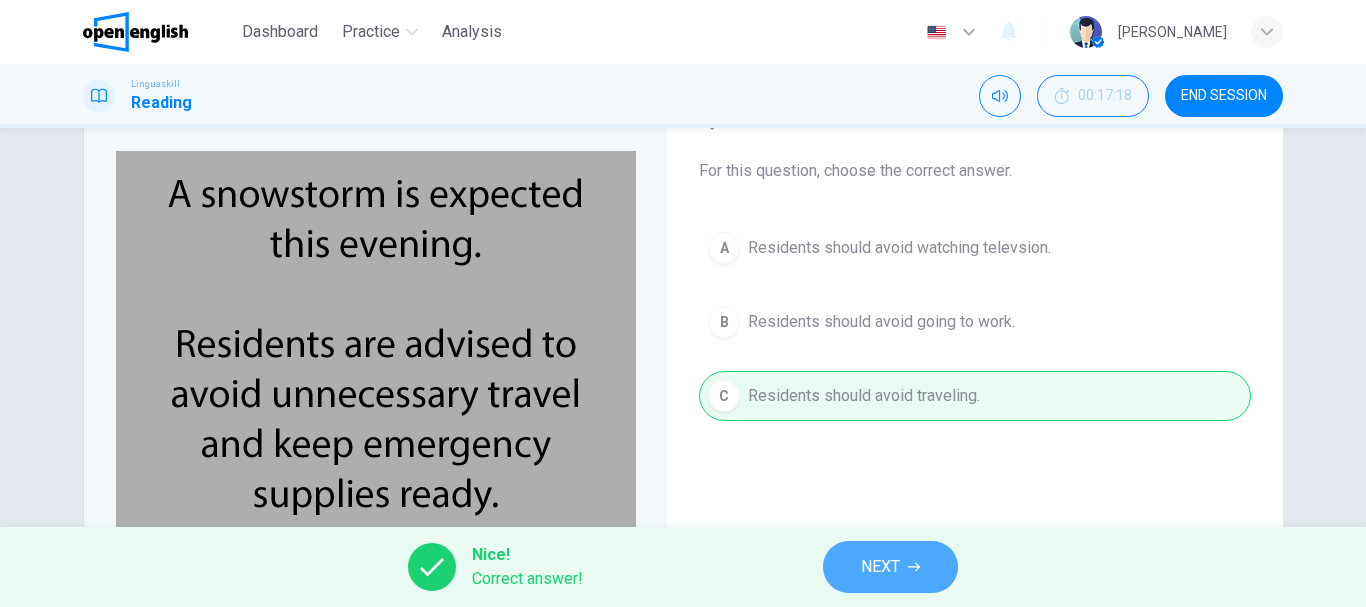 click on "NEXT" at bounding box center [890, 567] 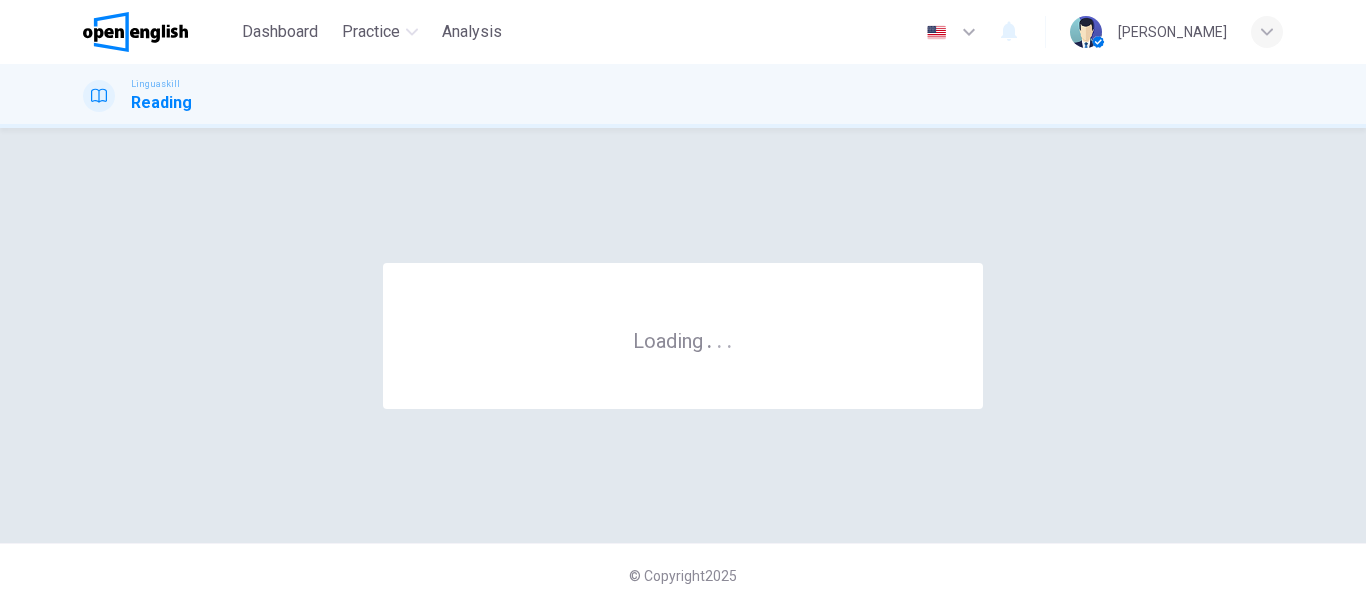 scroll, scrollTop: 0, scrollLeft: 0, axis: both 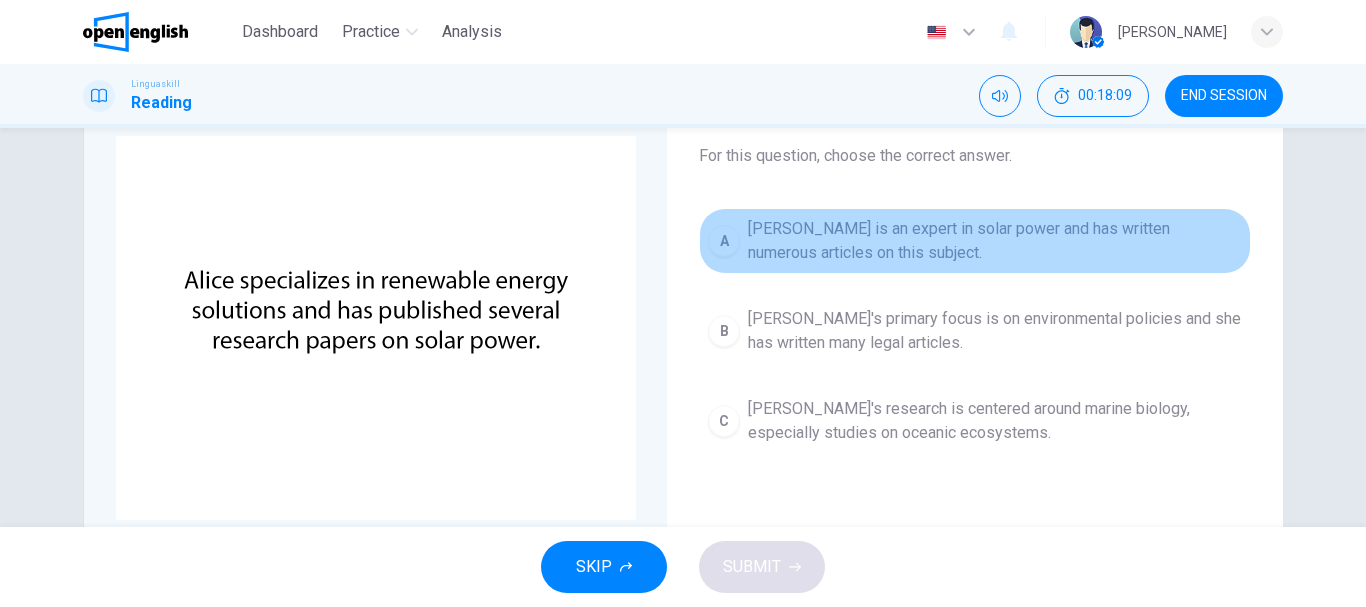 click on "[PERSON_NAME] is an expert in solar power and has written numerous articles on this subject." at bounding box center (995, 241) 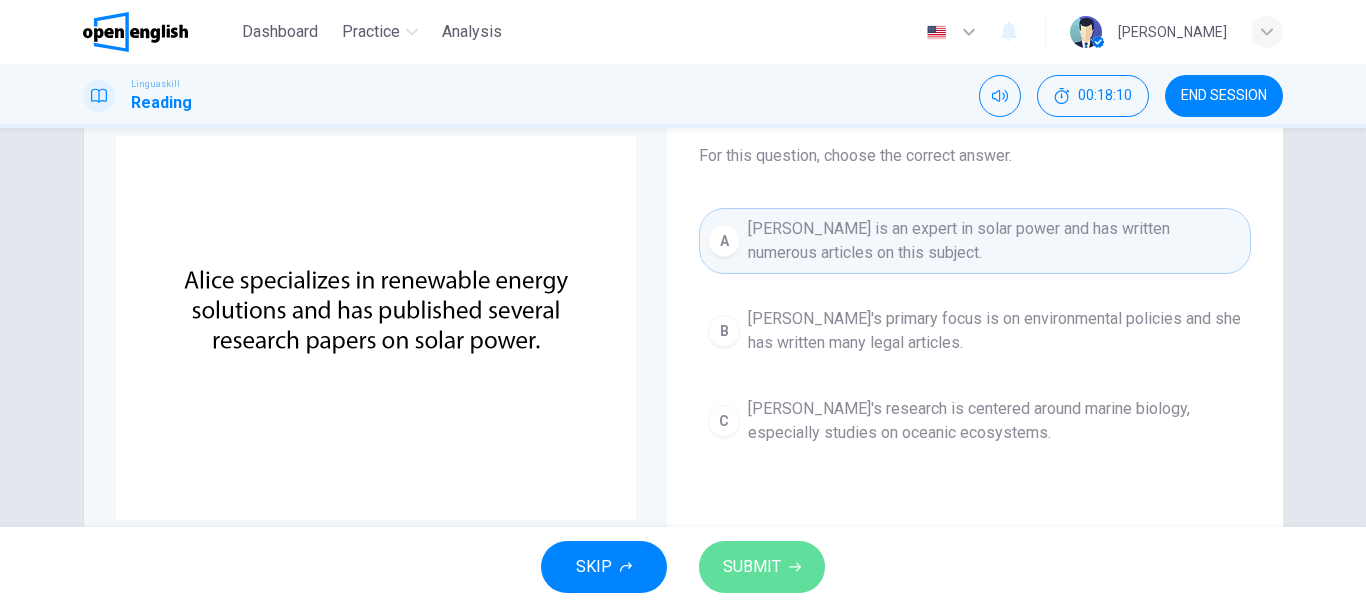 click on "SUBMIT" at bounding box center (762, 567) 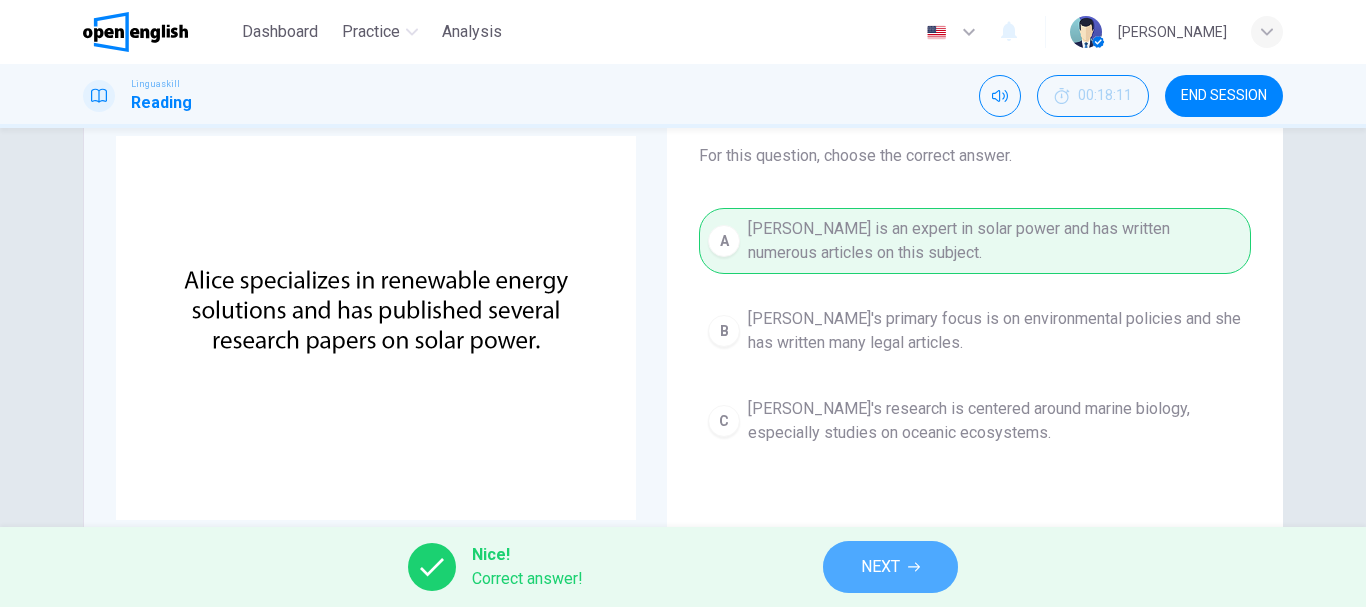 click on "NEXT" at bounding box center [890, 567] 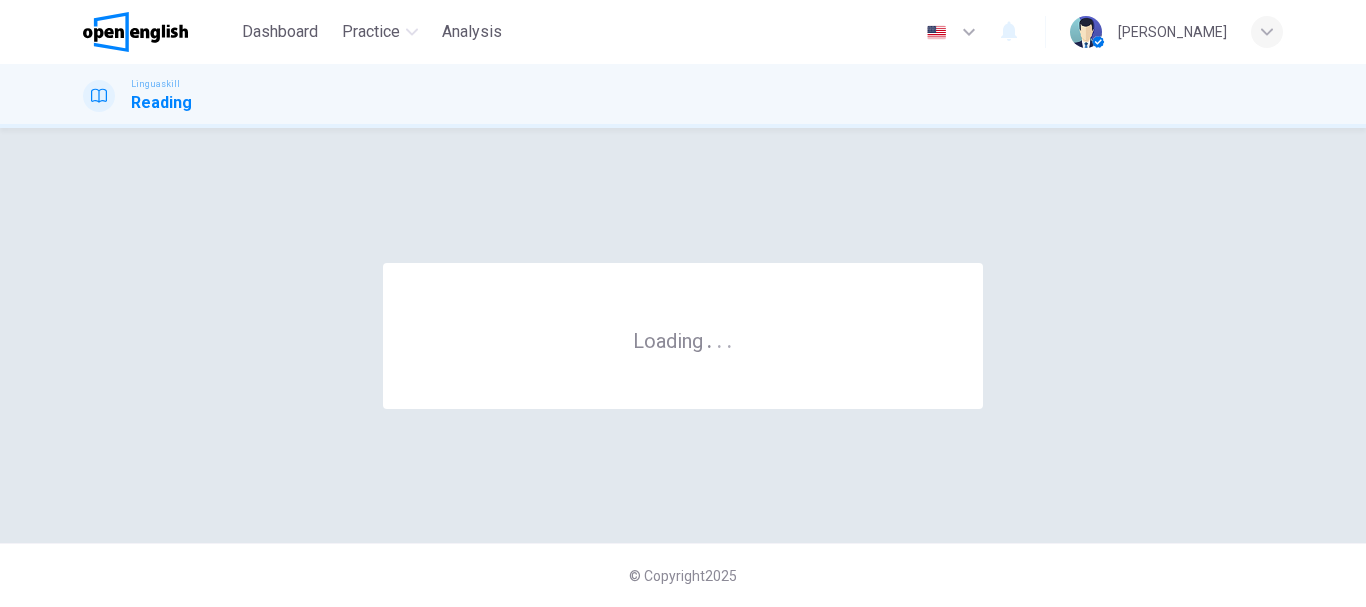 scroll, scrollTop: 0, scrollLeft: 0, axis: both 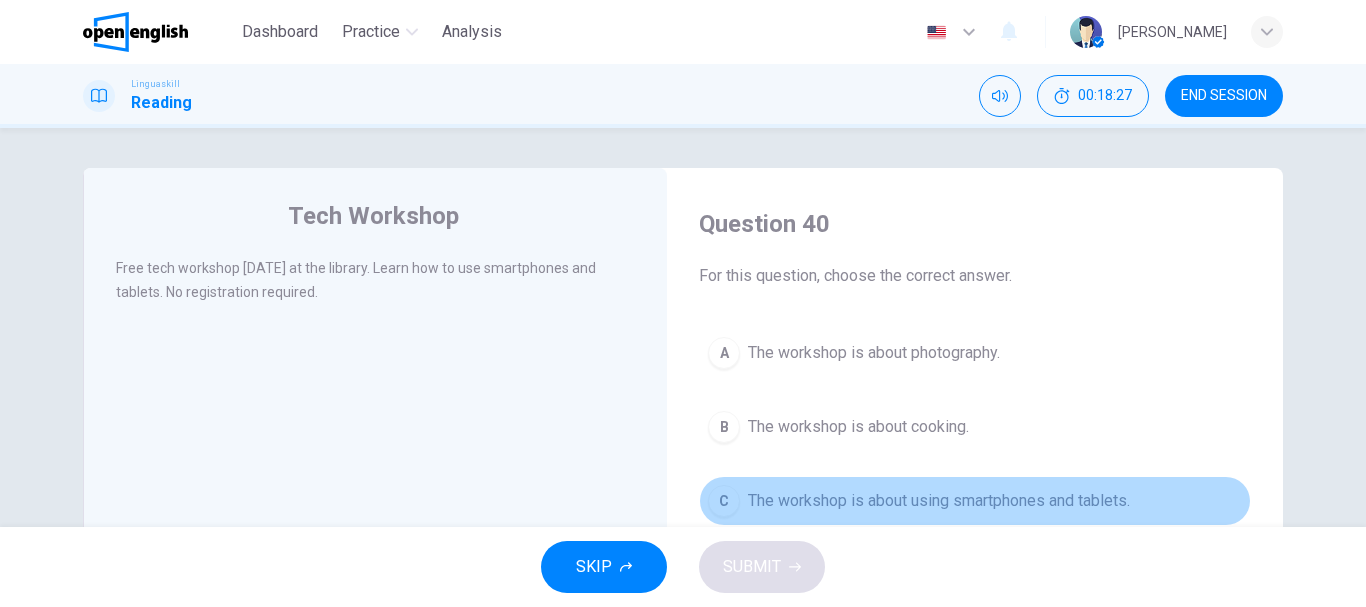 click on "The workshop is about using smartphones and tablets." at bounding box center (939, 501) 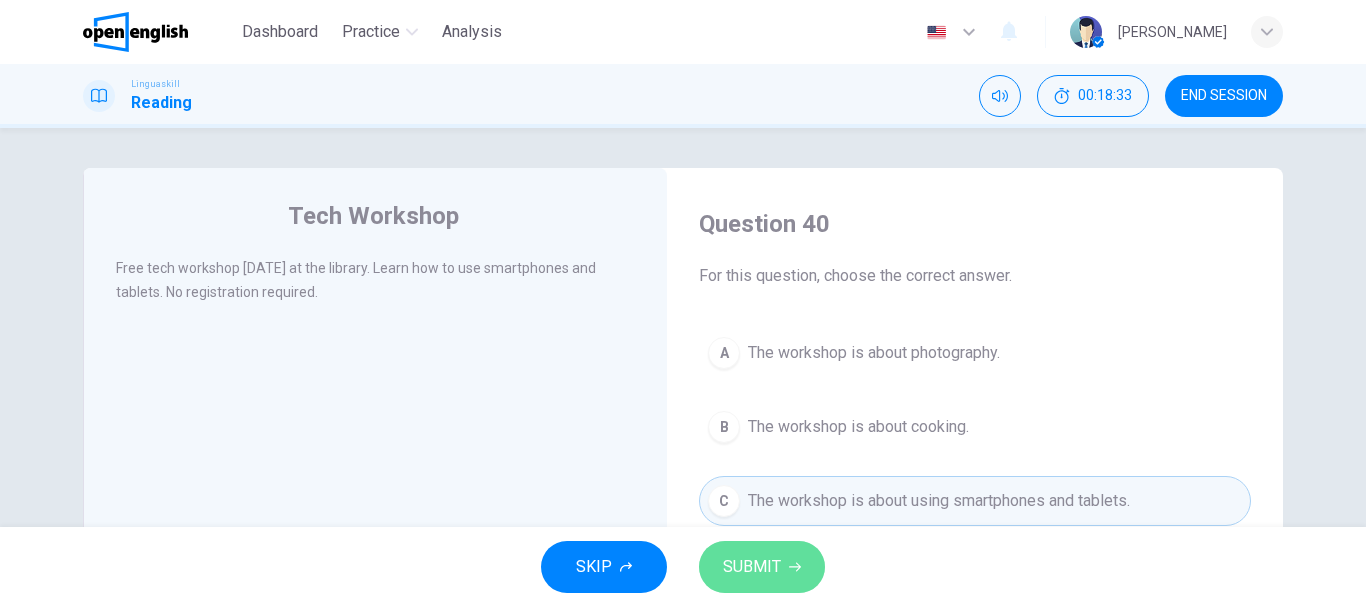 click on "SUBMIT" at bounding box center (762, 567) 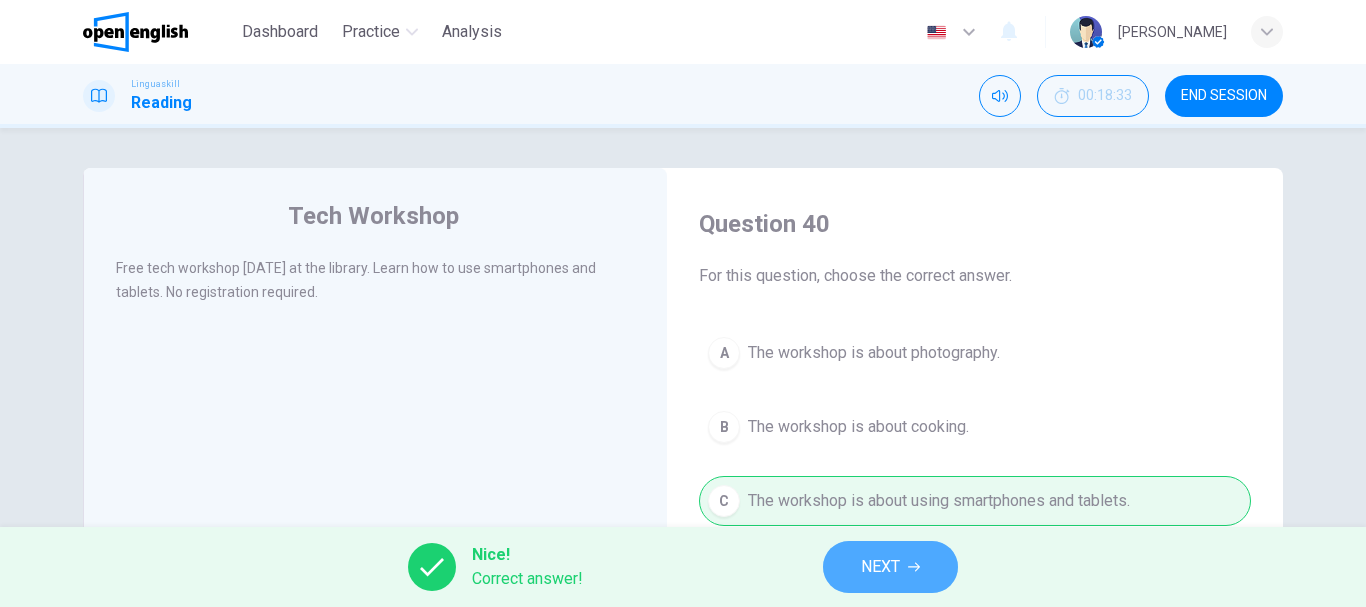 click on "NEXT" at bounding box center (880, 567) 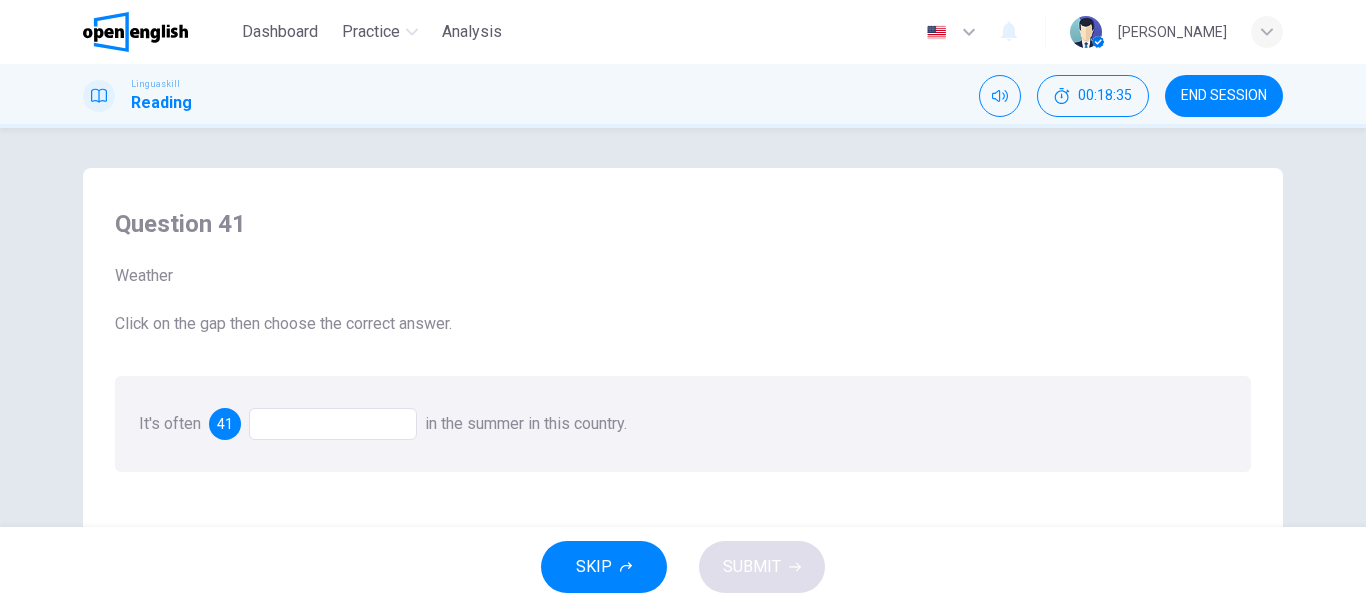 click at bounding box center [333, 424] 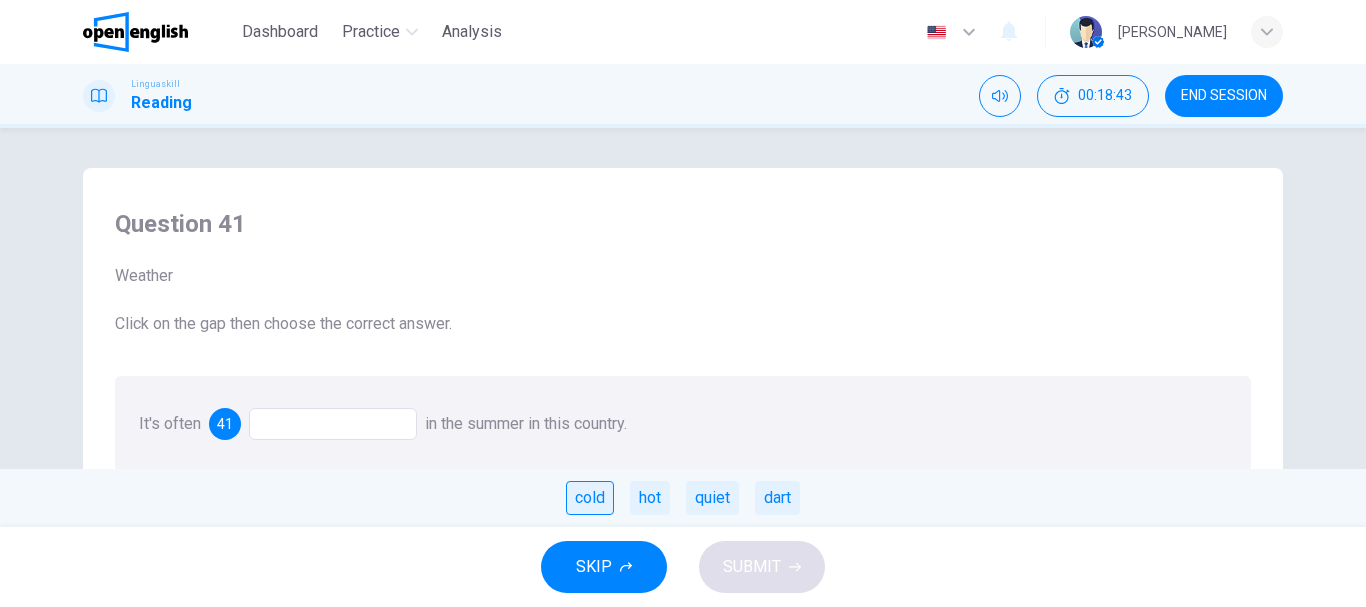 click on "cold" at bounding box center (590, 498) 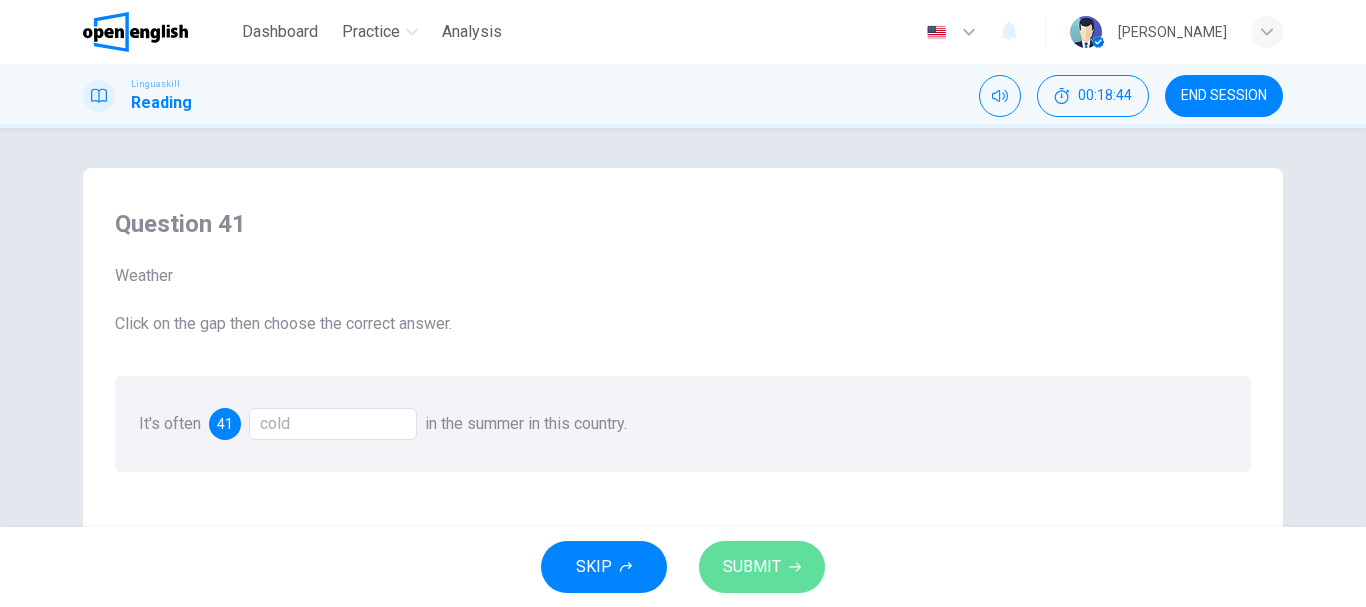 click on "SUBMIT" at bounding box center [762, 567] 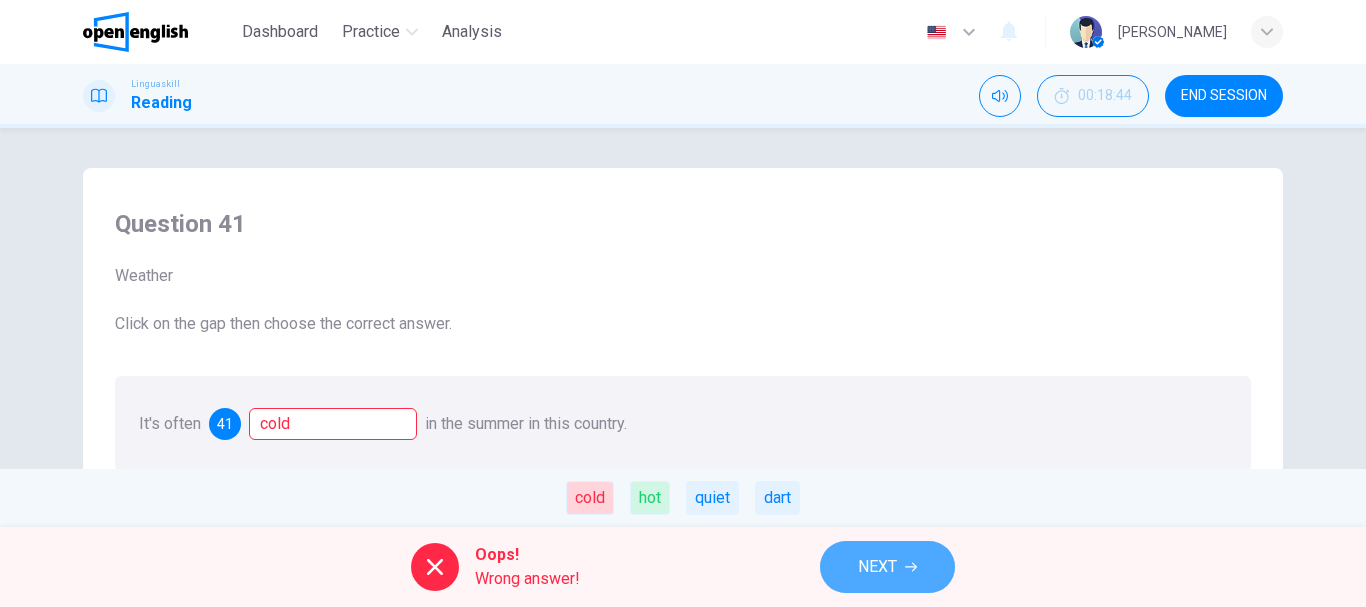 click on "NEXT" at bounding box center (887, 567) 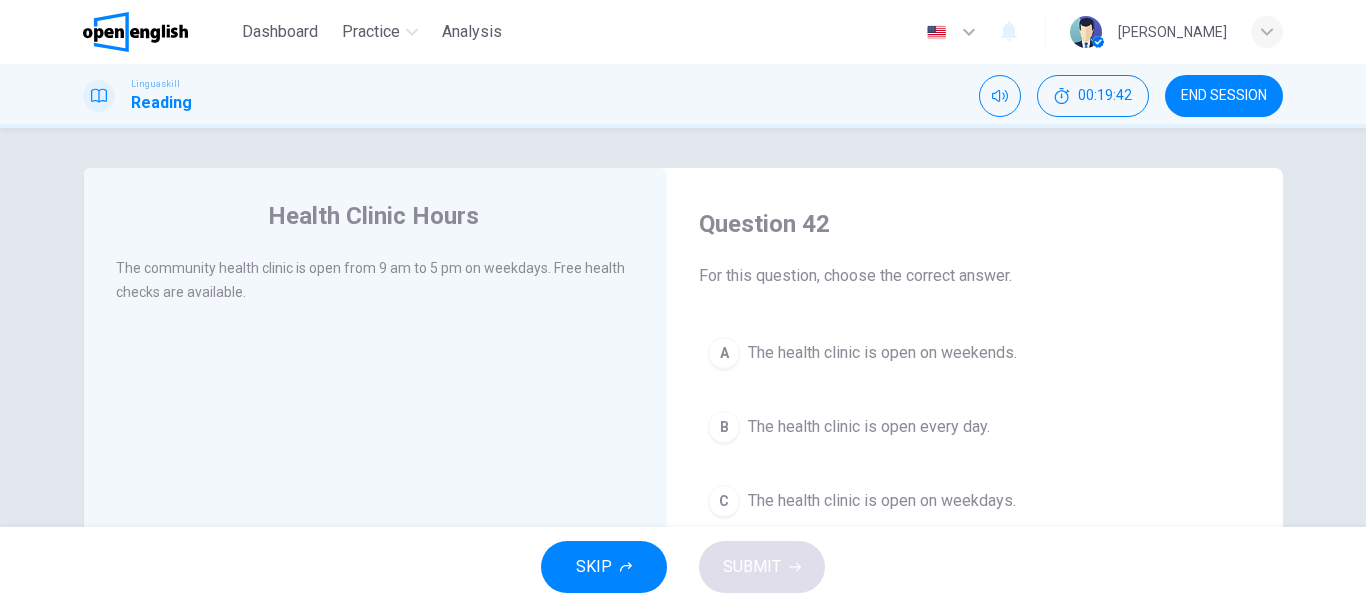click on "The health clinic is open on weekdays." at bounding box center [882, 501] 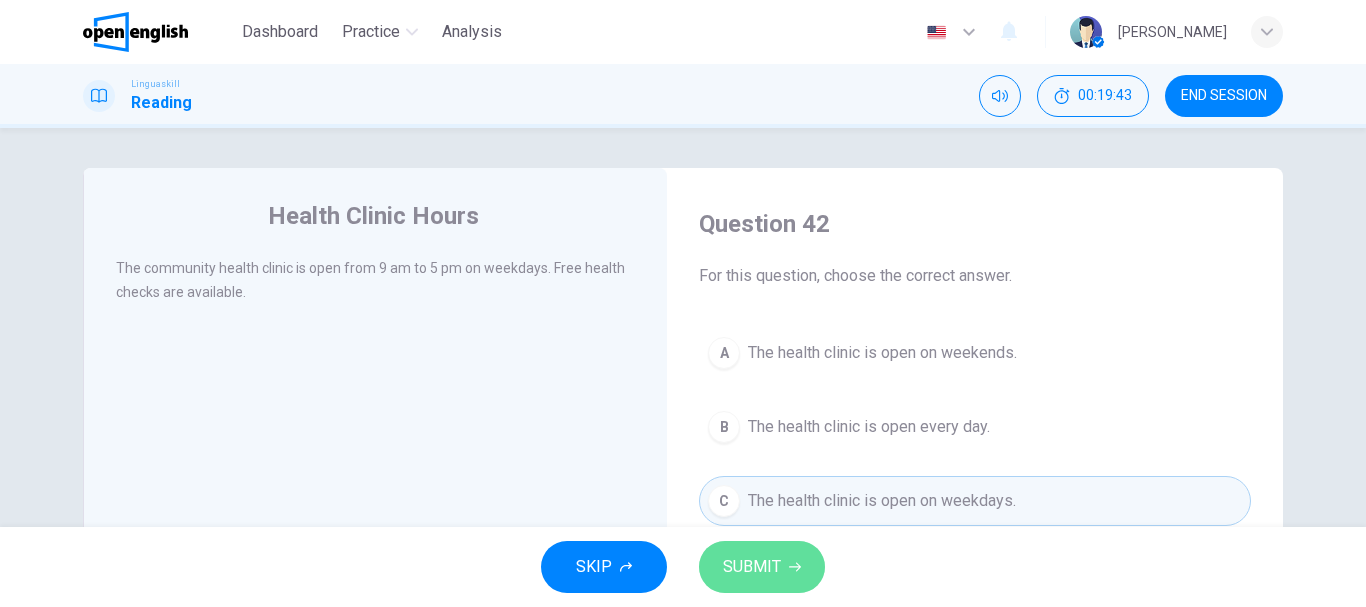 click on "SUBMIT" at bounding box center (762, 567) 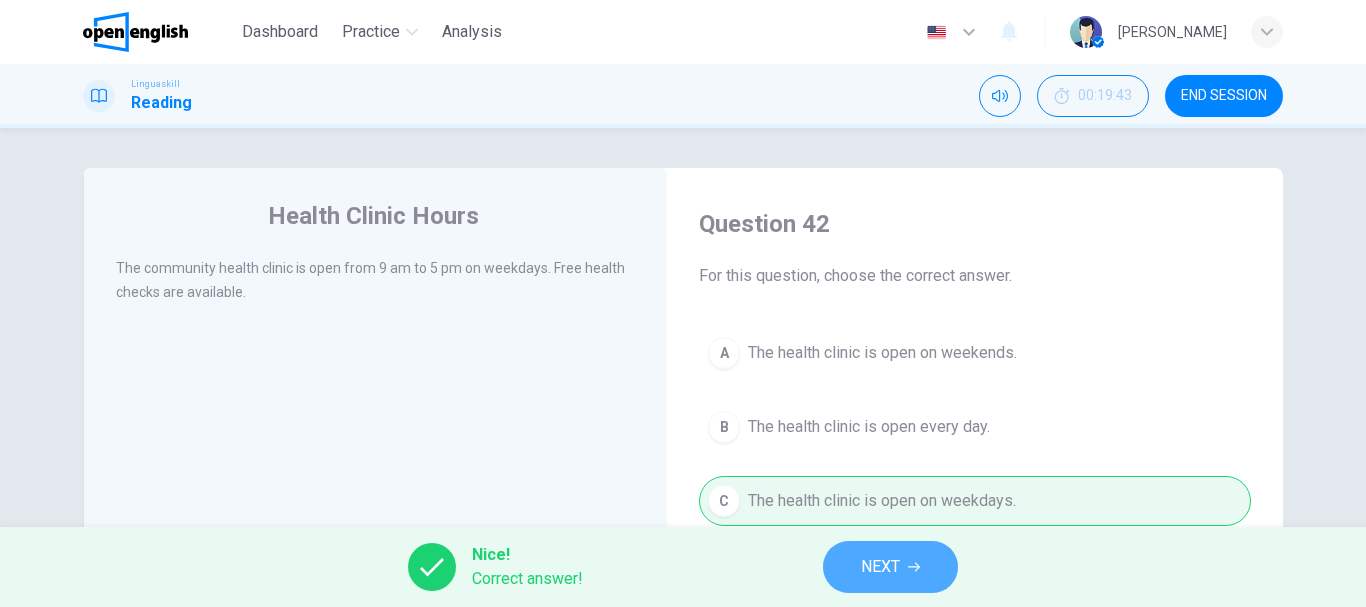 click on "NEXT" at bounding box center [880, 567] 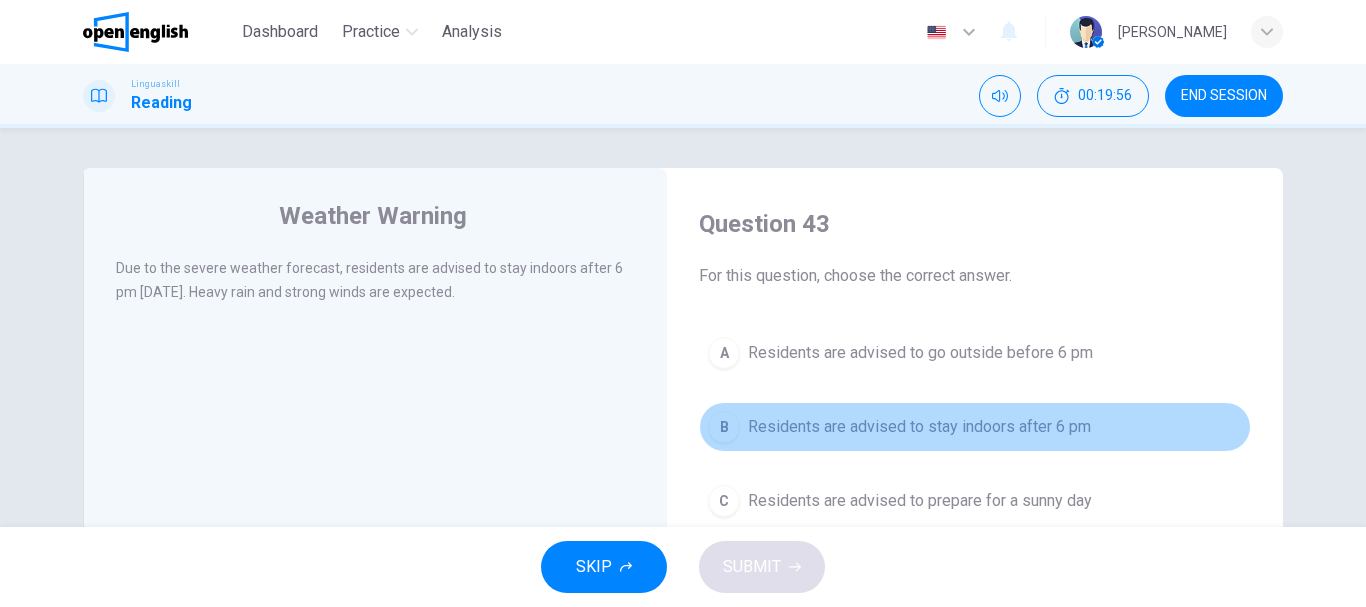 click on "Residents are advised to stay indoors after 6 pm" at bounding box center [919, 427] 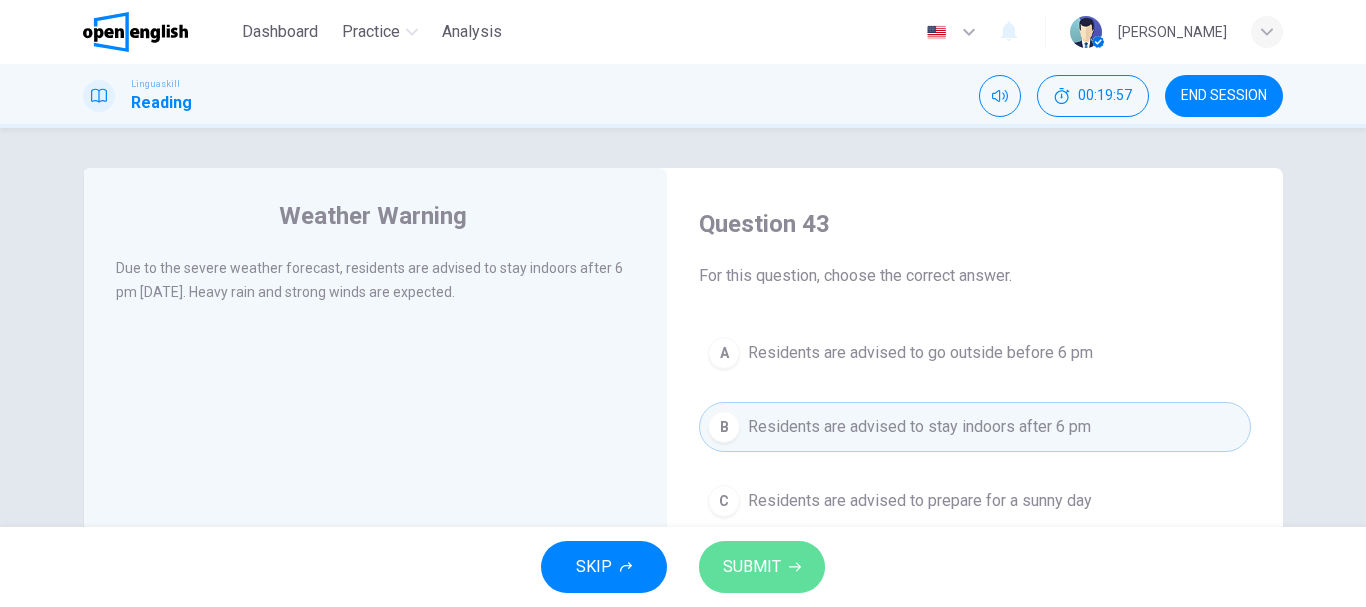click on "SUBMIT" at bounding box center (762, 567) 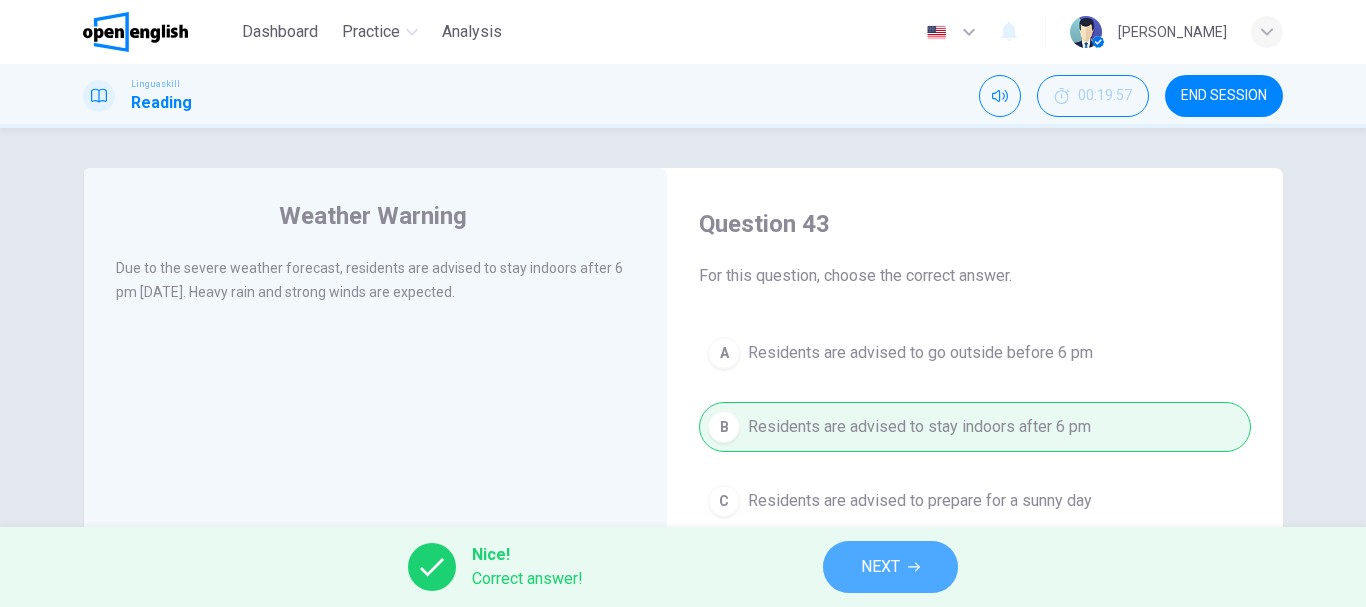 click on "NEXT" at bounding box center [890, 567] 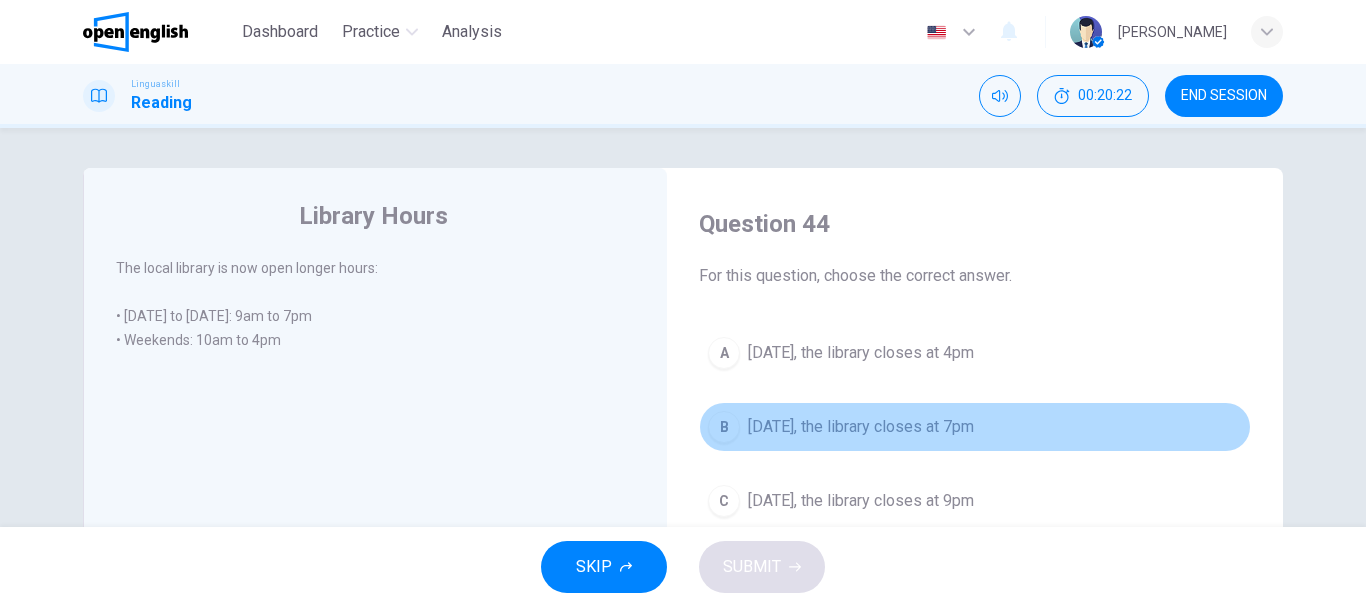 click on "[DATE], the library closes at 7pm" at bounding box center (861, 427) 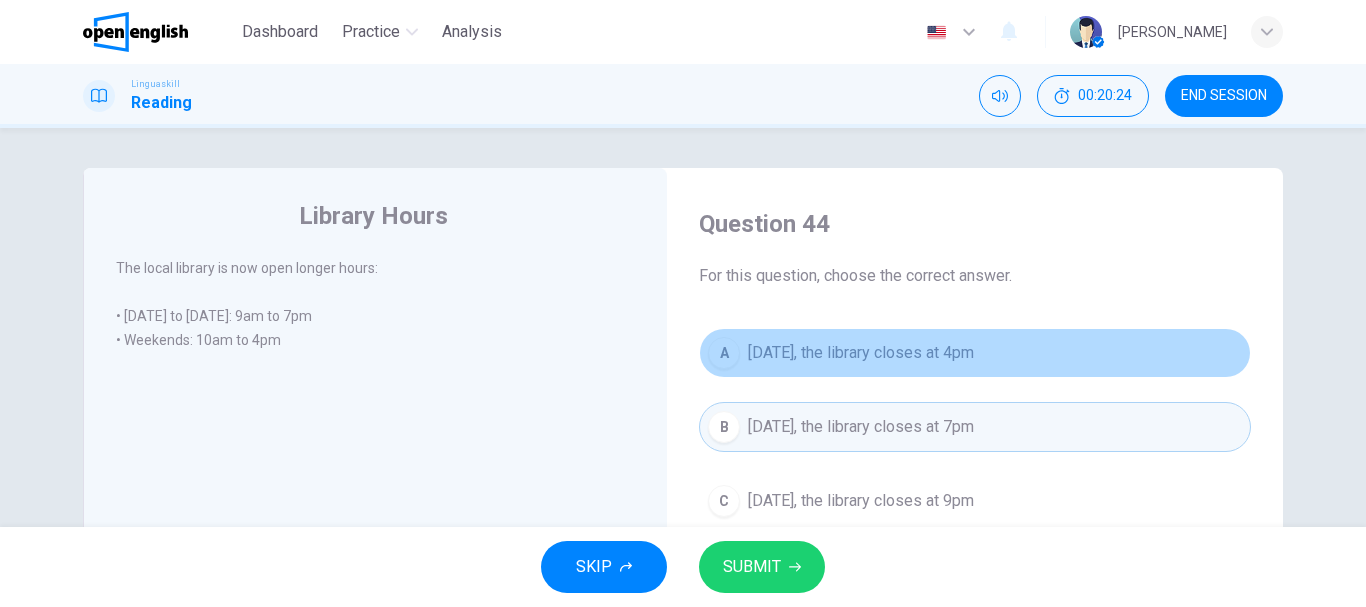 click on "[DATE], the library closes at 4pm" at bounding box center (861, 353) 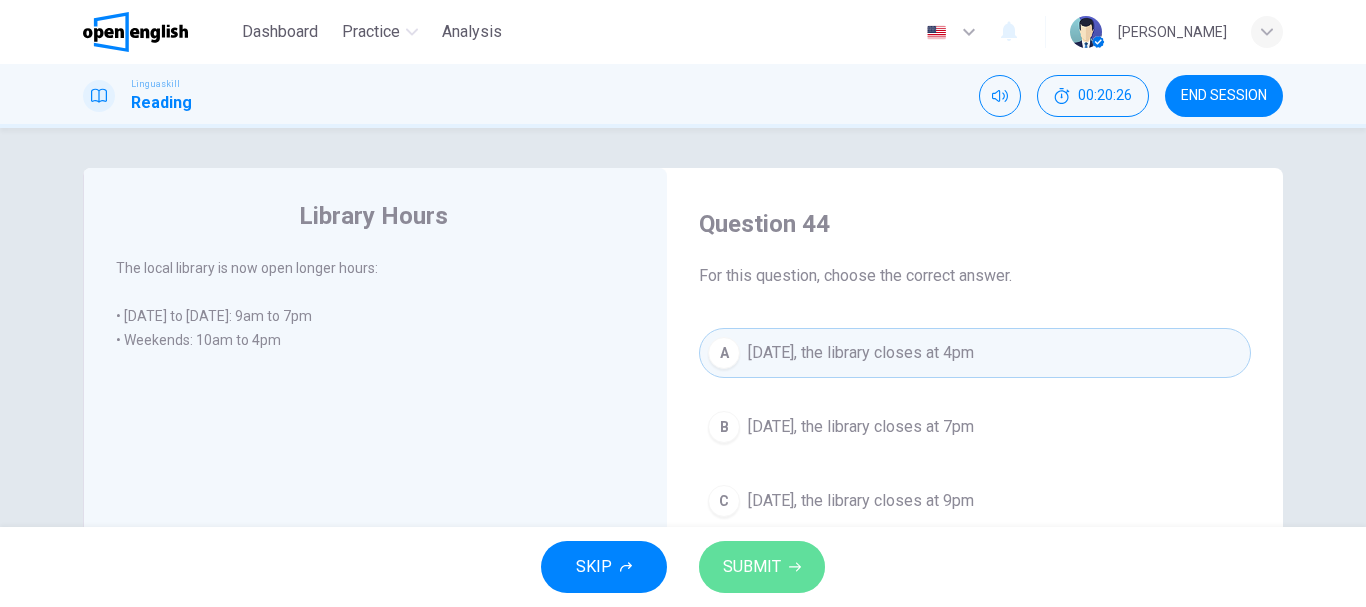 click on "SUBMIT" at bounding box center [762, 567] 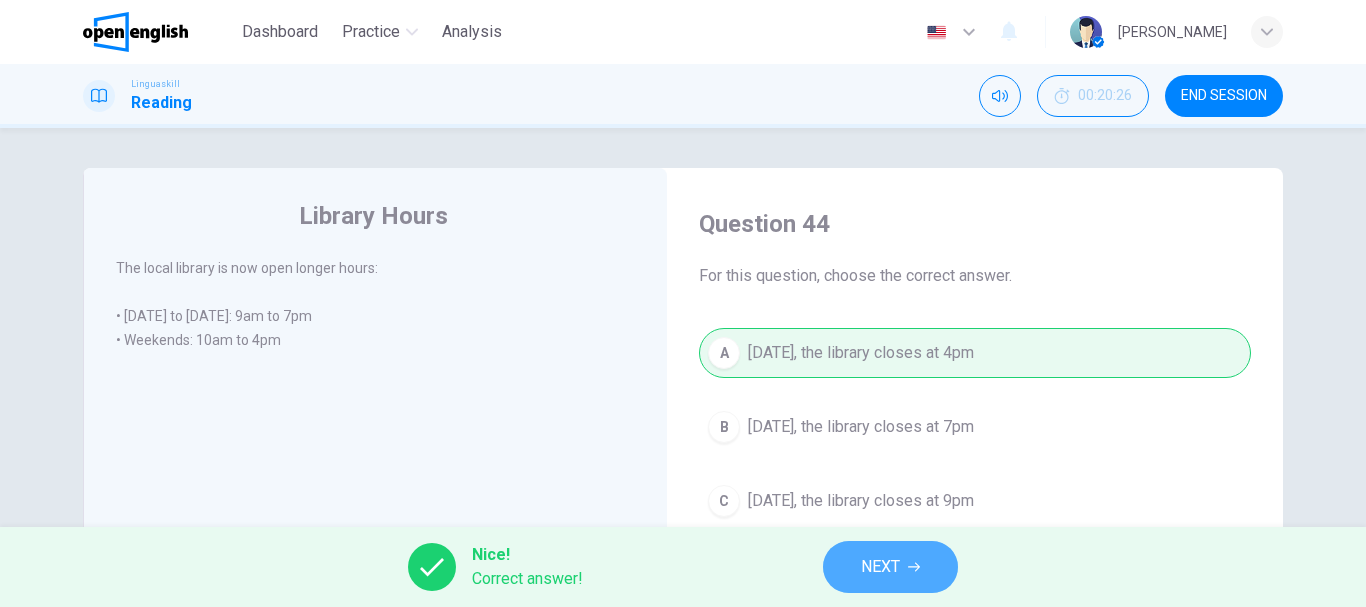 click on "NEXT" at bounding box center [880, 567] 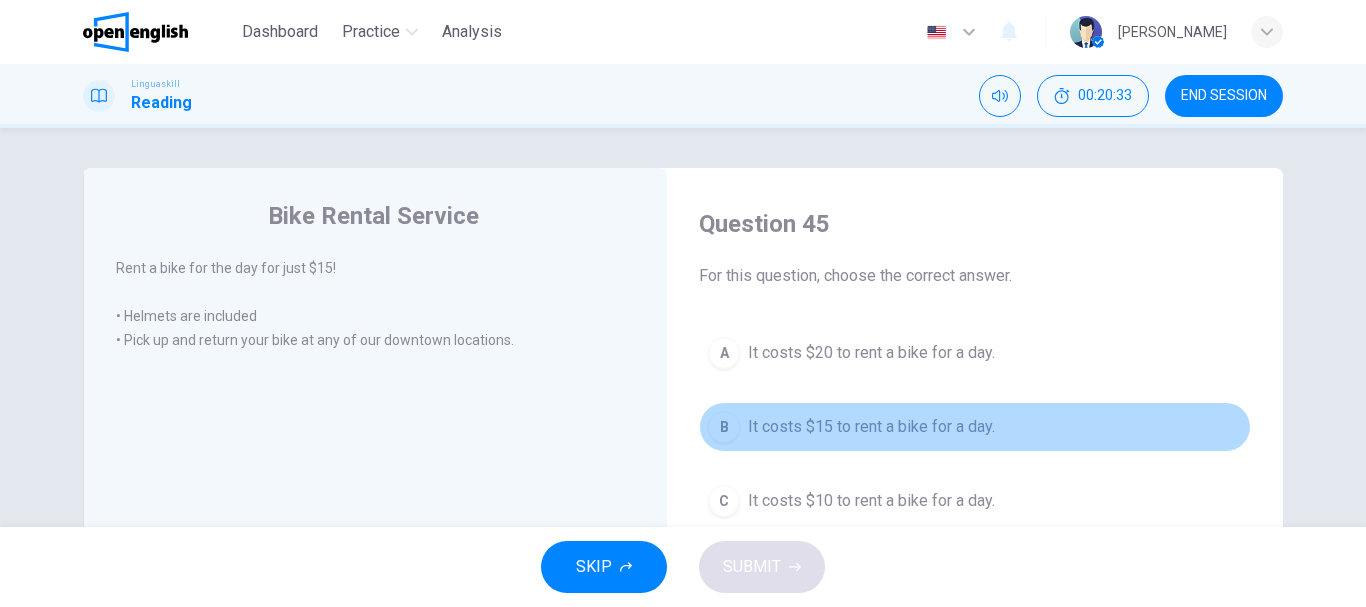 click on "B It costs $15 to rent a bike for a day." at bounding box center [975, 427] 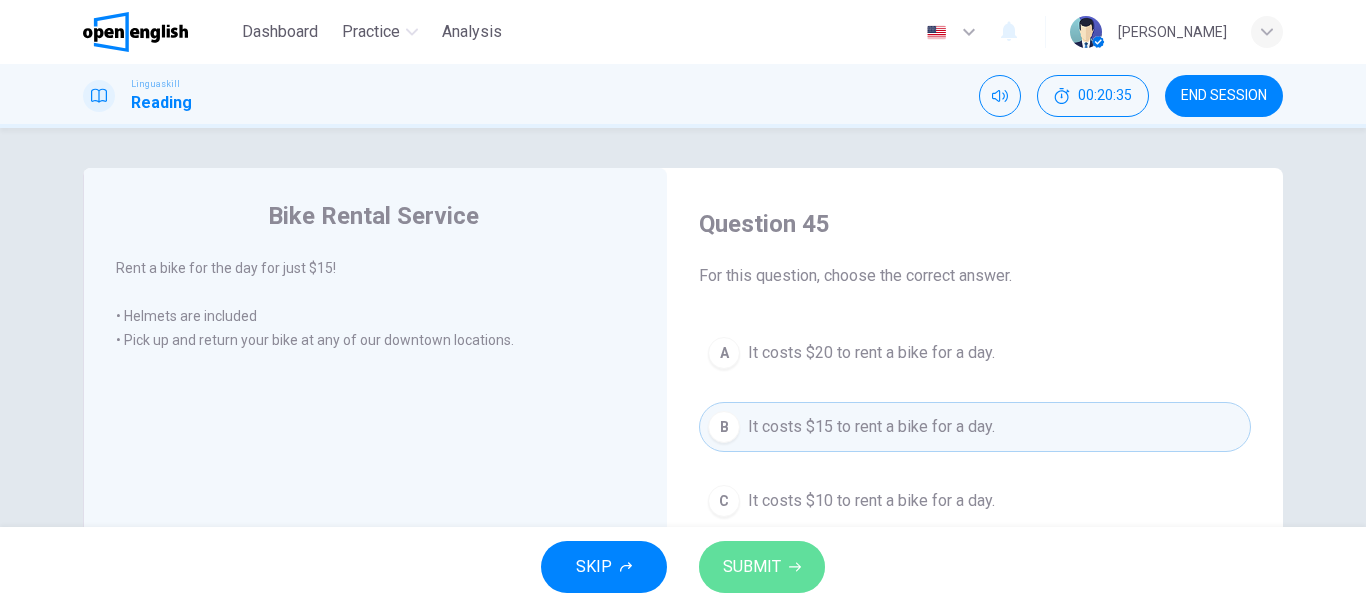 click on "SUBMIT" at bounding box center [762, 567] 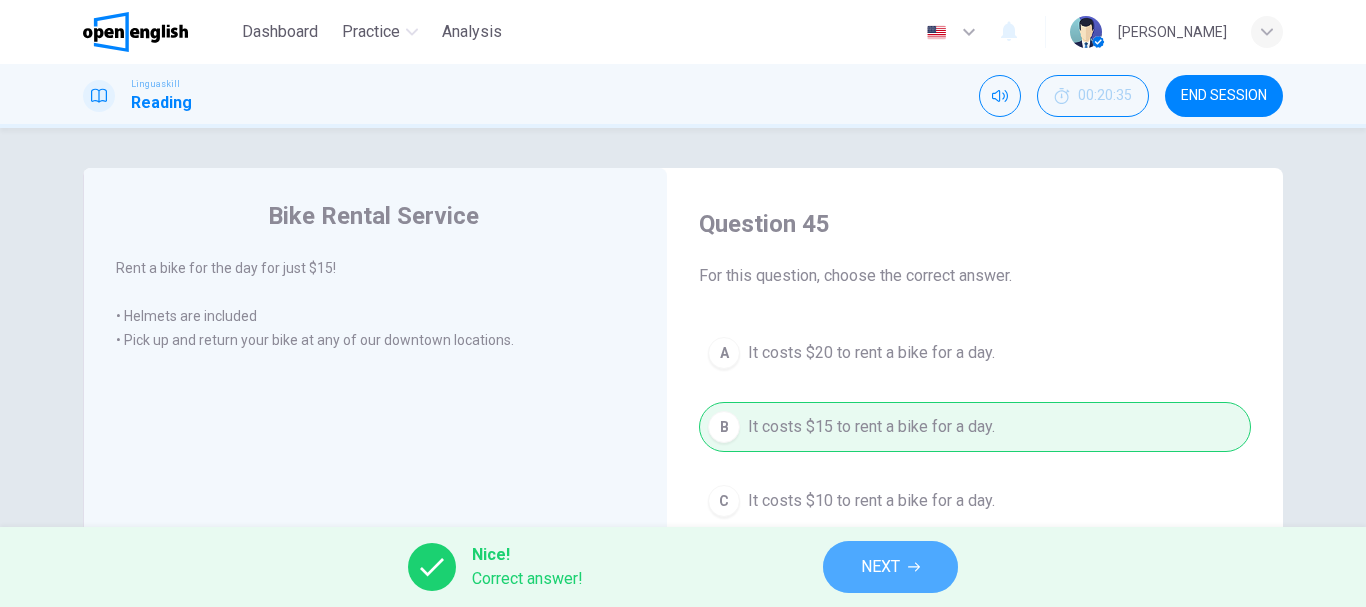 click on "NEXT" at bounding box center [890, 567] 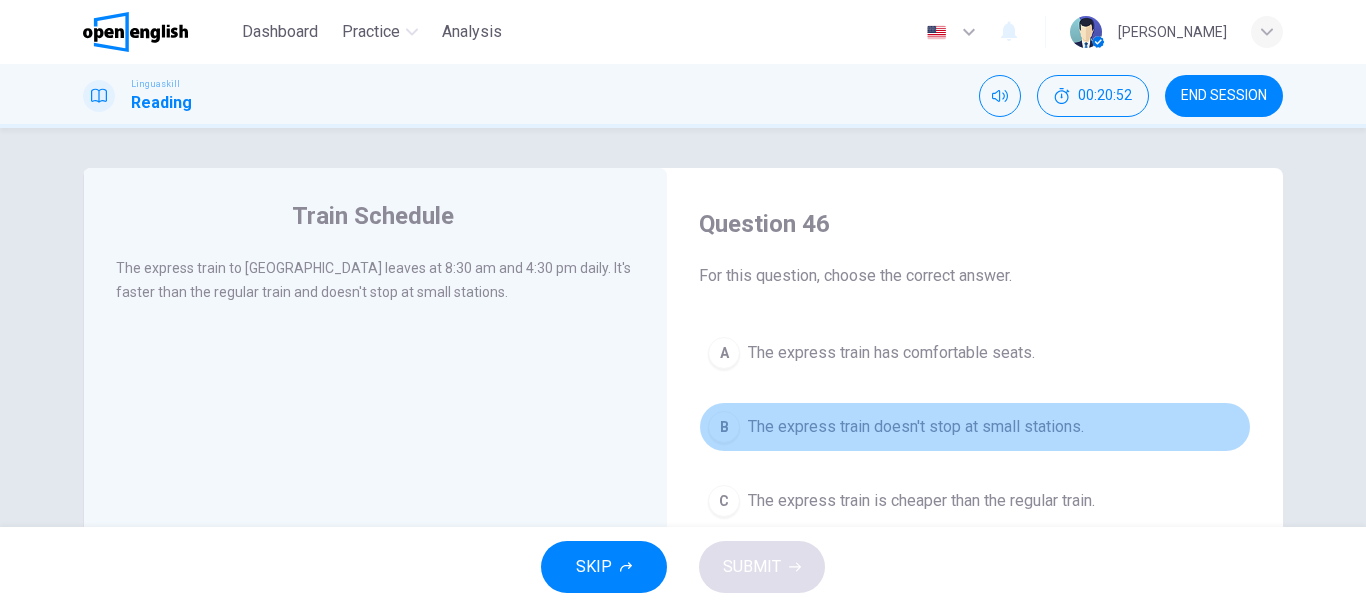 click on "The express train doesn't stop at small stations." at bounding box center [916, 427] 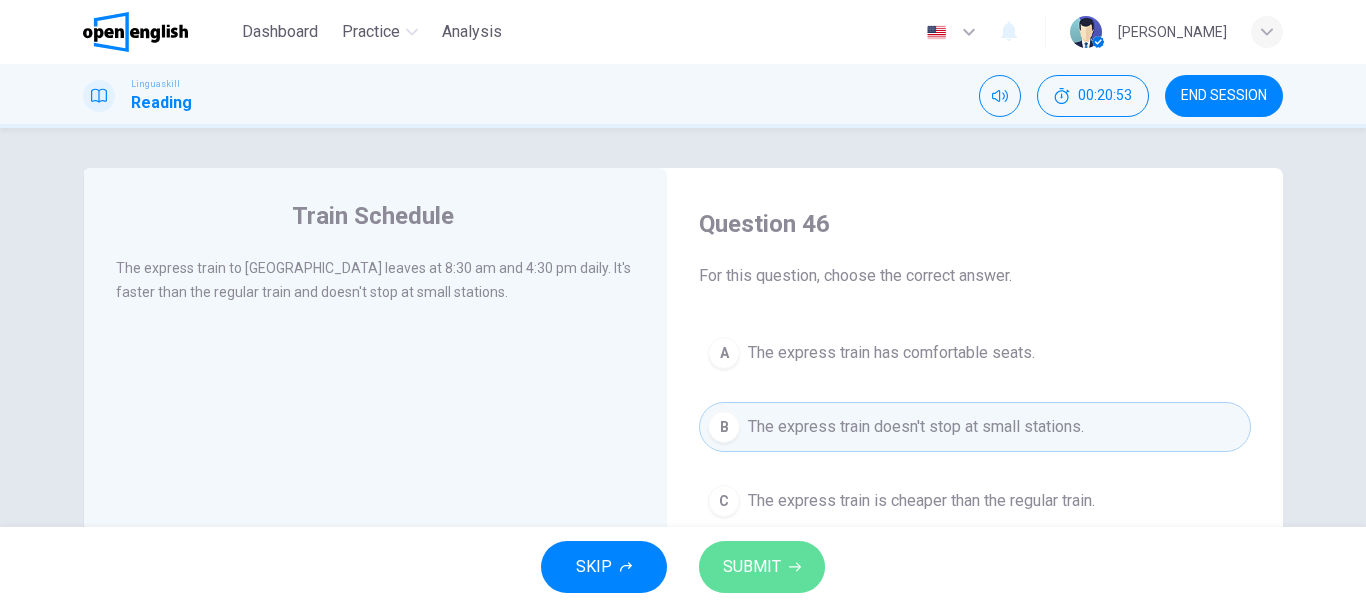 click on "SUBMIT" at bounding box center (762, 567) 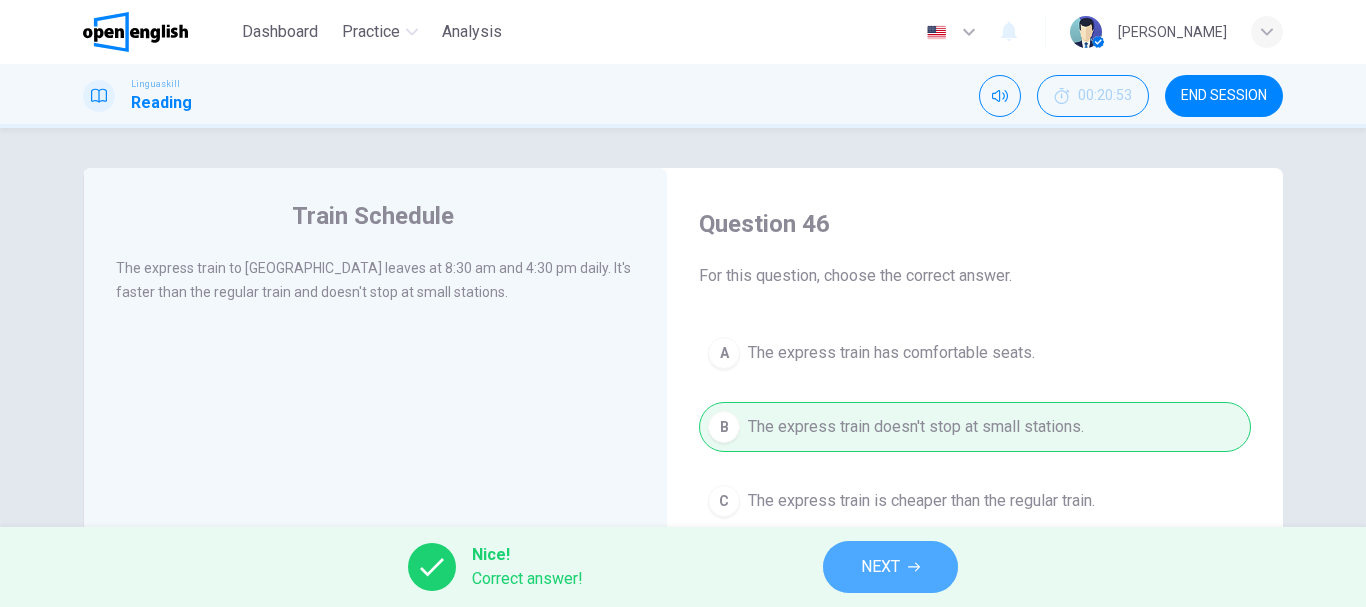 click on "NEXT" at bounding box center (880, 567) 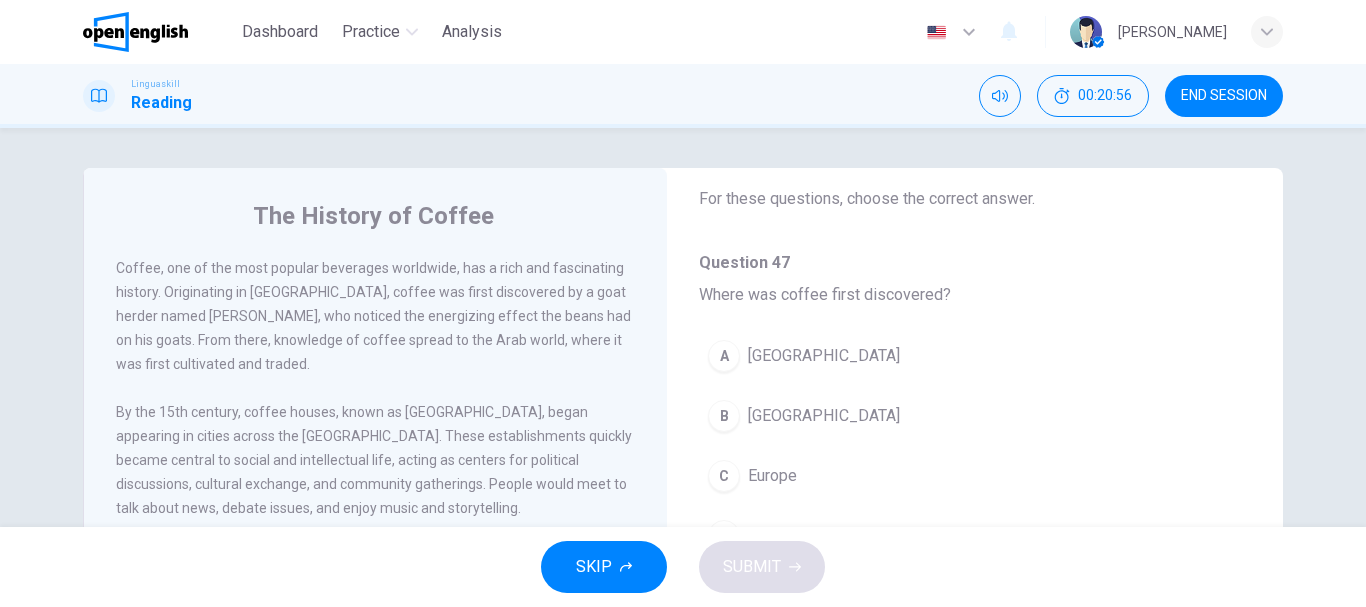 scroll, scrollTop: 80, scrollLeft: 0, axis: vertical 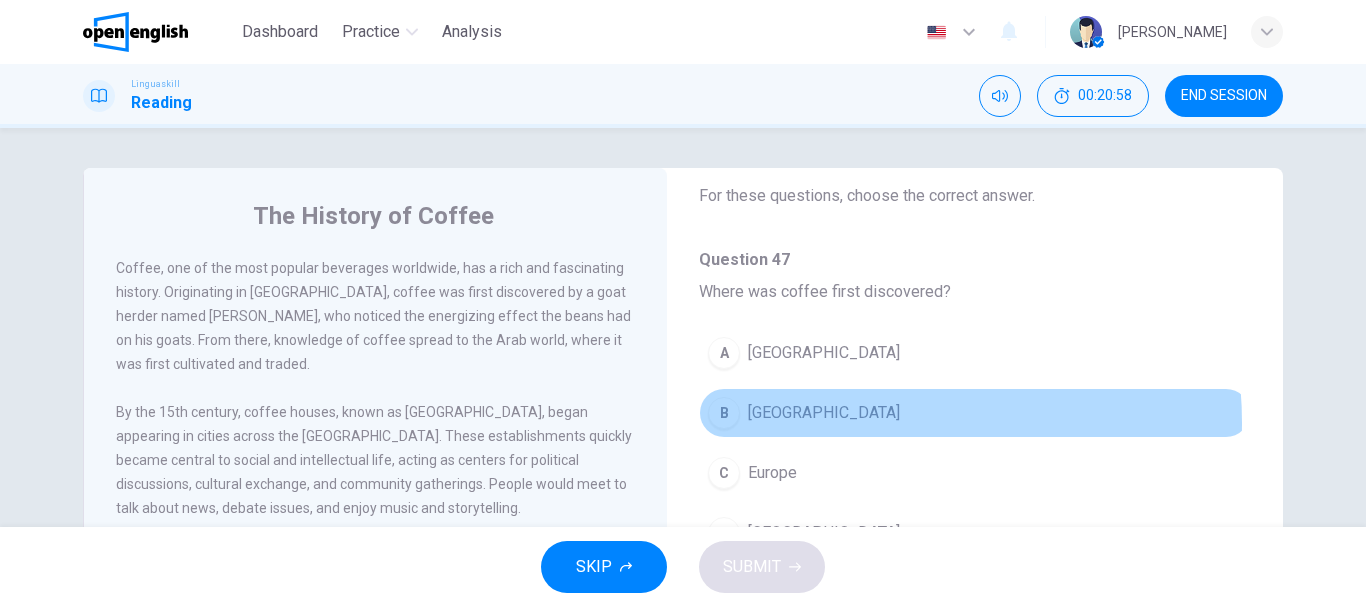 click on "B [GEOGRAPHIC_DATA]" at bounding box center [975, 413] 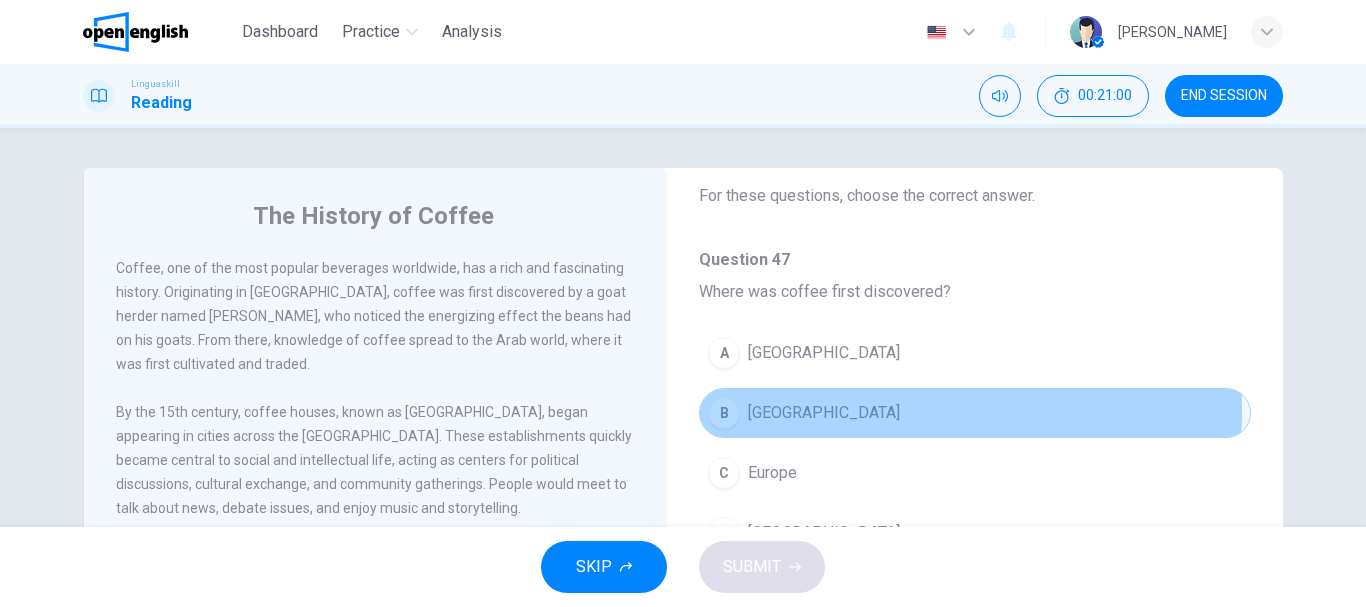 click on "B [GEOGRAPHIC_DATA]" at bounding box center (975, 413) 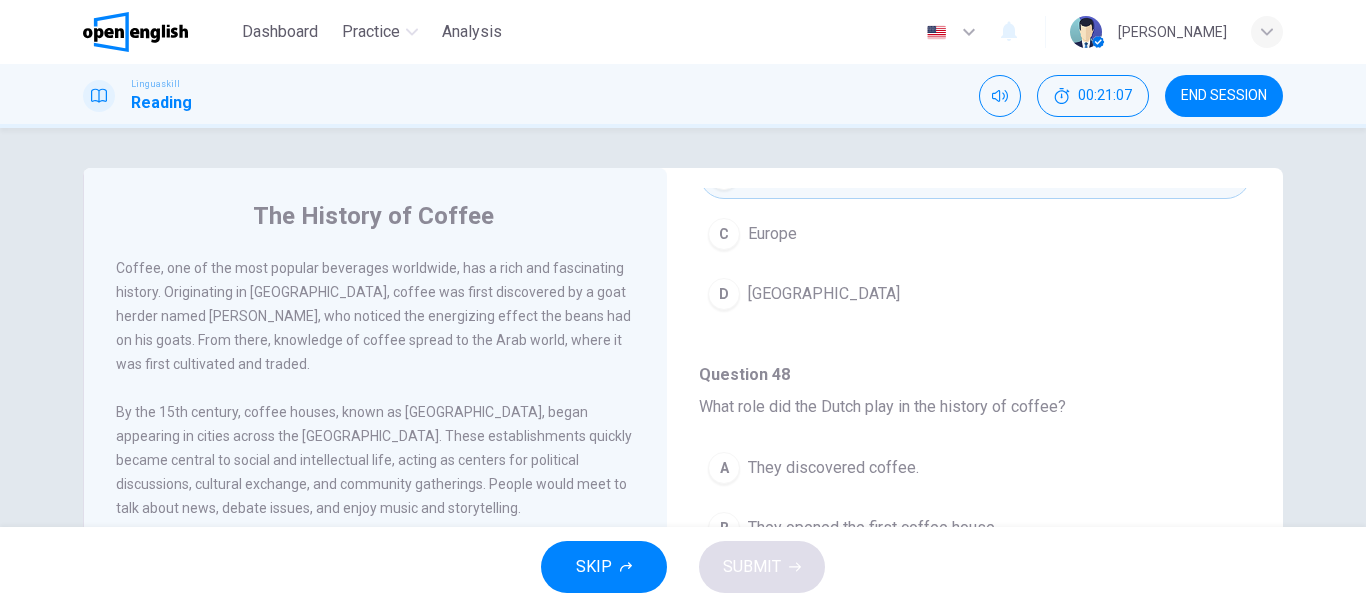 scroll, scrollTop: 396, scrollLeft: 0, axis: vertical 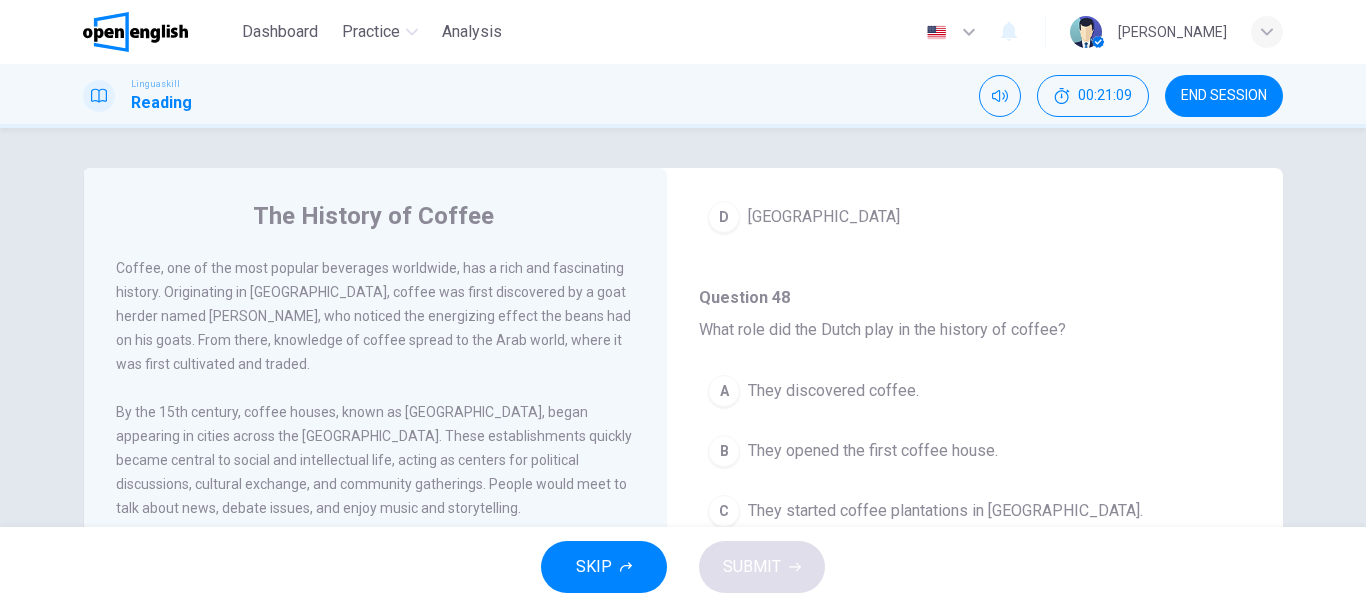click on "The History of Coffee Coffee, one of the most popular beverages worldwide, has a rich and fascinating history. Originating in [GEOGRAPHIC_DATA], coffee was first discovered by a goat herder named [PERSON_NAME], who noticed the energizing effect the beans had on his goats. From there, knowledge of coffee spread to the Arab world, where it was first cultivated and traded. By the 15th century, coffee houses, known as [GEOGRAPHIC_DATA], began appearing in cities across the [GEOGRAPHIC_DATA]. These establishments quickly became central to social and intellectual life, acting as centers for political discussions, cultural exchange, and community gatherings. People would meet to talk about news, debate issues, and enjoy music and storytelling. [DATE], coffee is a global industry involving millions of people in its cultivation, processing, and distribution. It has evolved into much more than just a beverage—it is a cultural symbol, an economic force, and an essential part of daily routines for people around the world. Question 47 - 51   47 A" at bounding box center [683, 515] 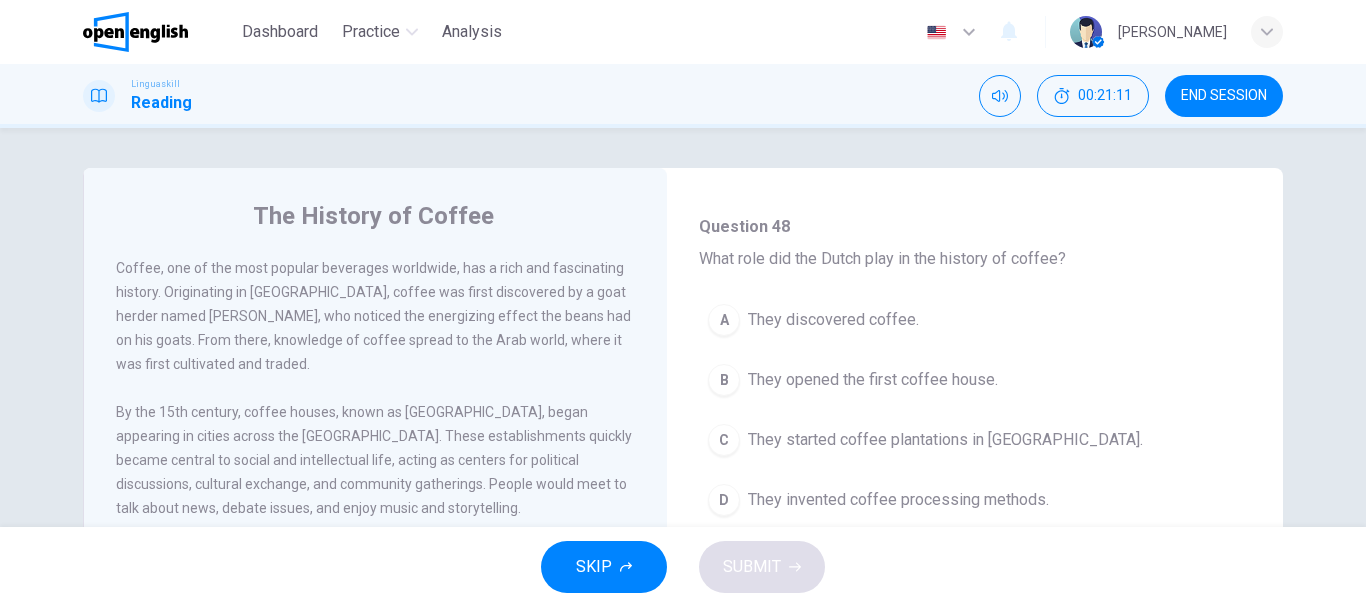 scroll, scrollTop: 470, scrollLeft: 0, axis: vertical 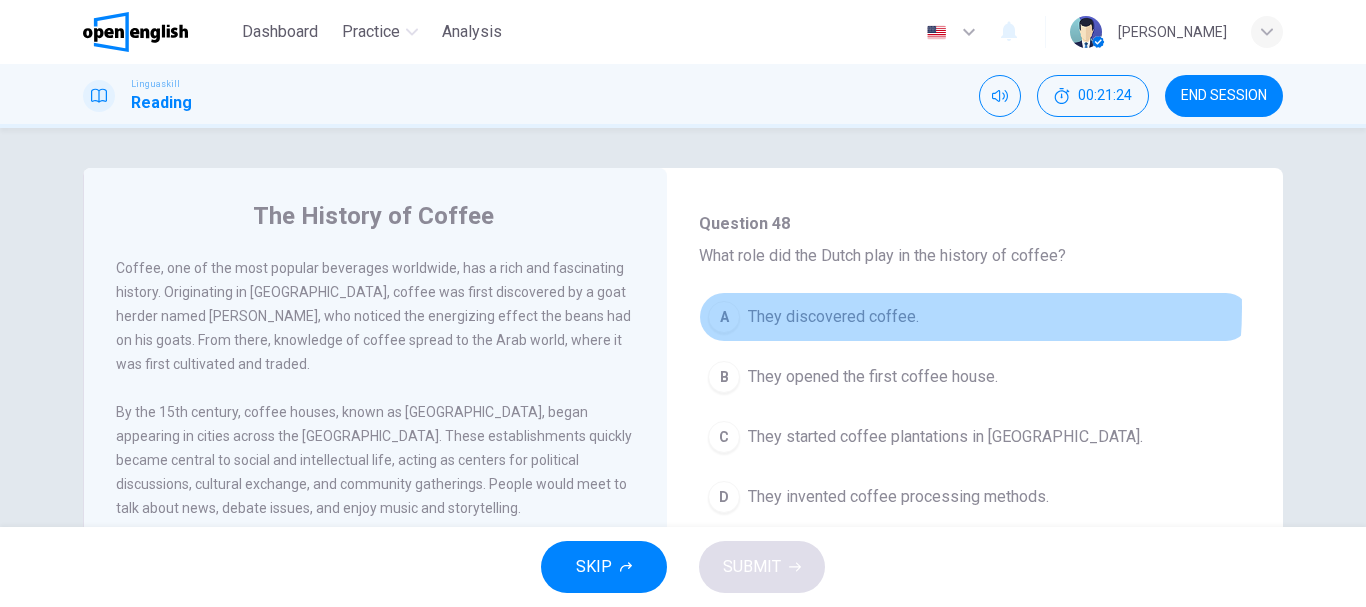 click on "They discovered coffee." at bounding box center [833, 317] 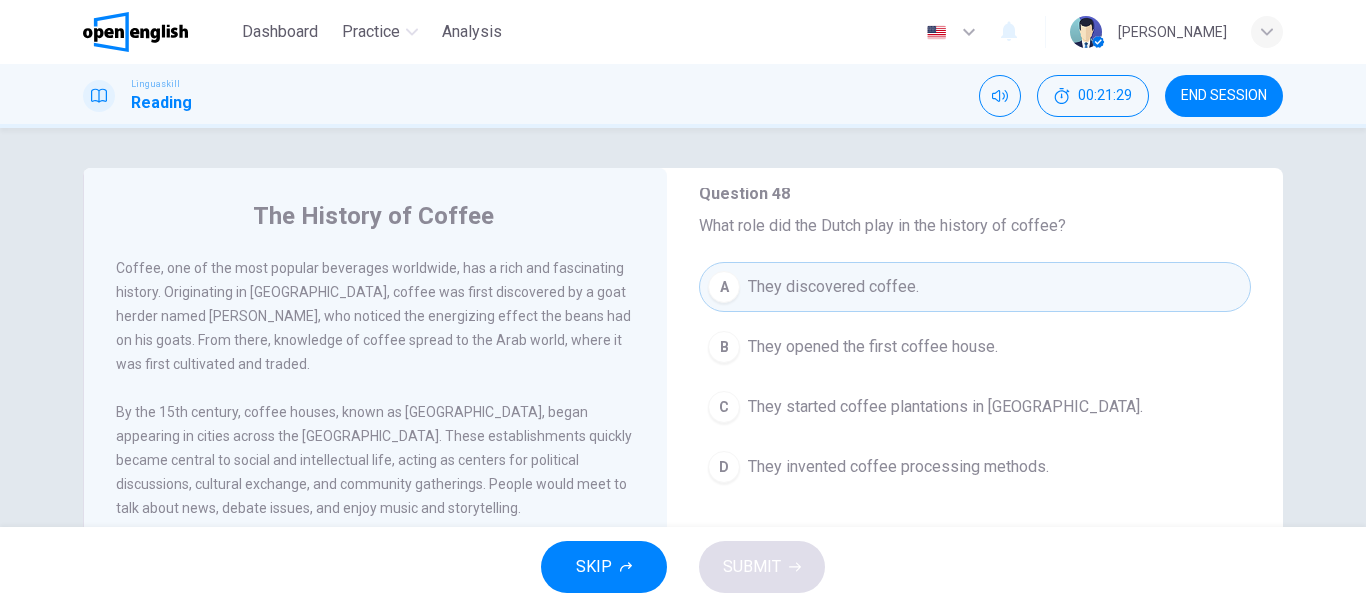 scroll, scrollTop: 503, scrollLeft: 0, axis: vertical 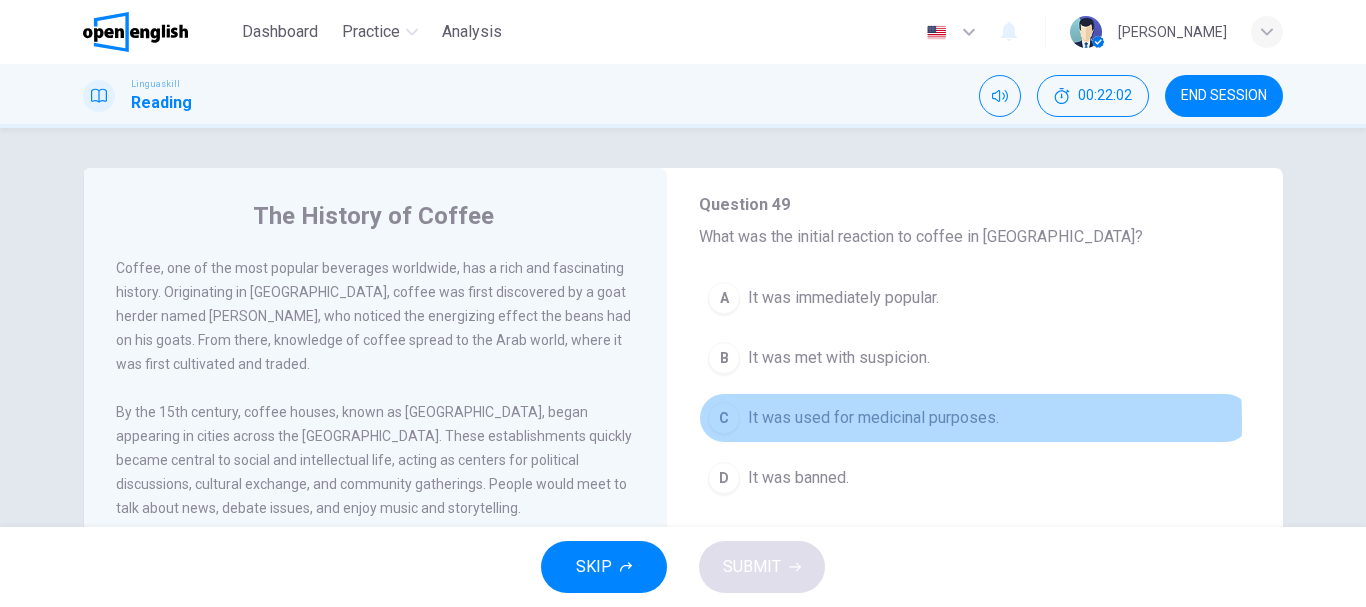 click on "It was used for medicinal purposes." at bounding box center [873, 418] 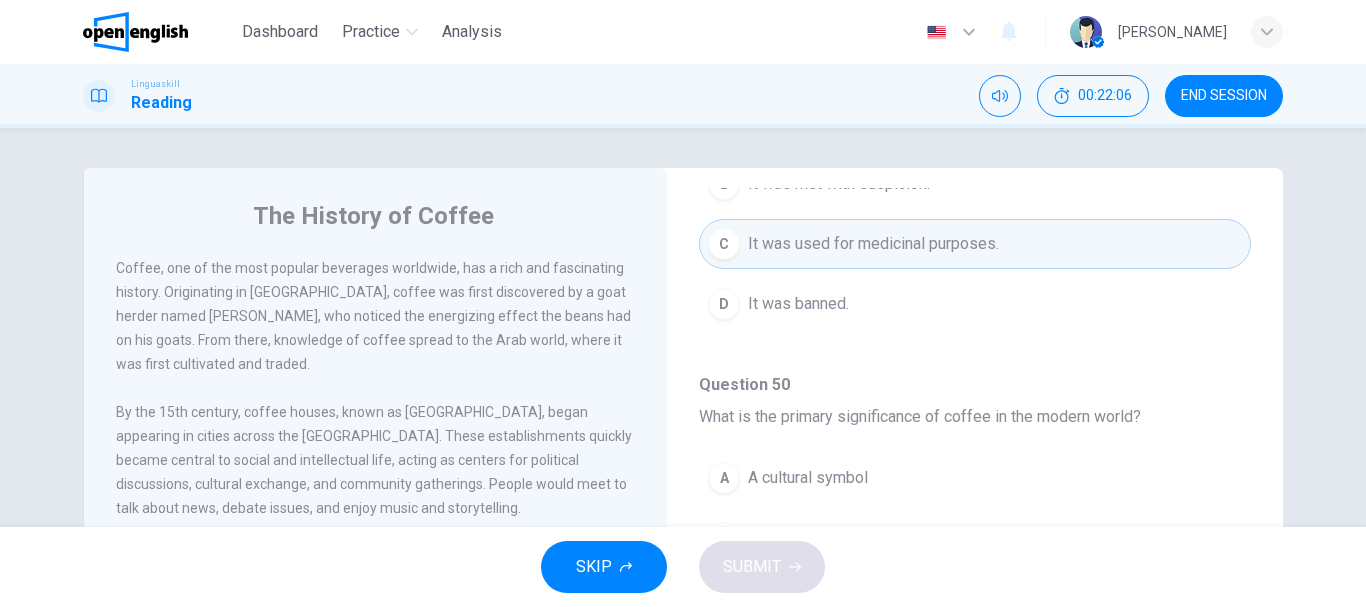 scroll, scrollTop: 1023, scrollLeft: 0, axis: vertical 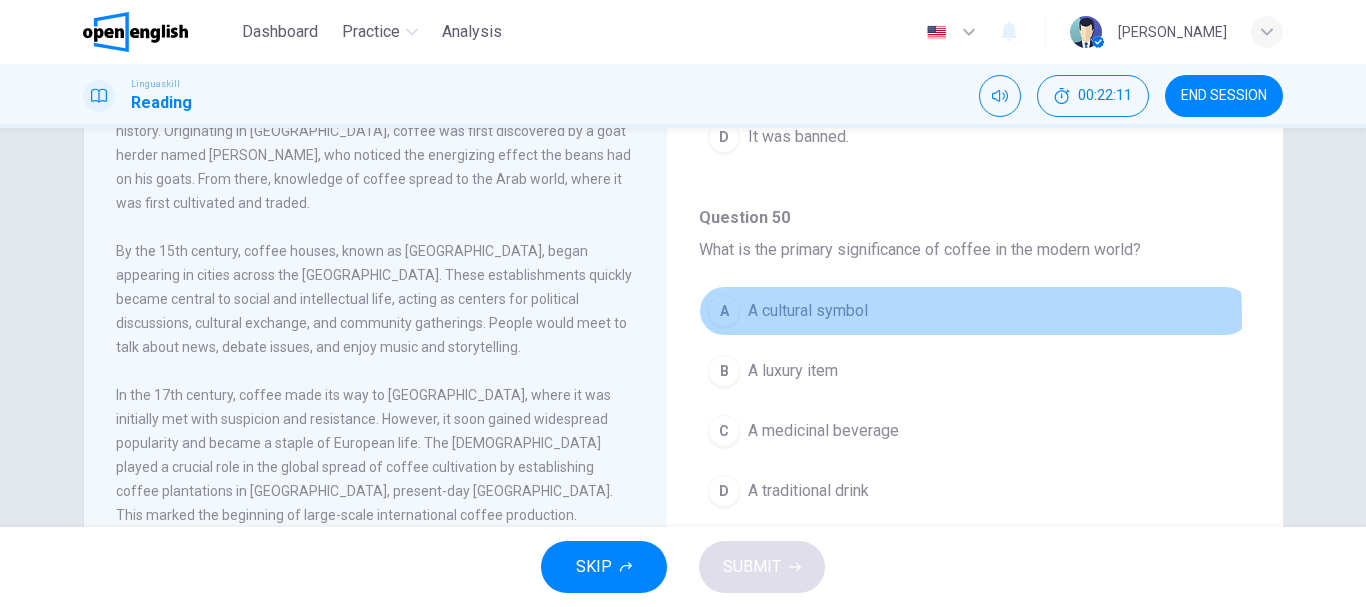 click on "A cultural symbol" at bounding box center (808, 311) 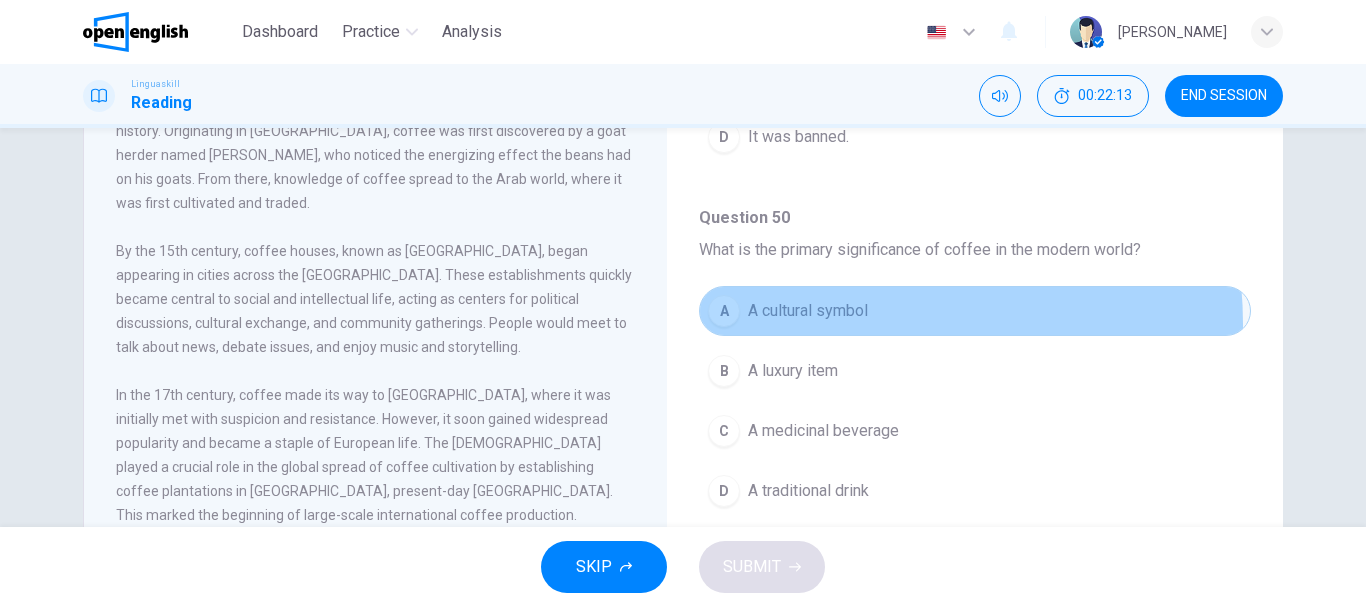 click on "A A cultural symbol" at bounding box center (975, 311) 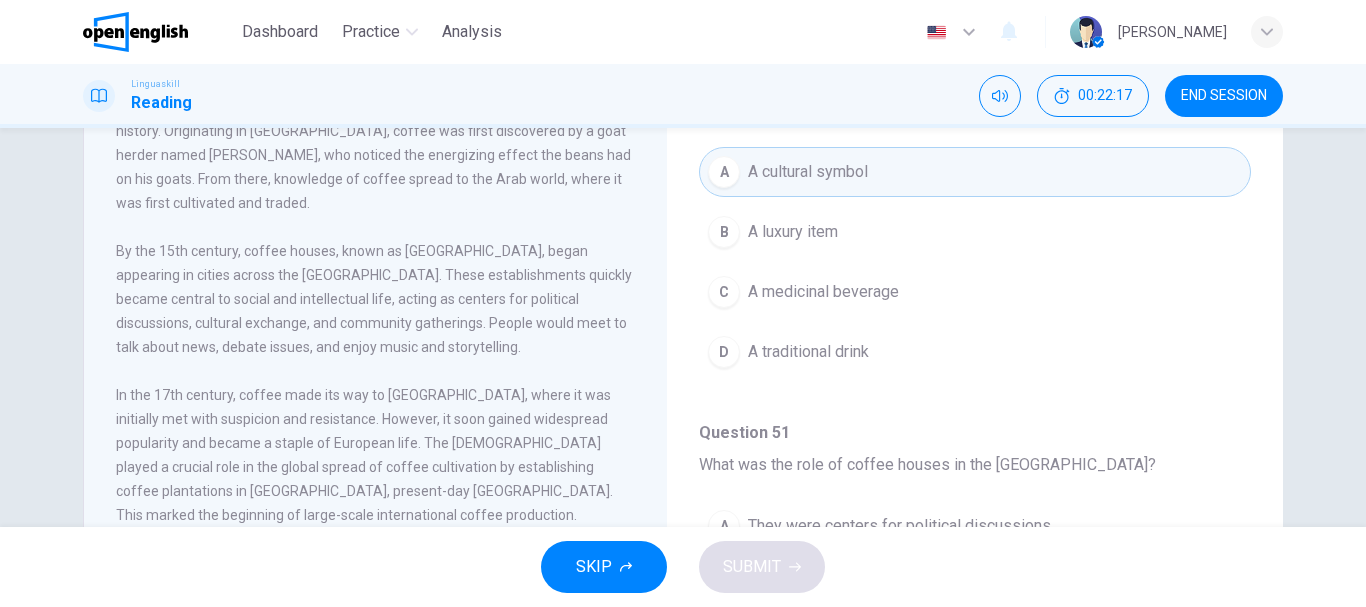 scroll, scrollTop: 1251, scrollLeft: 0, axis: vertical 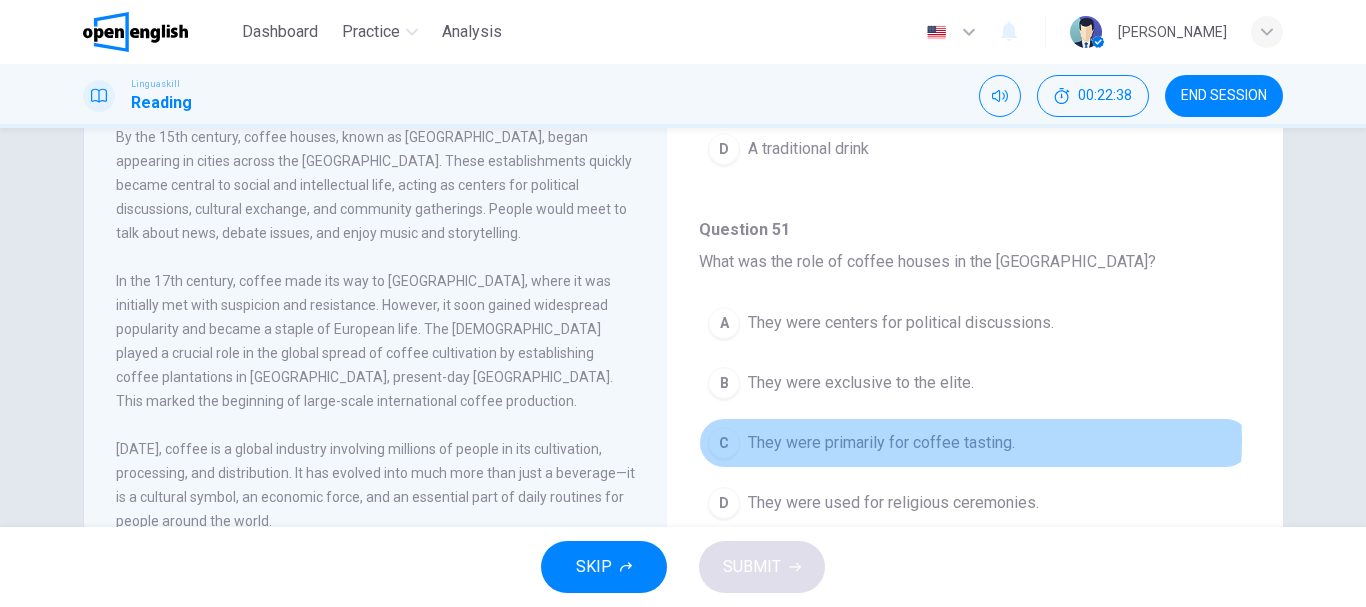 click on "They were primarily for coffee tasting." at bounding box center [881, 443] 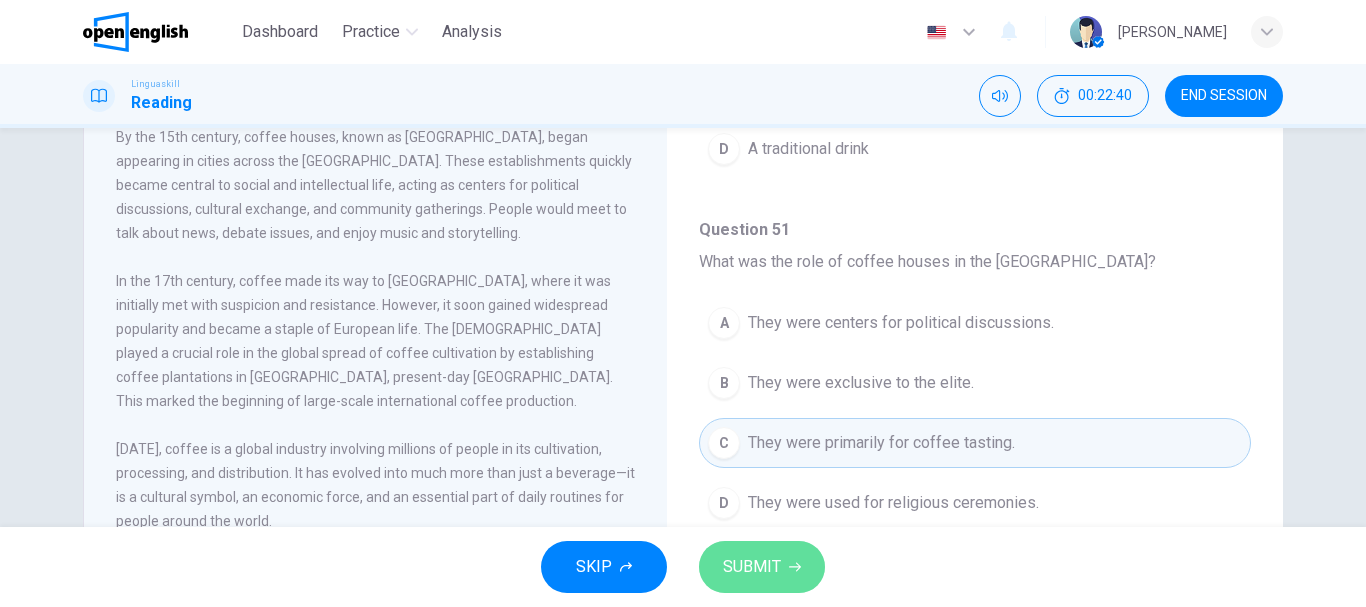 click on "SUBMIT" at bounding box center (752, 567) 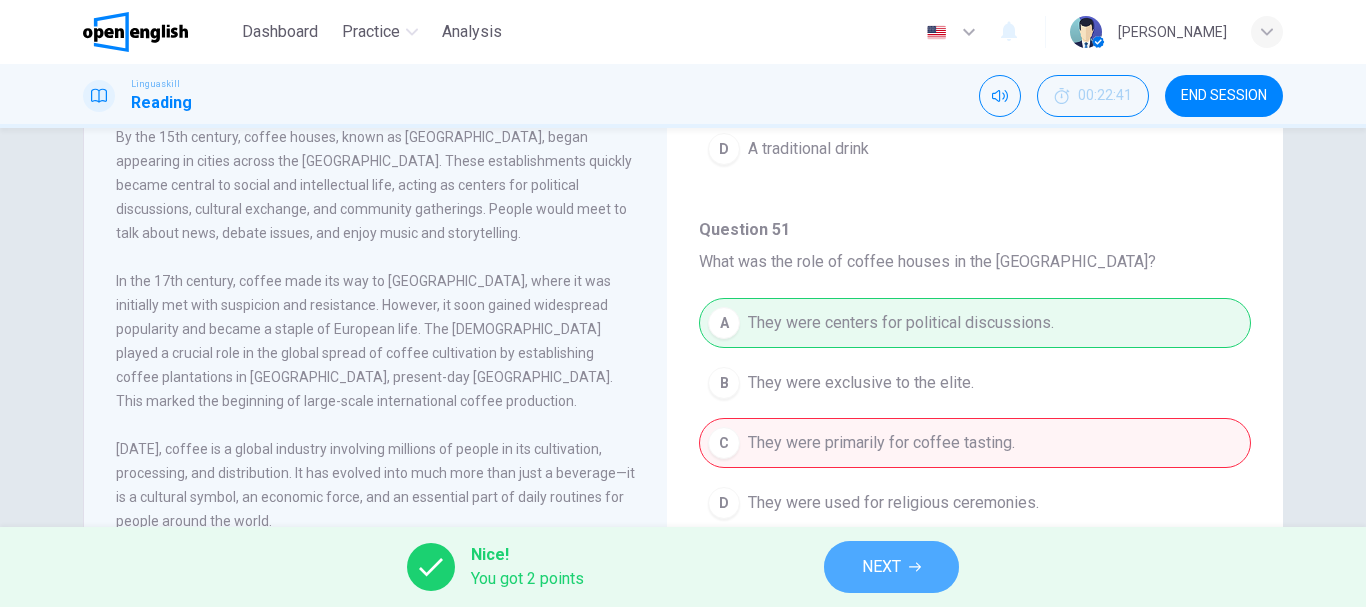 click on "NEXT" at bounding box center (891, 567) 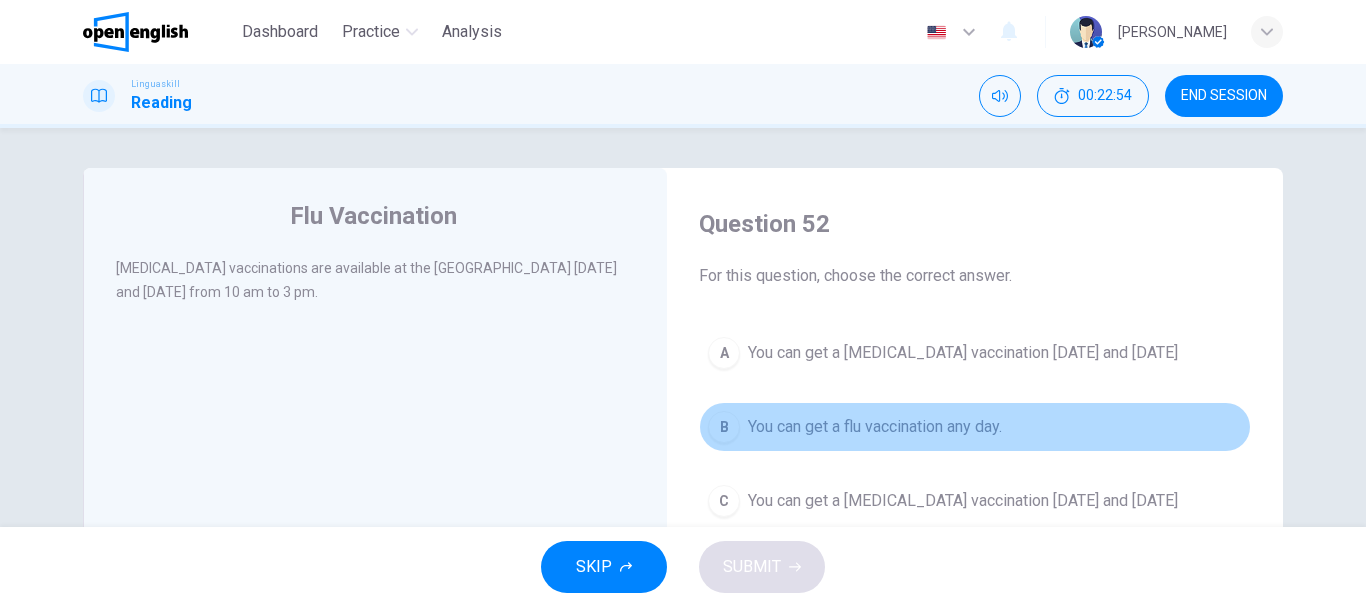 click on "You can get a flu vaccination any day." at bounding box center (875, 427) 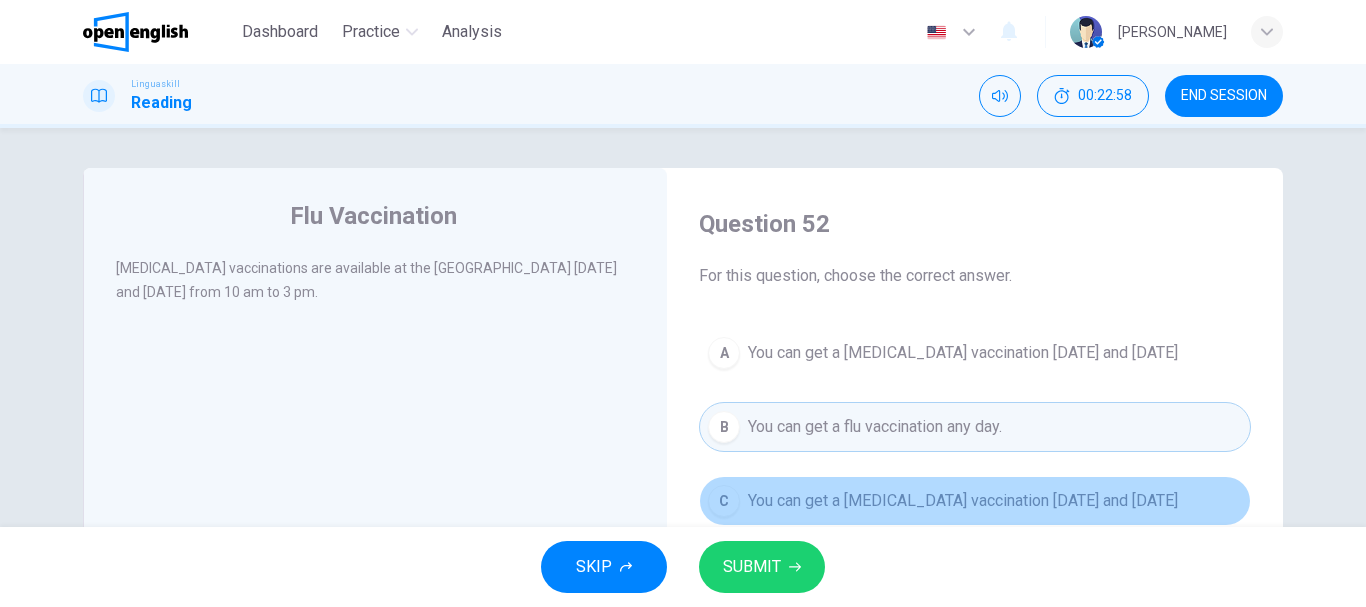 click on "You can get a [MEDICAL_DATA] vaccination [DATE] and [DATE]" at bounding box center (963, 501) 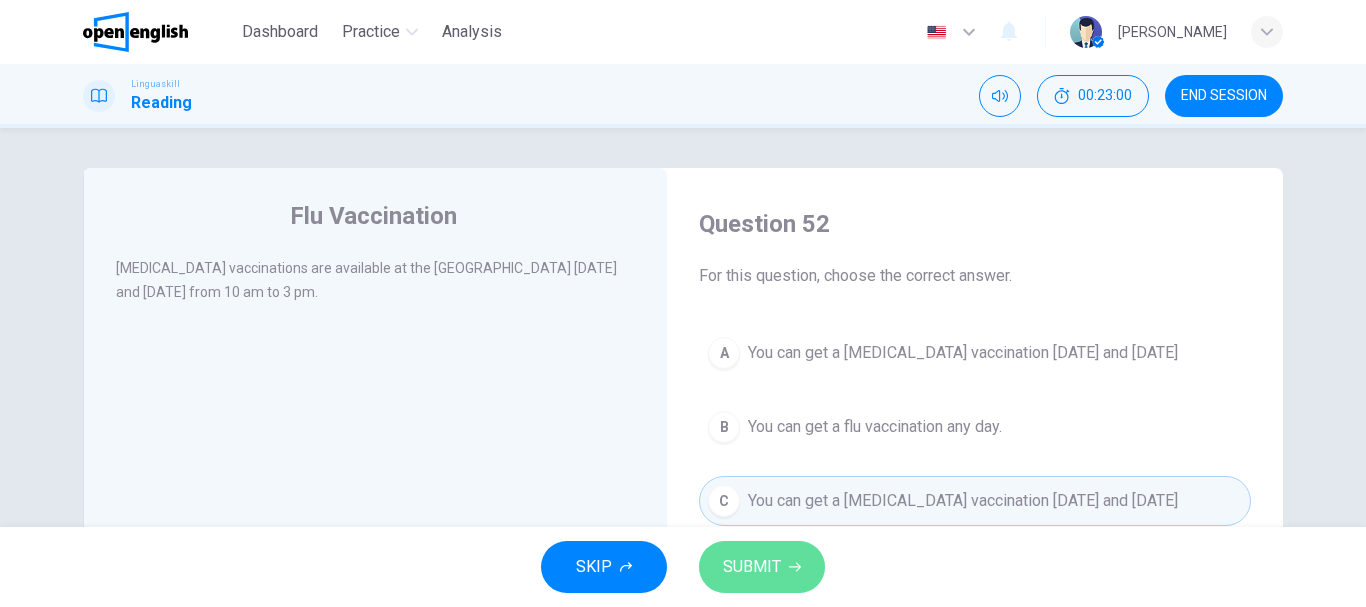 click on "SUBMIT" at bounding box center (762, 567) 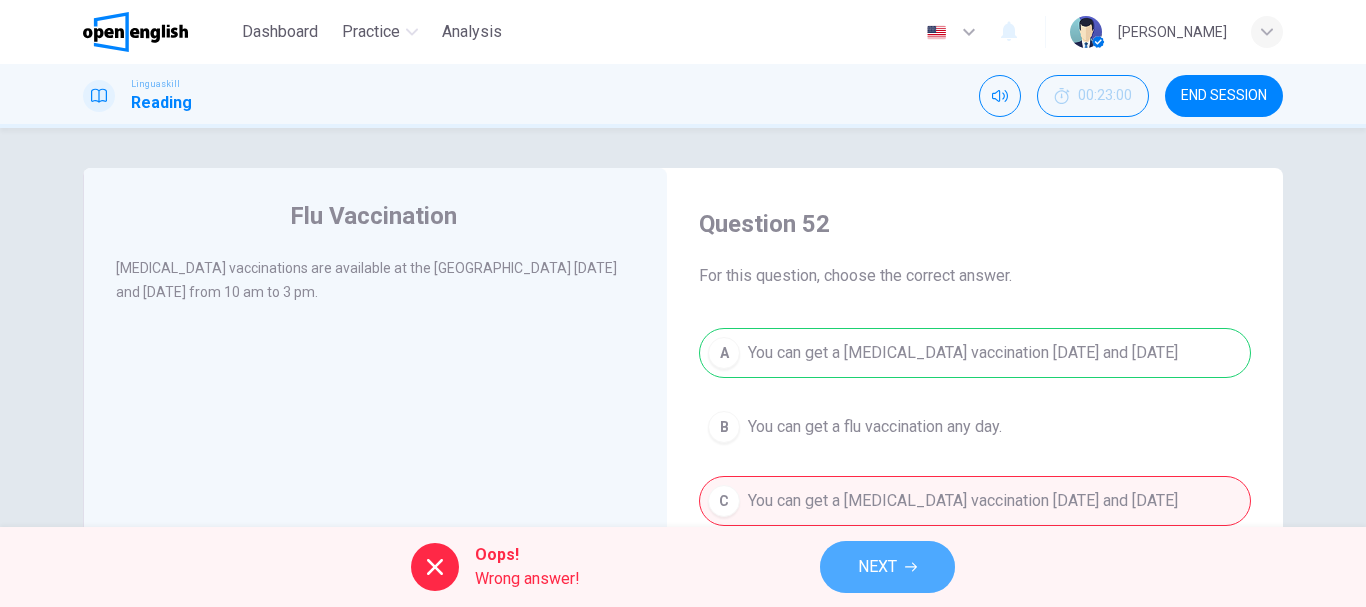 click on "NEXT" at bounding box center [877, 567] 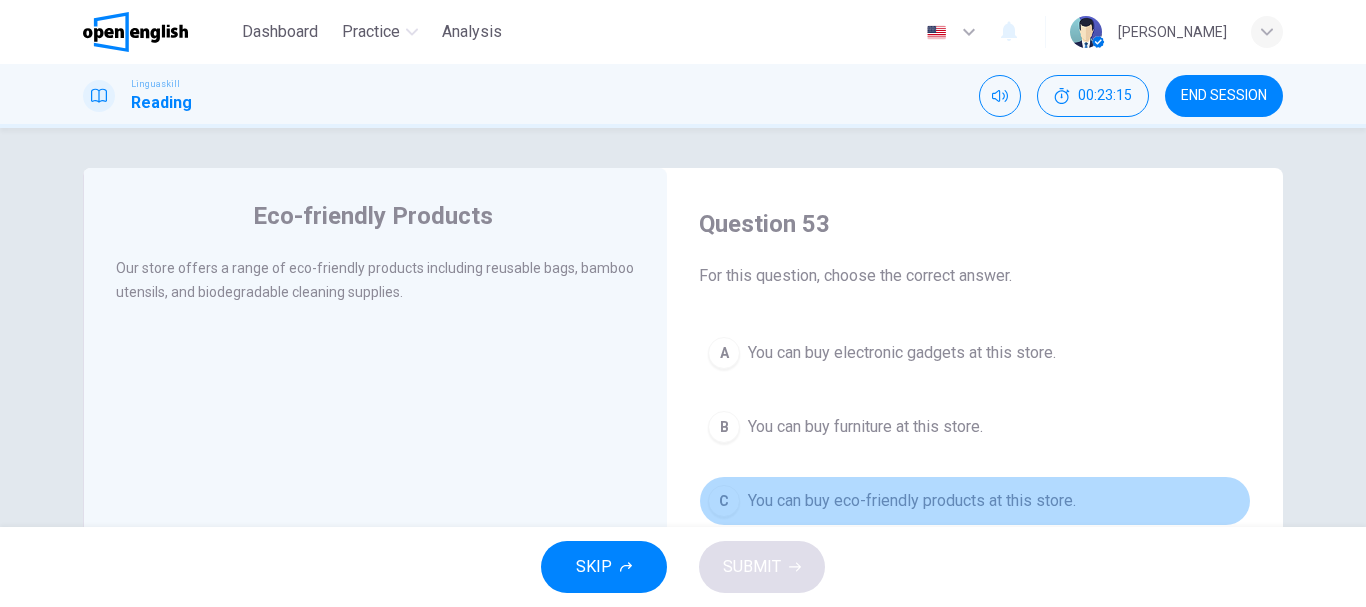 click on "You can buy eco-friendly products at this store." at bounding box center (912, 501) 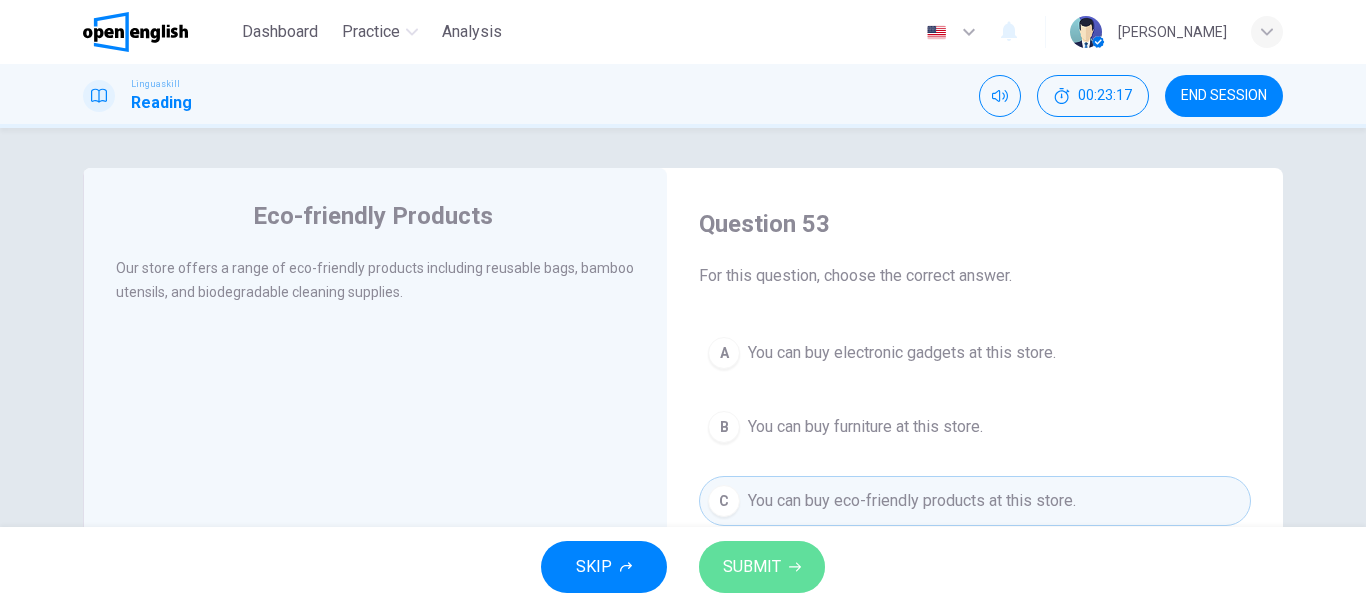 click on "SUBMIT" at bounding box center [752, 567] 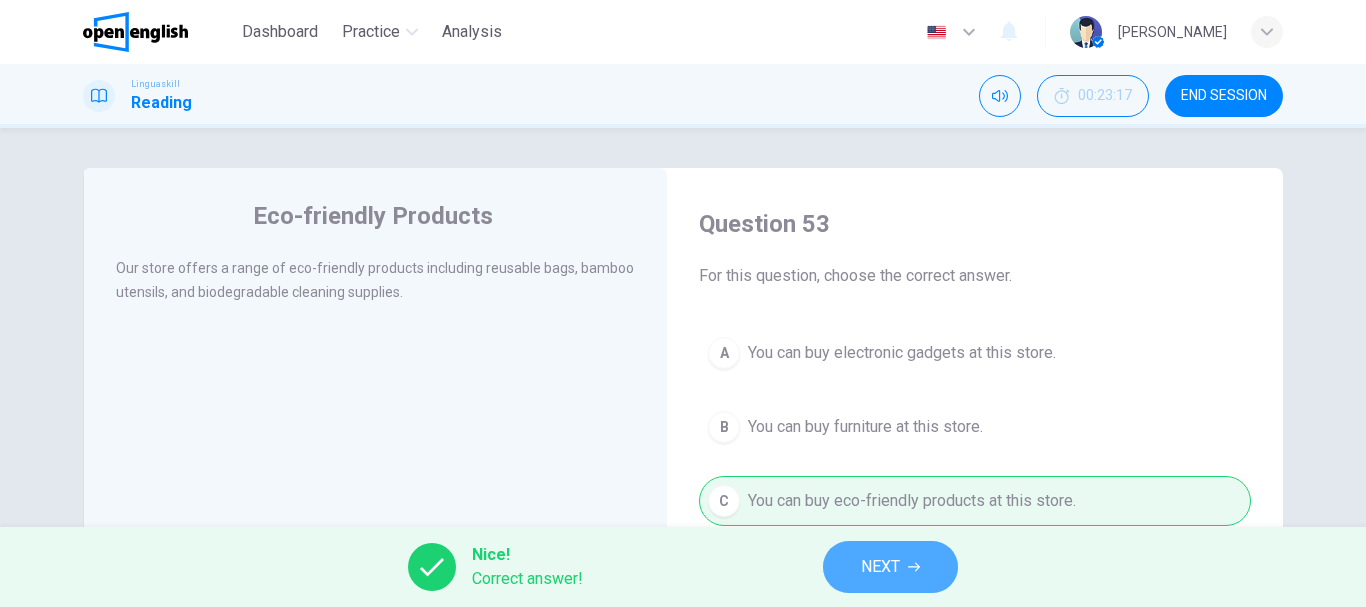 click on "NEXT" at bounding box center [890, 567] 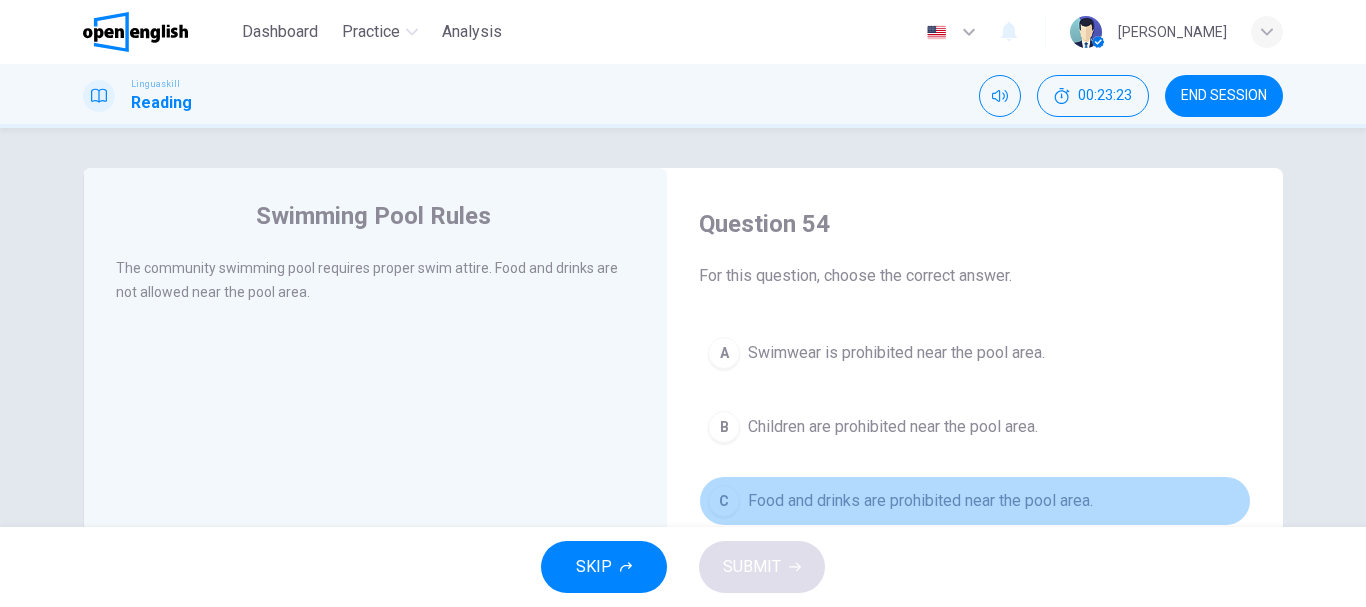 click on "C Food and drinks are prohibited near the pool area." at bounding box center [975, 501] 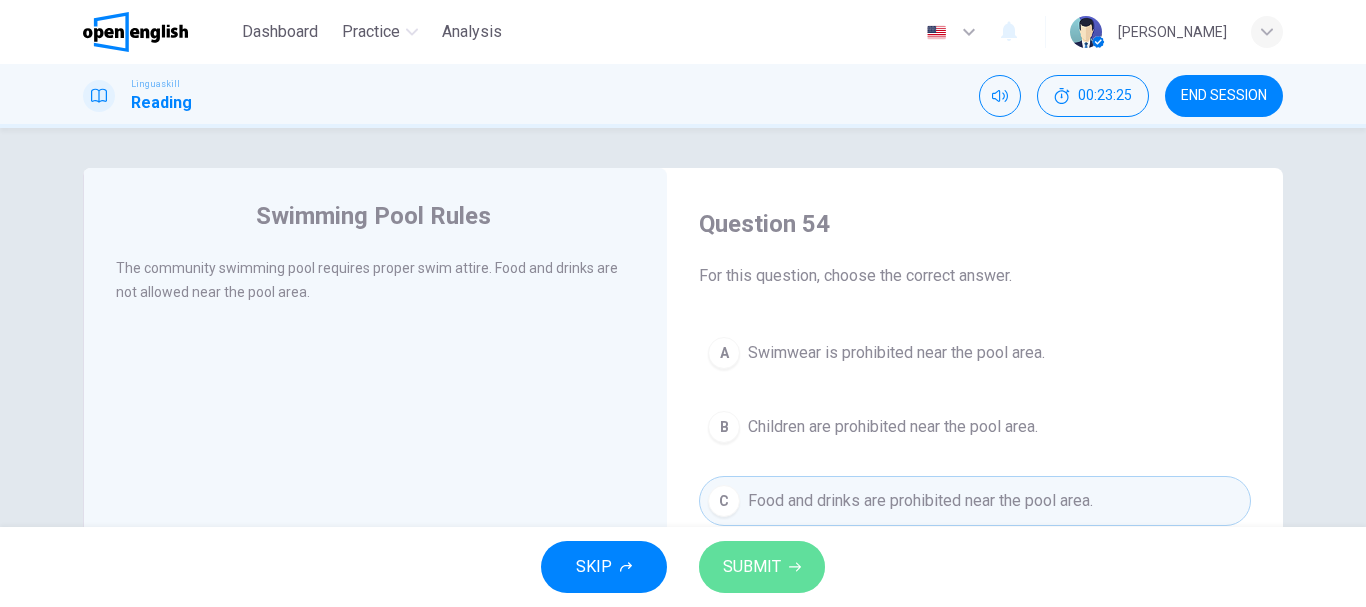 click on "SUBMIT" at bounding box center [752, 567] 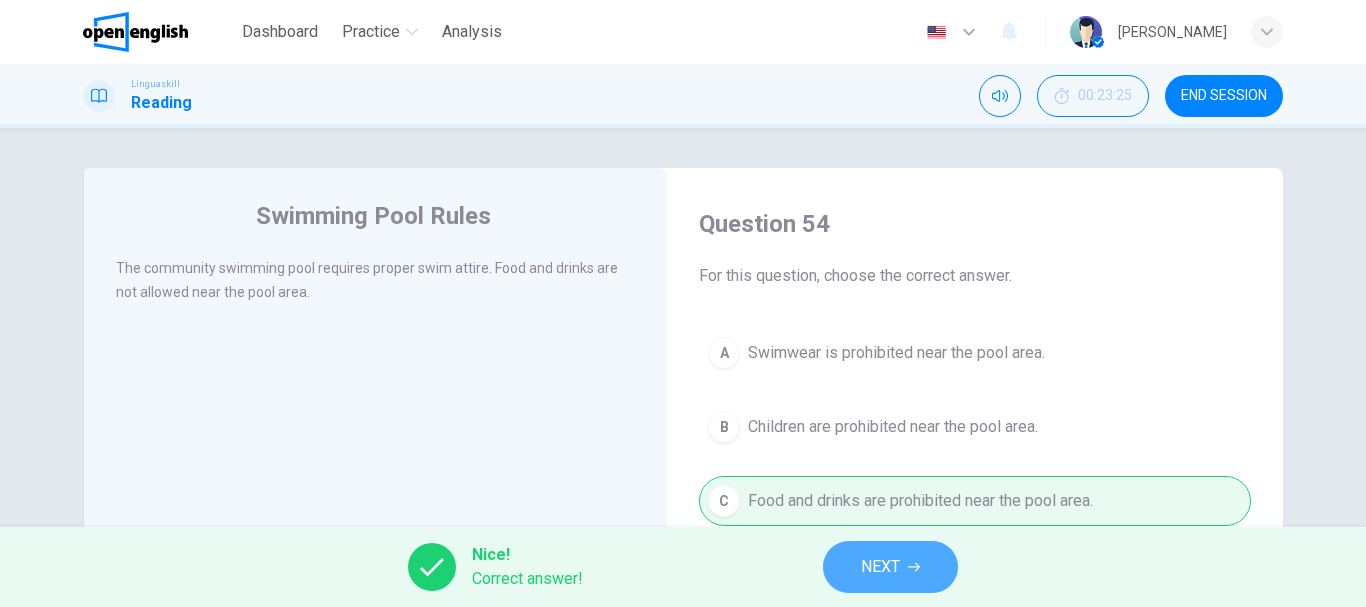 click on "NEXT" at bounding box center [880, 567] 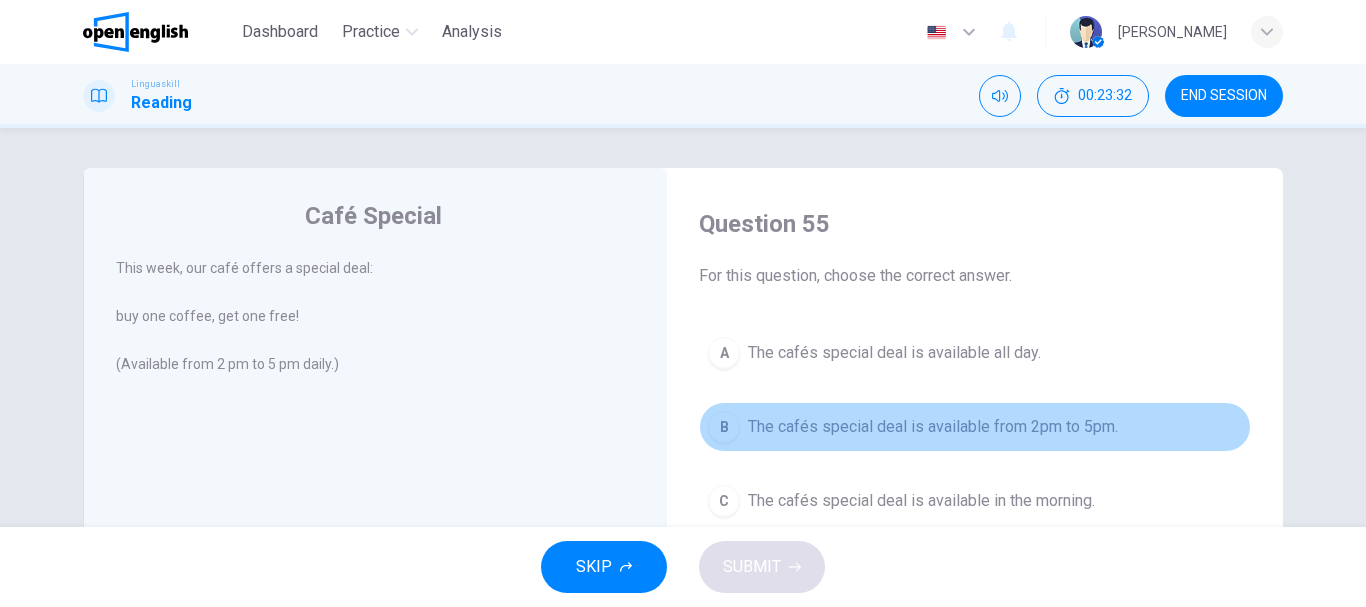 click on "The cafés special deal is available from 2pm to 5pm." at bounding box center (933, 427) 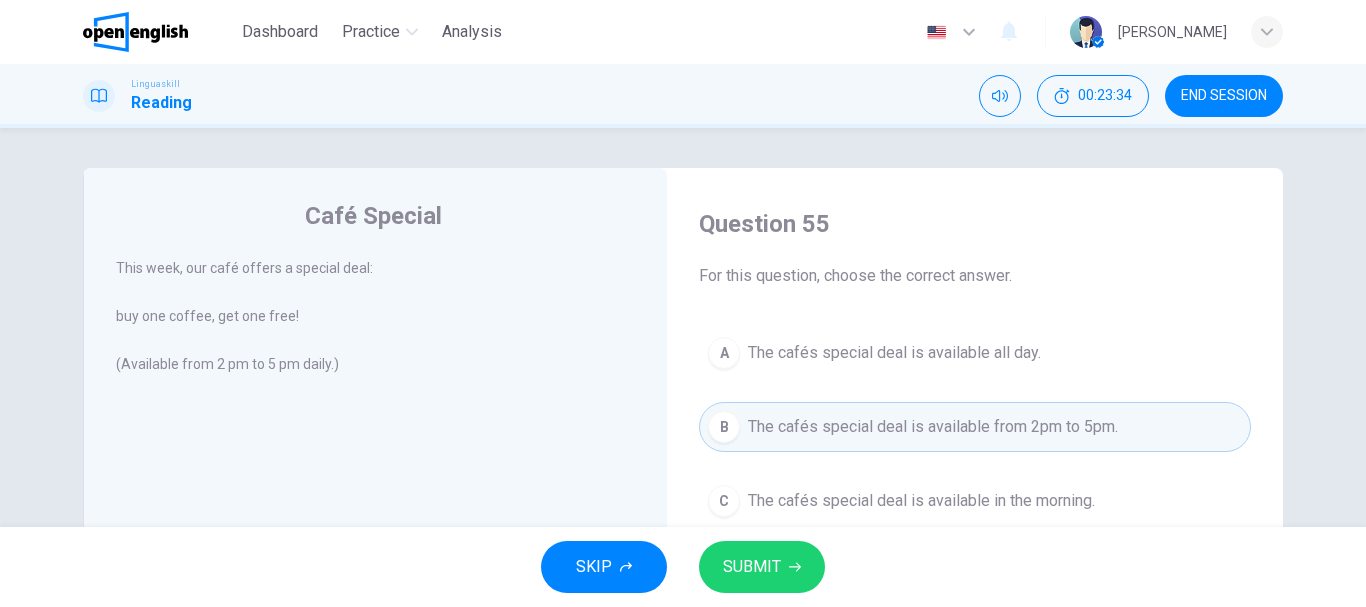 click on "SUBMIT" at bounding box center [752, 567] 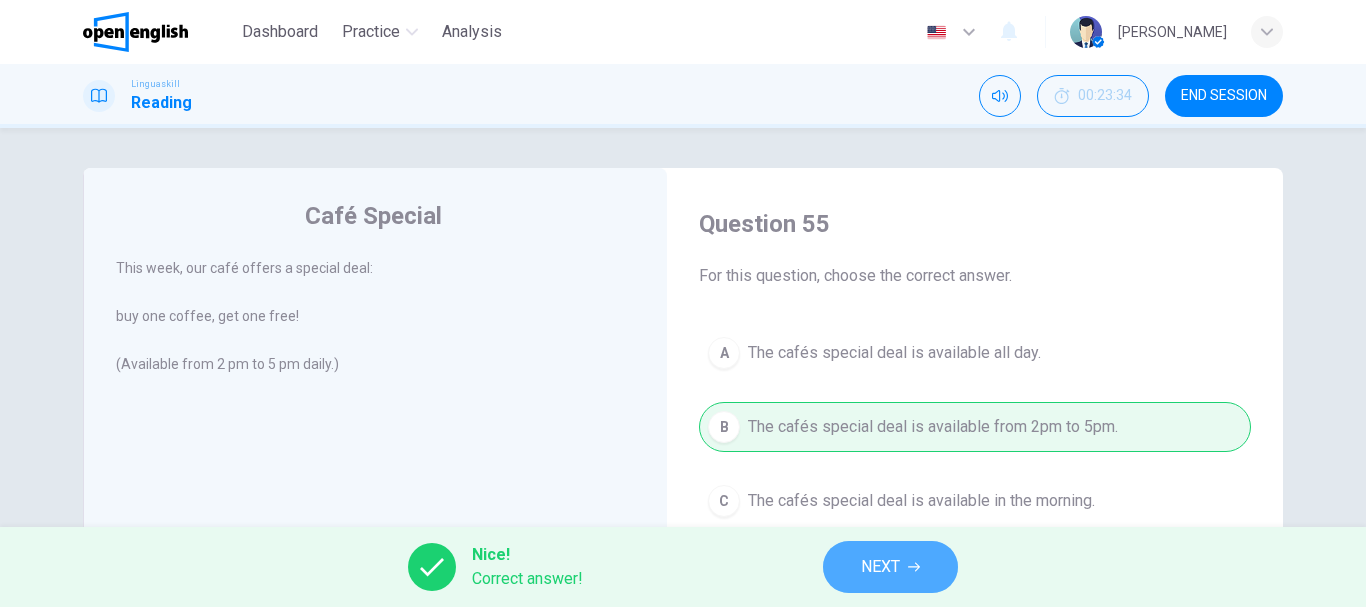 click on "NEXT" at bounding box center (880, 567) 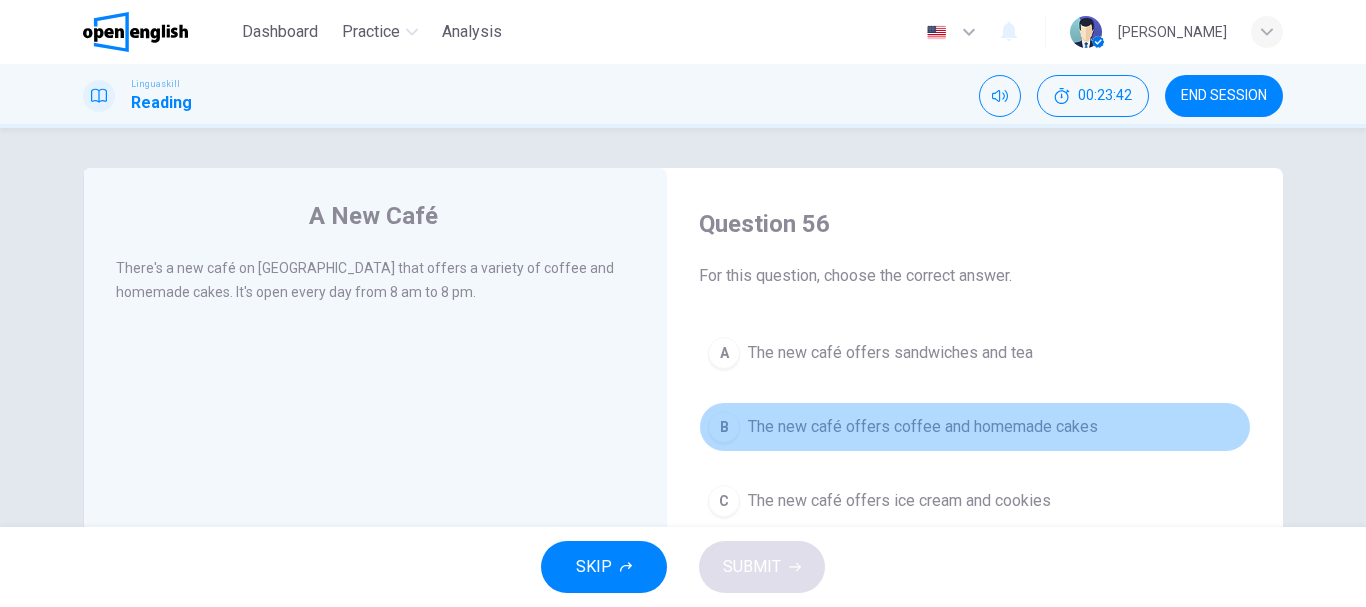 click on "The new café offers coffee and homemade cakes" at bounding box center [923, 427] 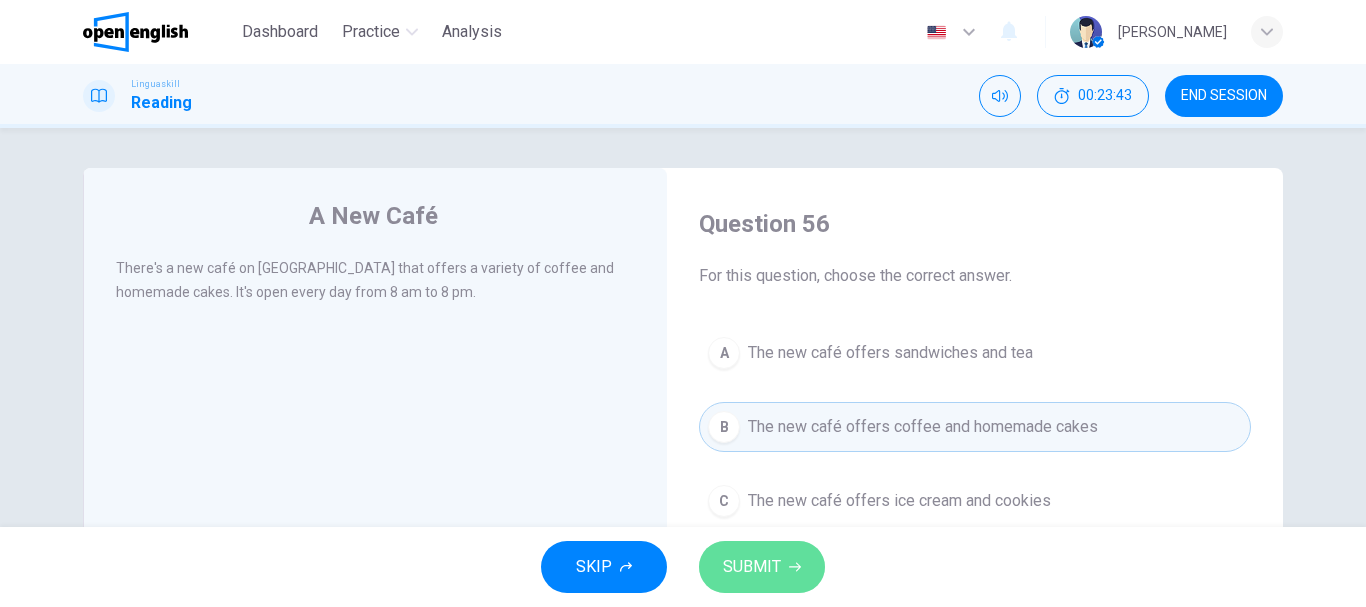 click on "SUBMIT" at bounding box center (762, 567) 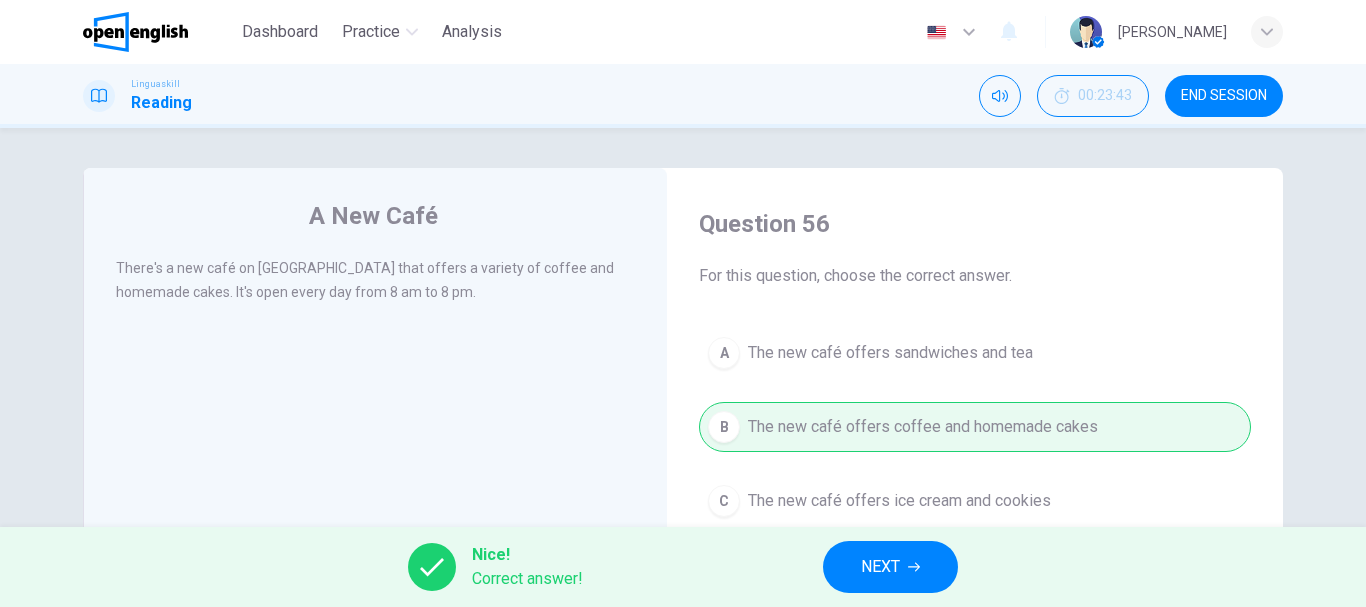 click on "NEXT" at bounding box center (880, 567) 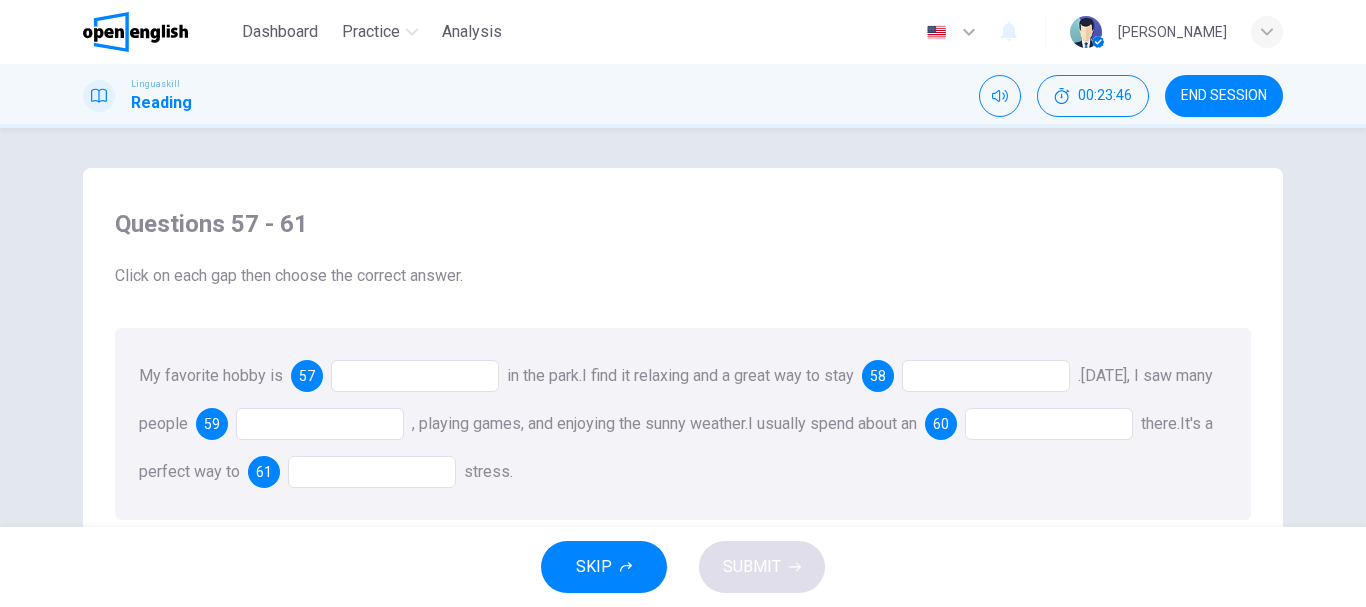 click at bounding box center [415, 376] 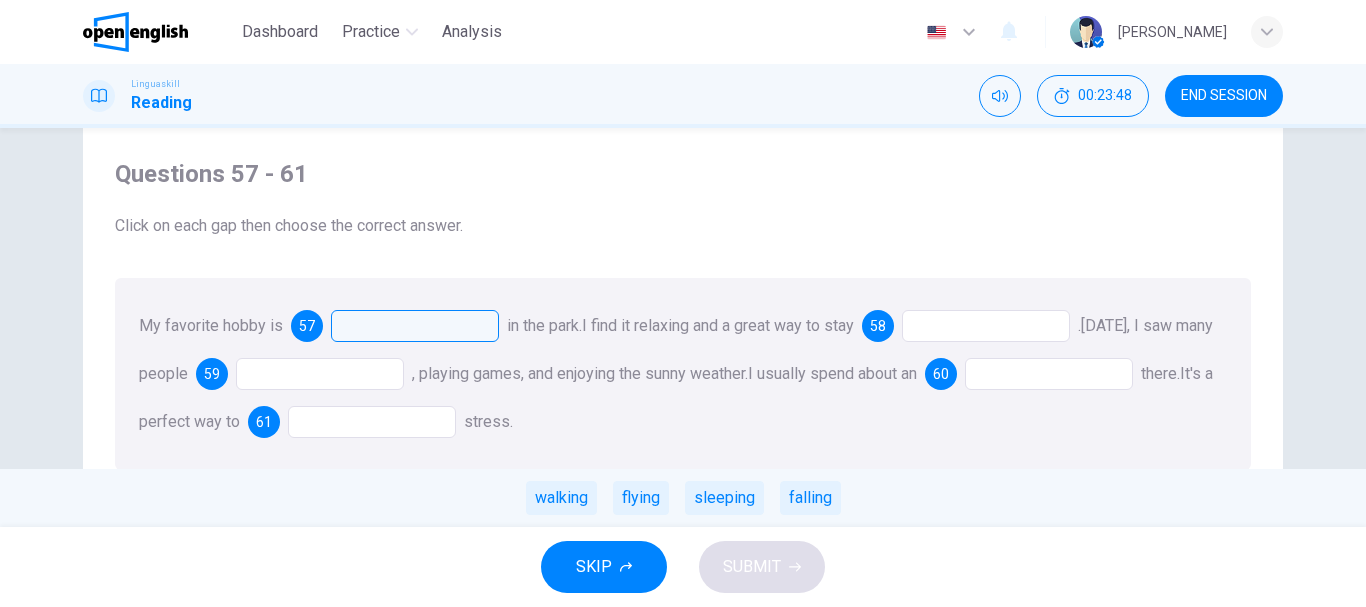 scroll, scrollTop: 52, scrollLeft: 0, axis: vertical 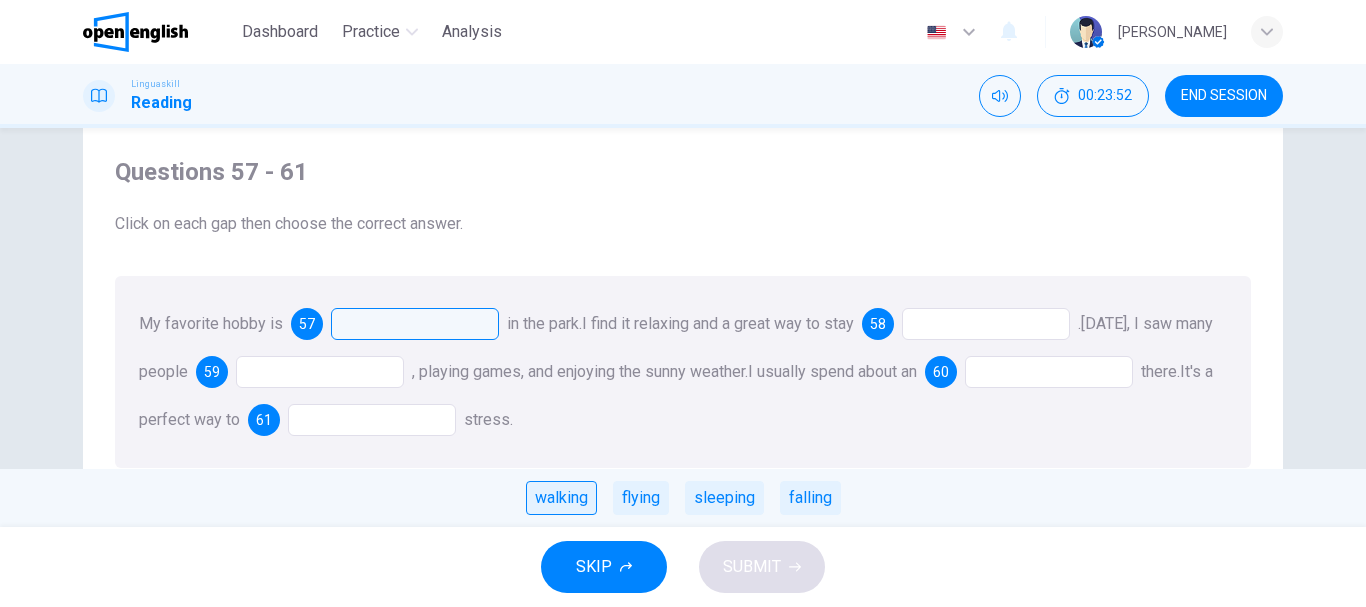 click on "walking" at bounding box center [561, 498] 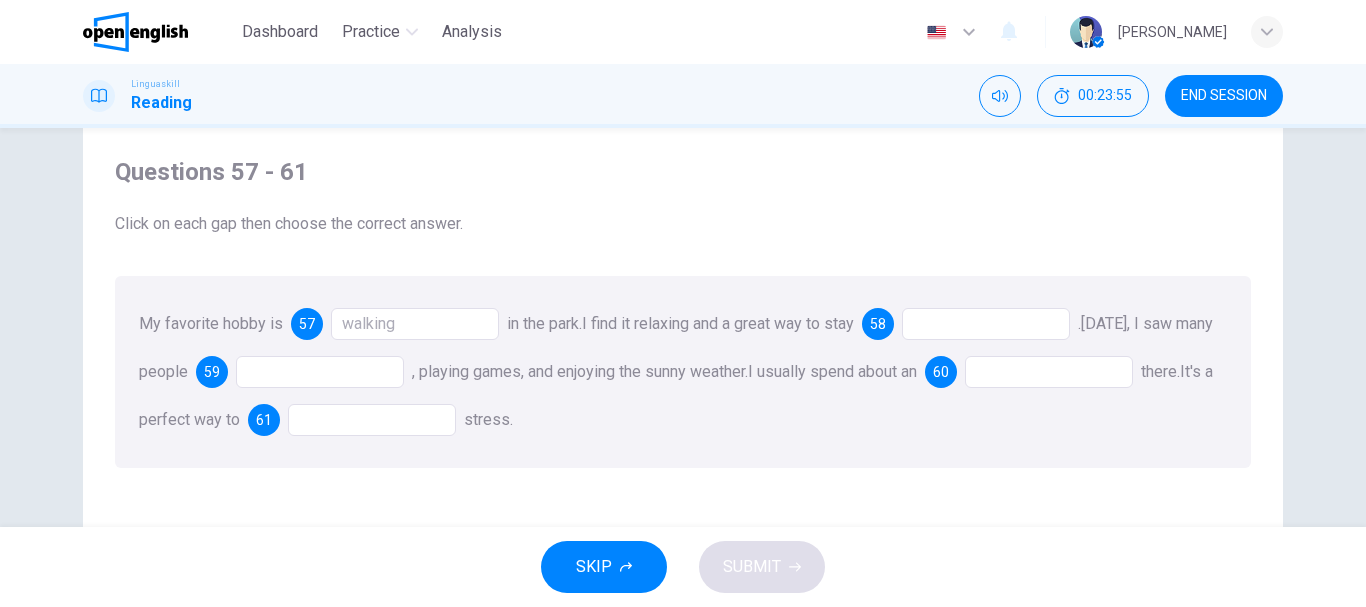 click at bounding box center (986, 324) 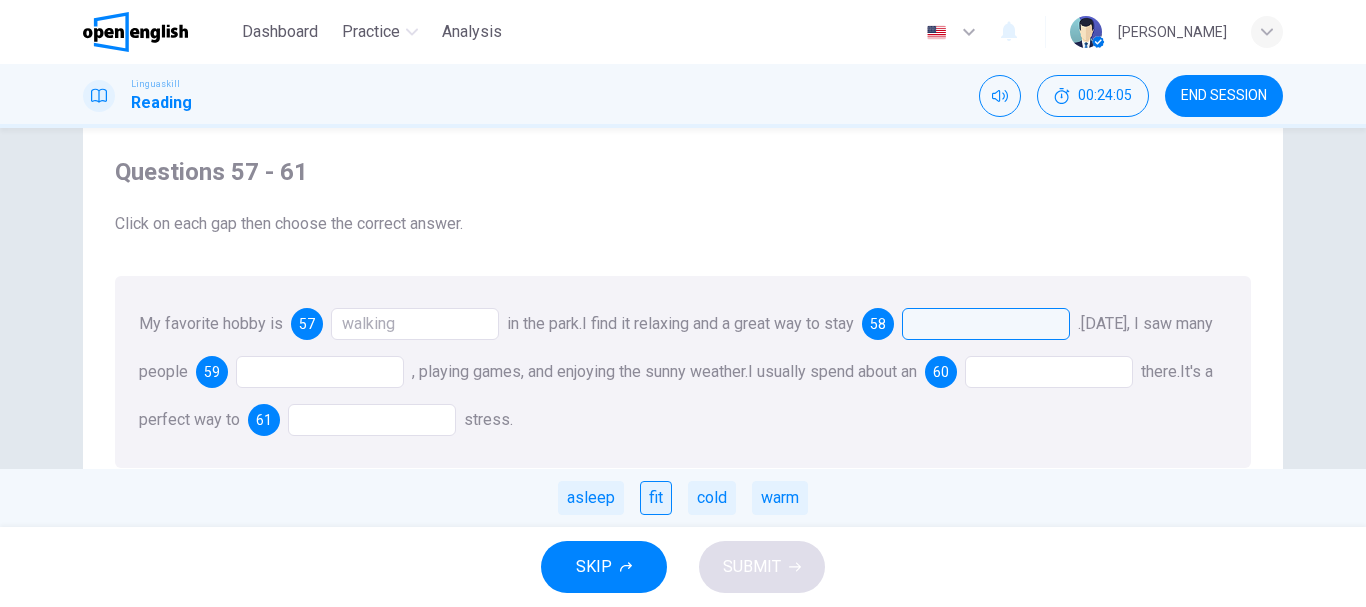 click on "fit" at bounding box center (656, 498) 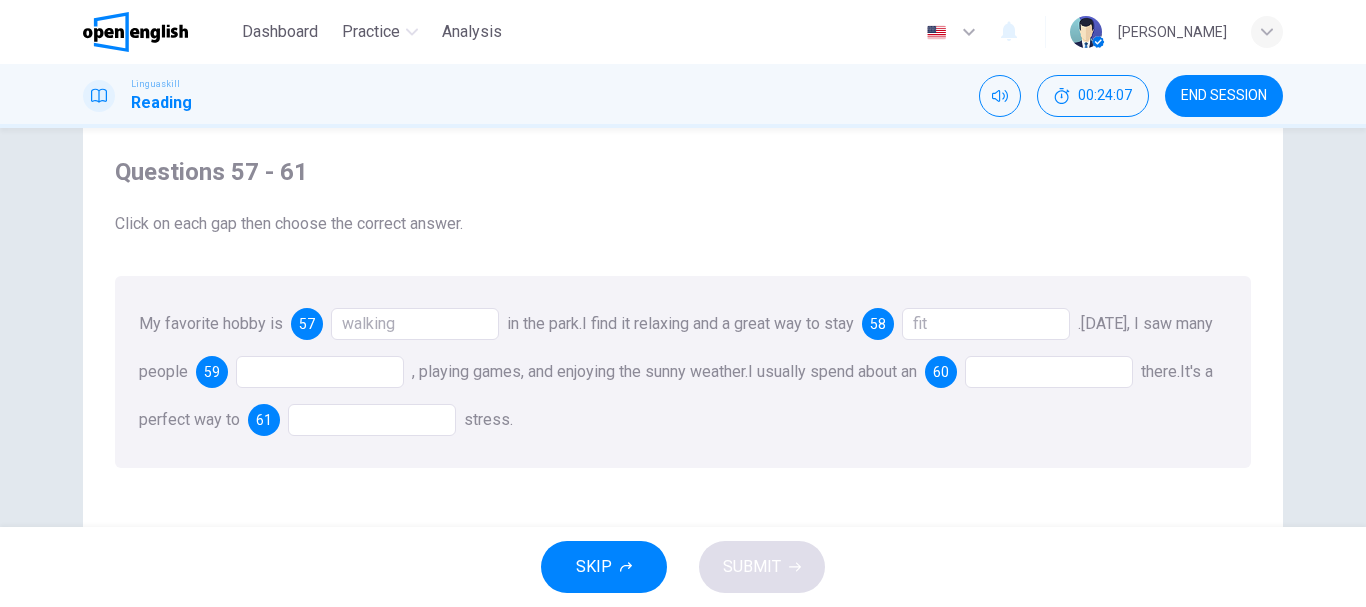 click at bounding box center [320, 372] 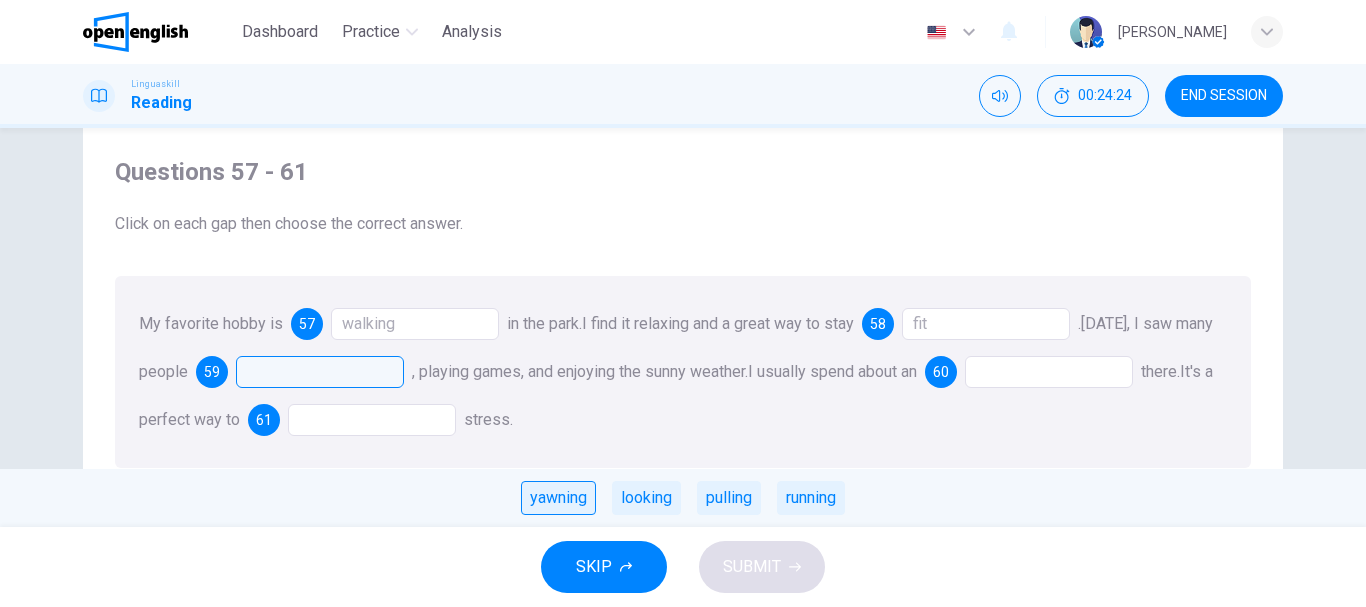 click on "yawning" at bounding box center (558, 498) 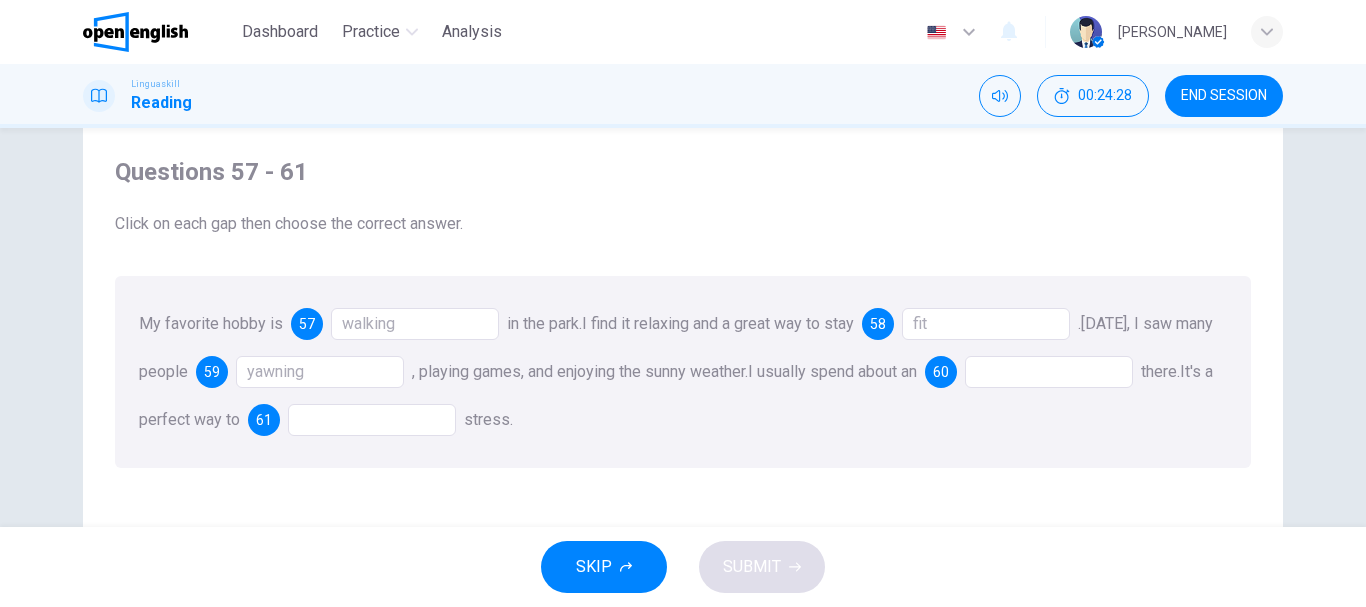 click at bounding box center [1049, 372] 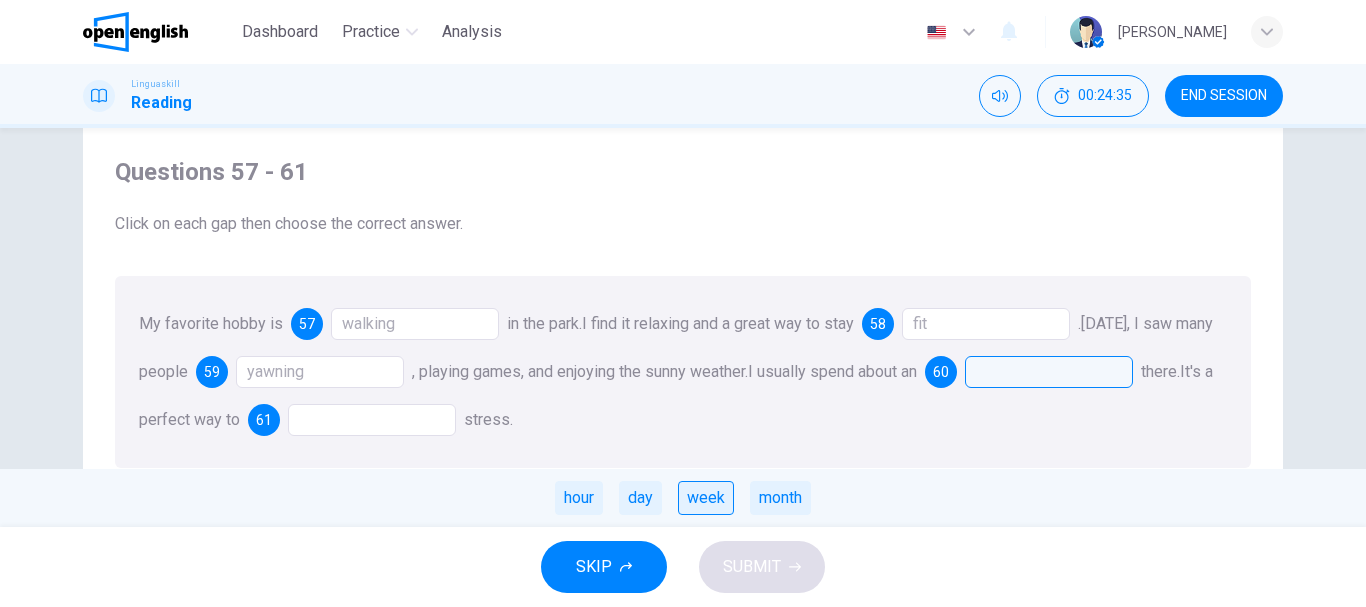 click on "week" at bounding box center (706, 498) 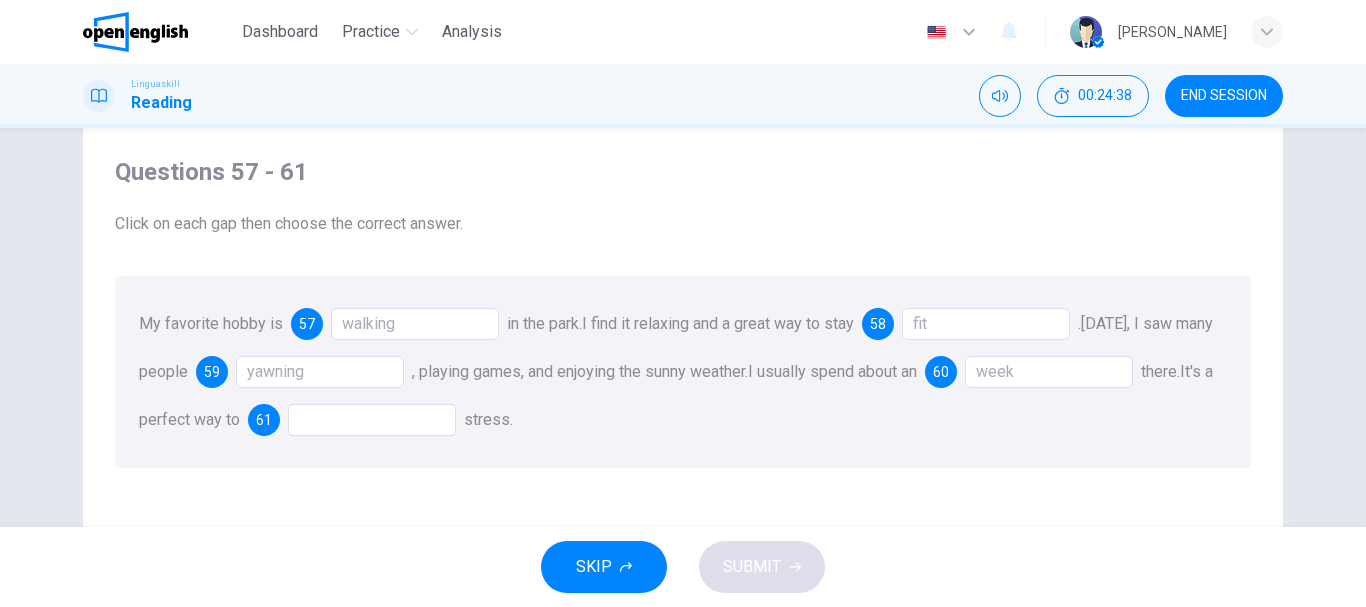 click at bounding box center [372, 420] 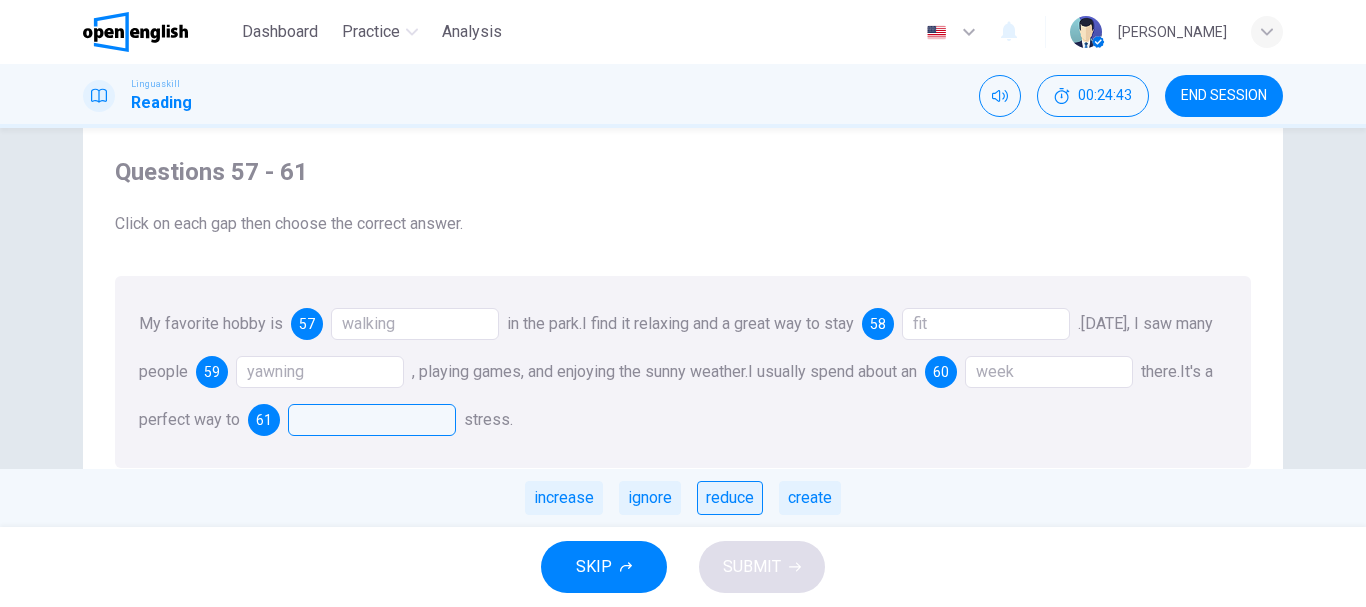 click on "reduce" at bounding box center (730, 498) 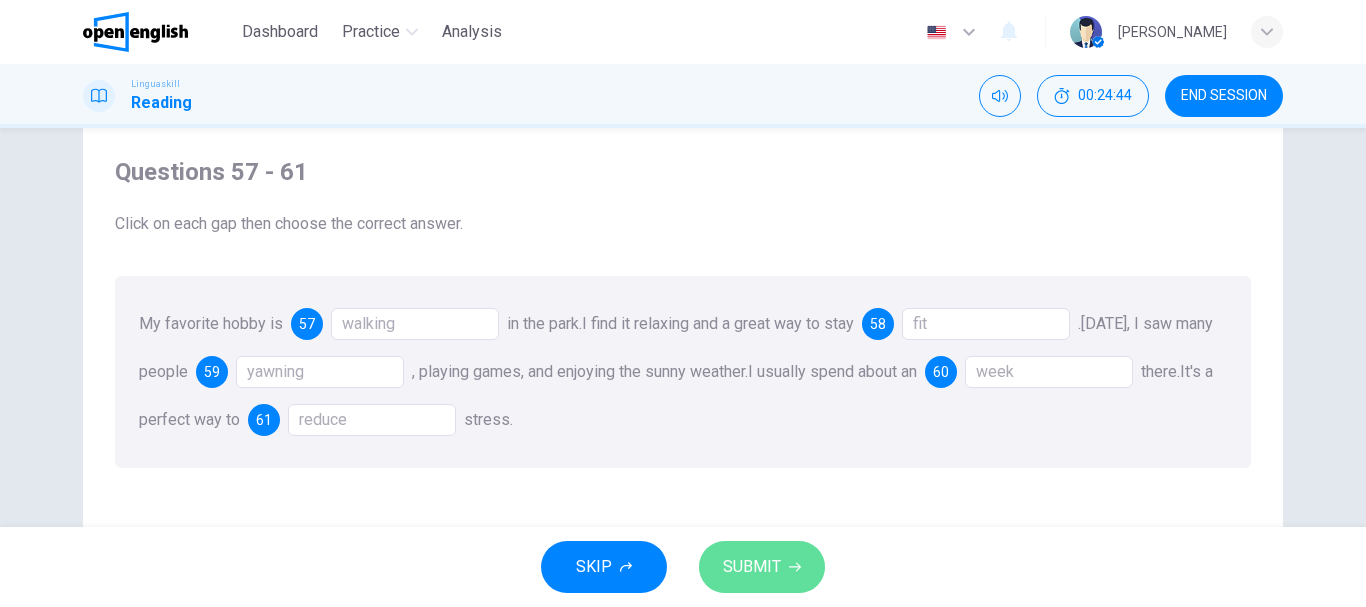click on "SUBMIT" at bounding box center (752, 567) 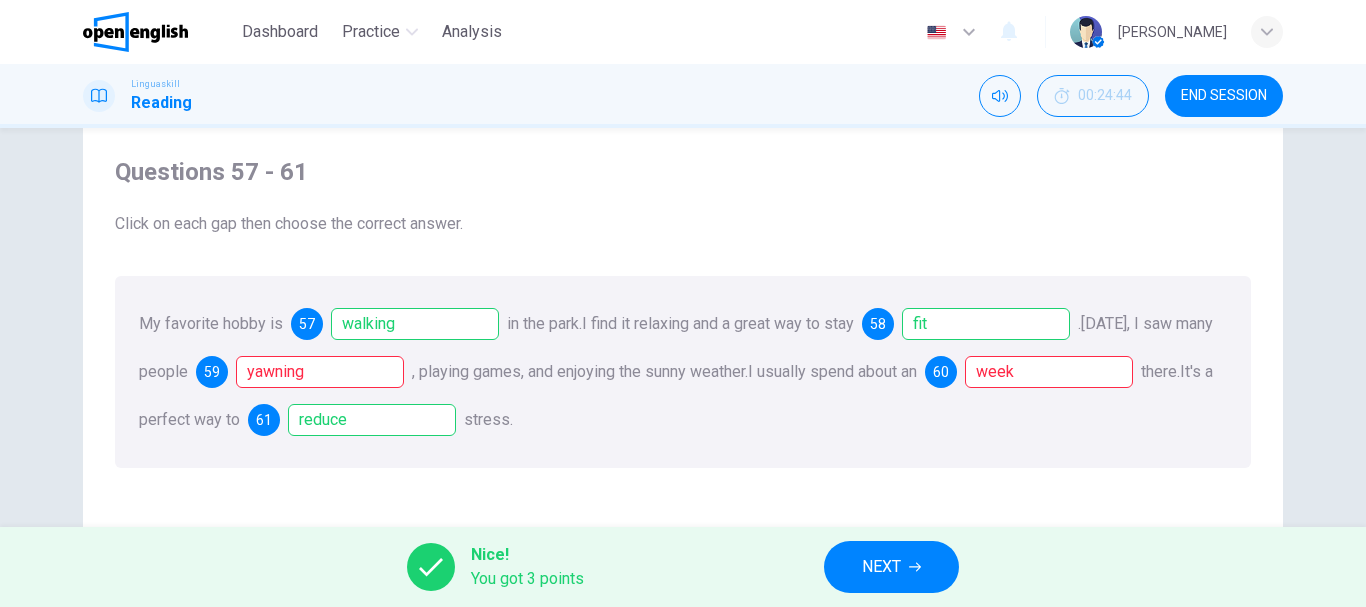 click on "NEXT" at bounding box center (881, 567) 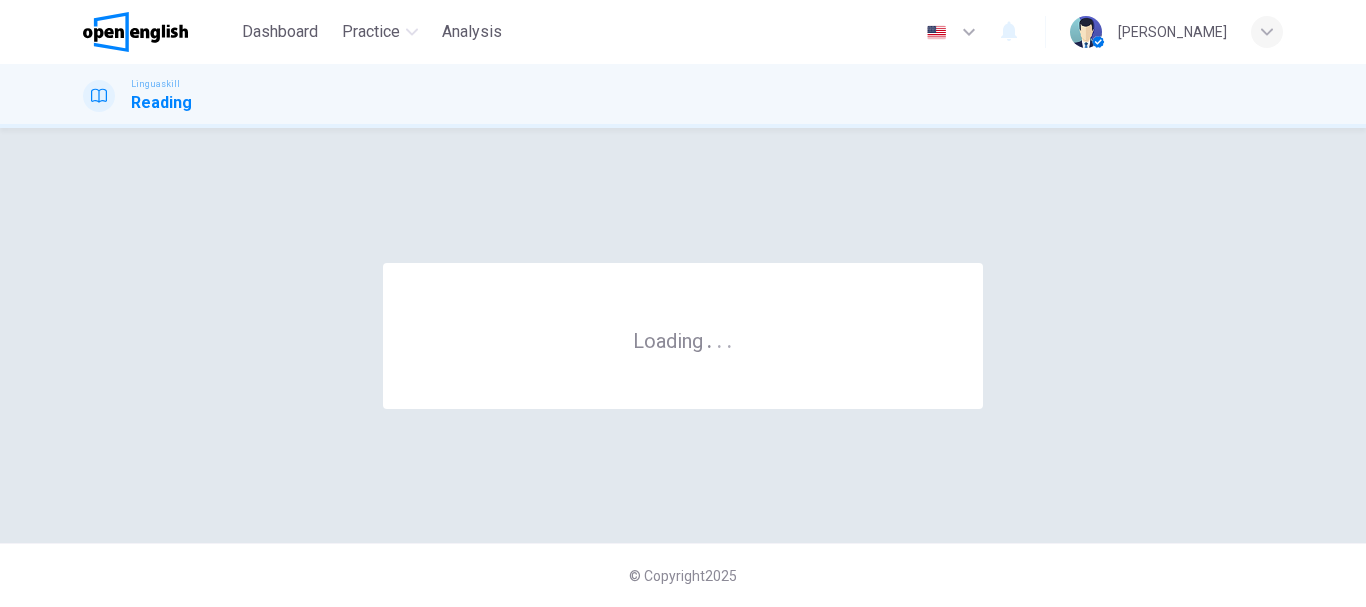 scroll, scrollTop: 0, scrollLeft: 0, axis: both 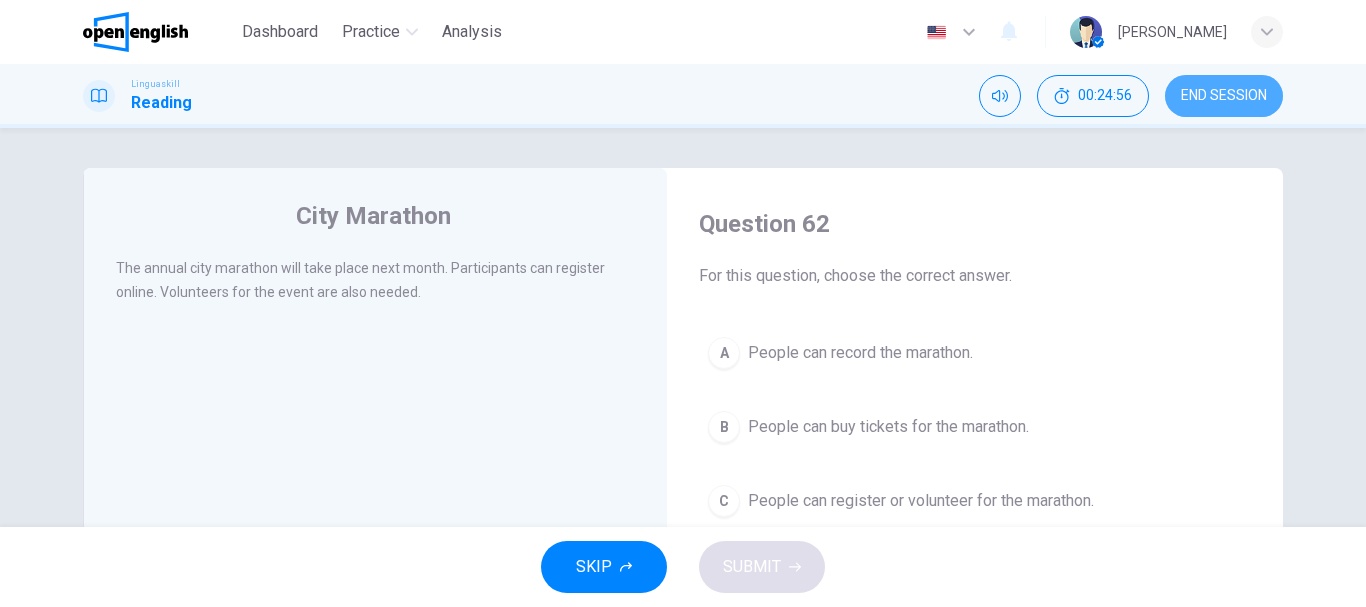 click on "END SESSION" at bounding box center (1224, 96) 